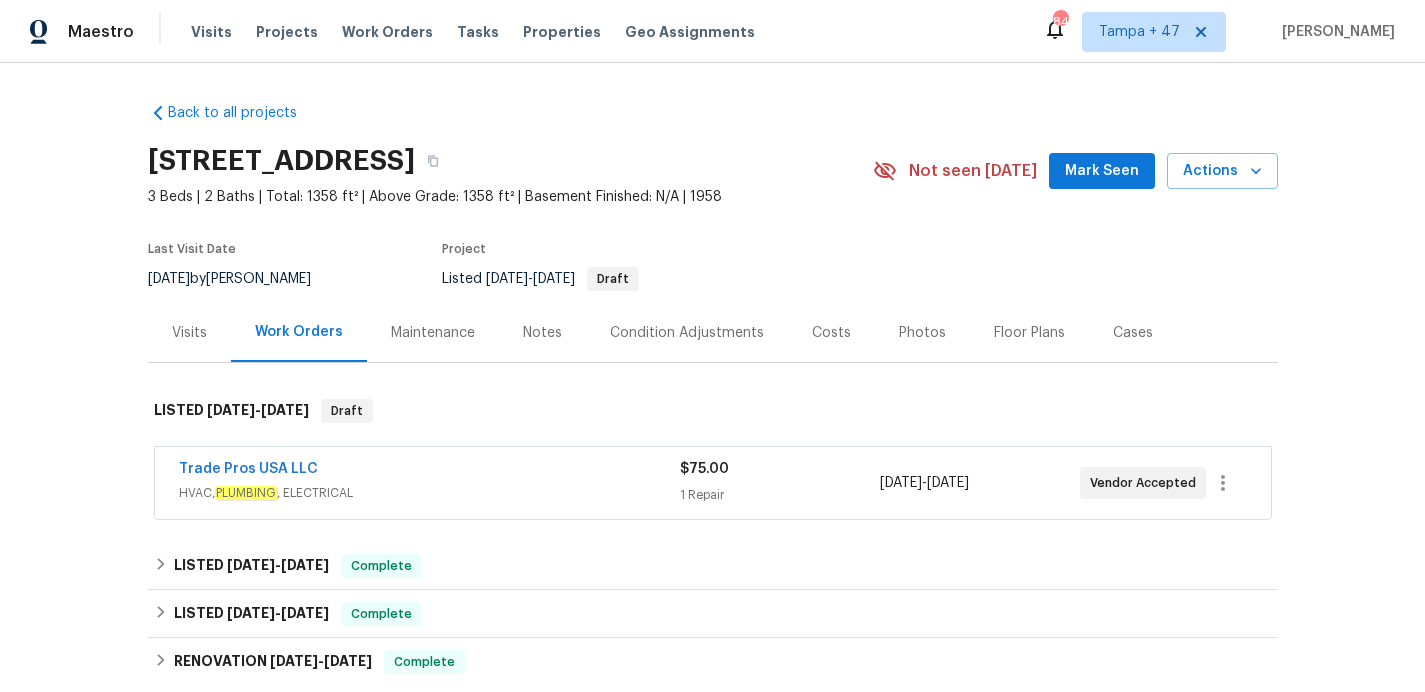 scroll, scrollTop: 0, scrollLeft: 0, axis: both 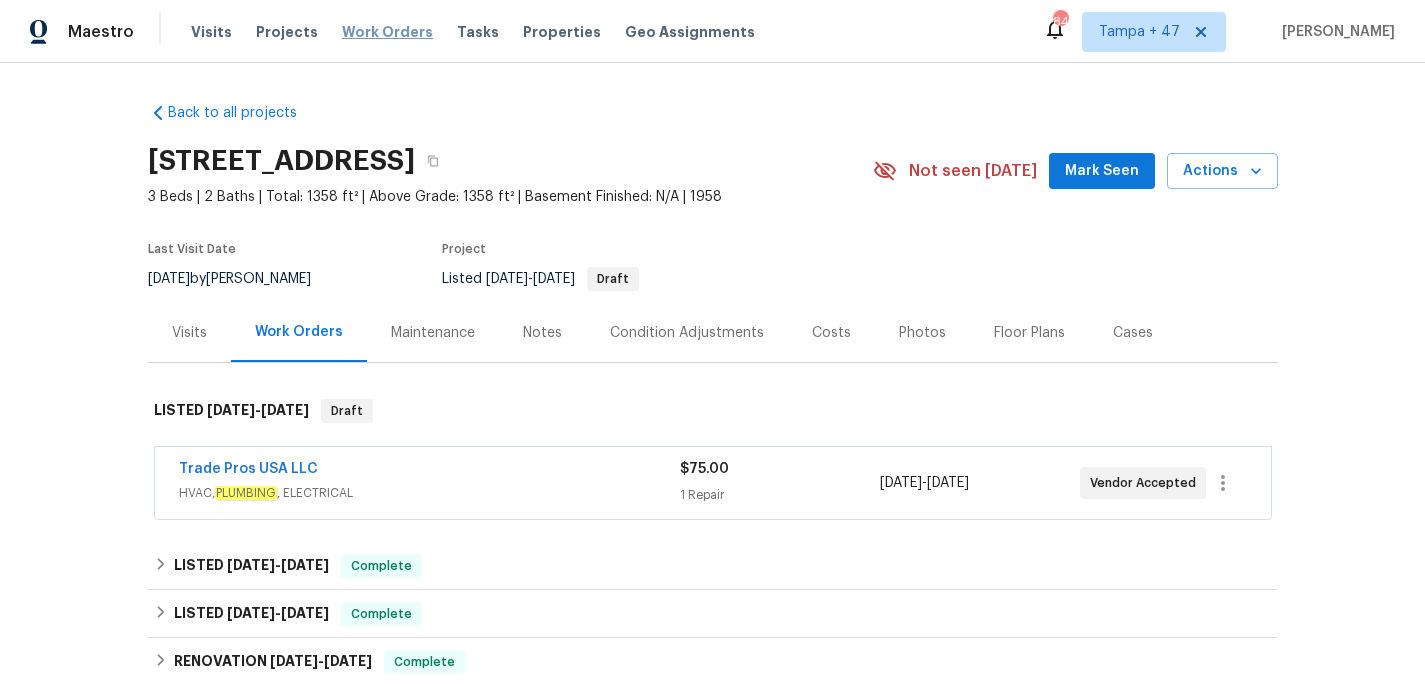 click on "Work Orders" at bounding box center (387, 32) 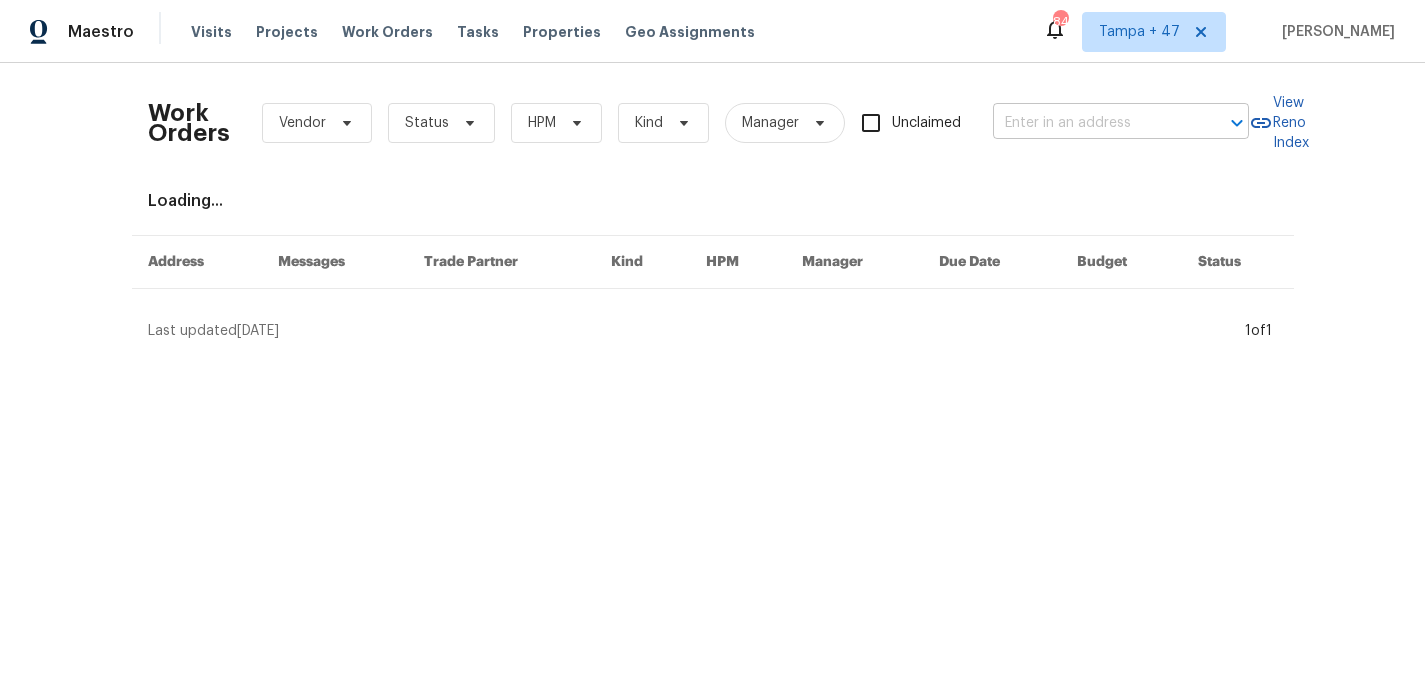 click at bounding box center [1093, 123] 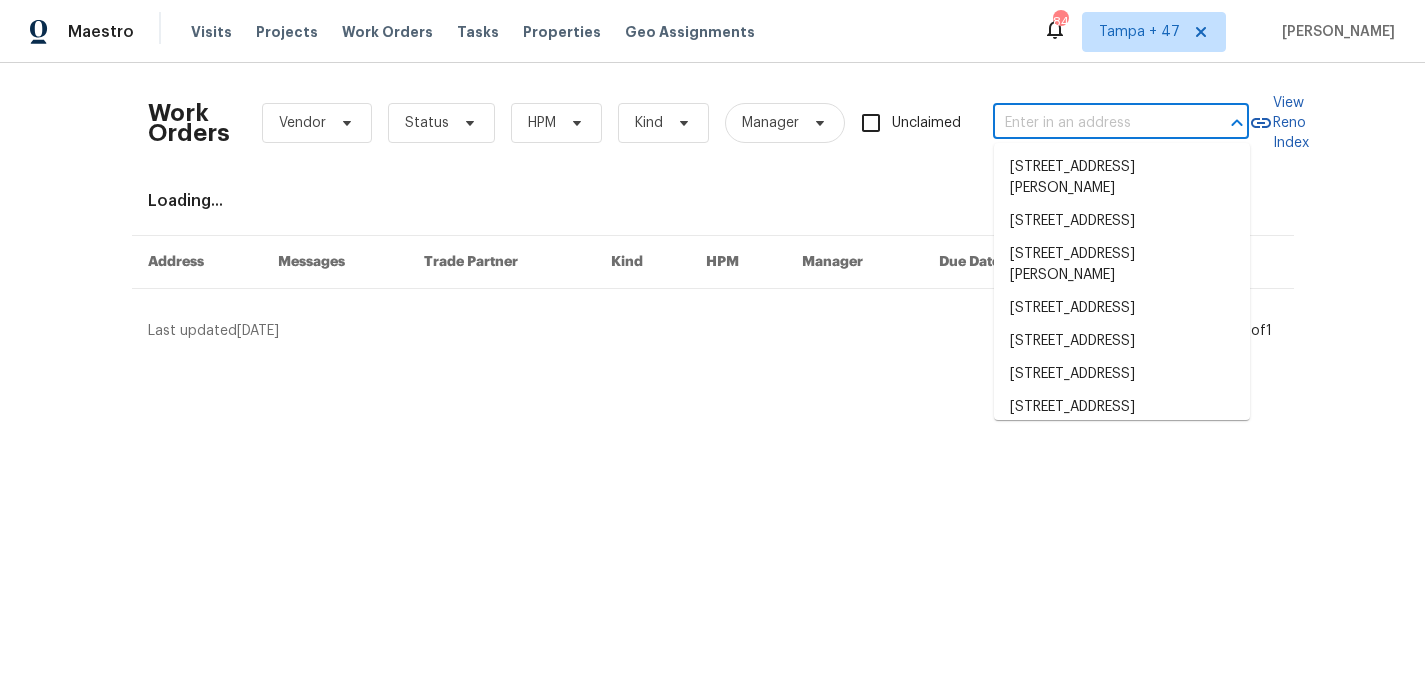 paste on "4365 S Alton Way Greenwood Village, CO 80111" 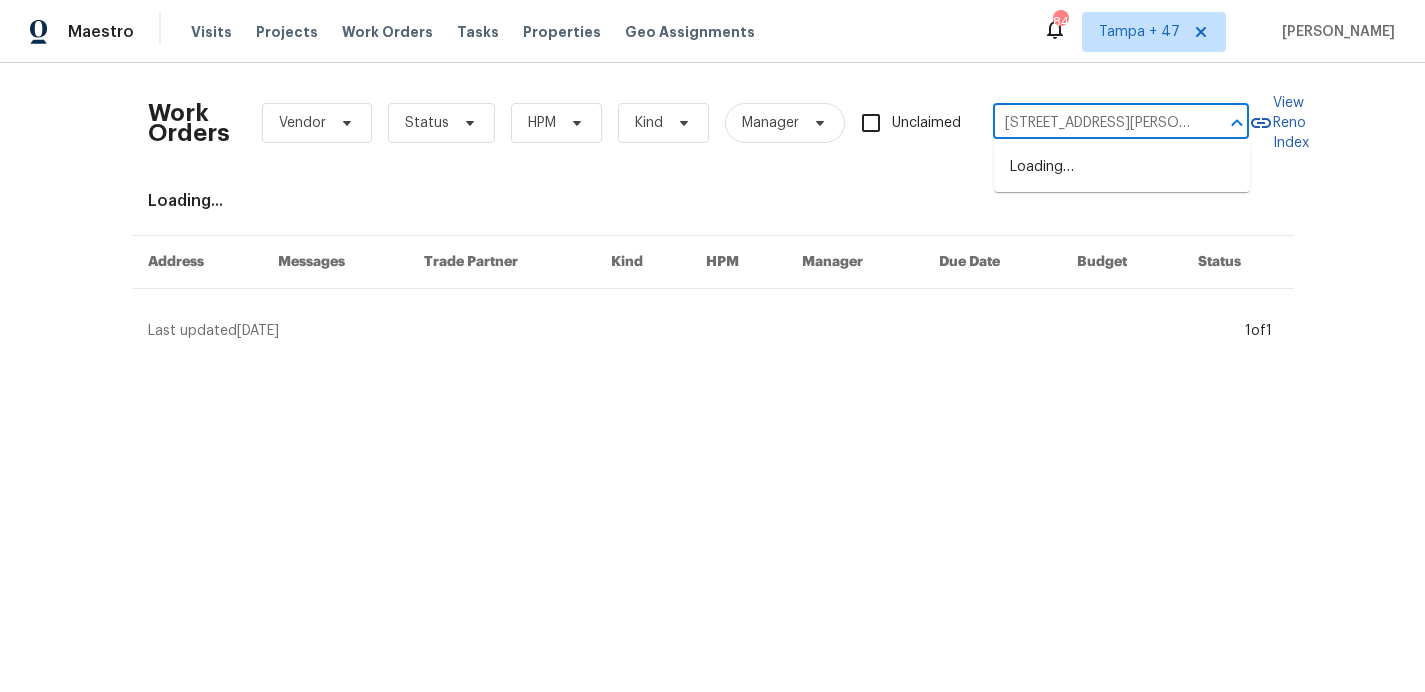 scroll, scrollTop: 0, scrollLeft: 123, axis: horizontal 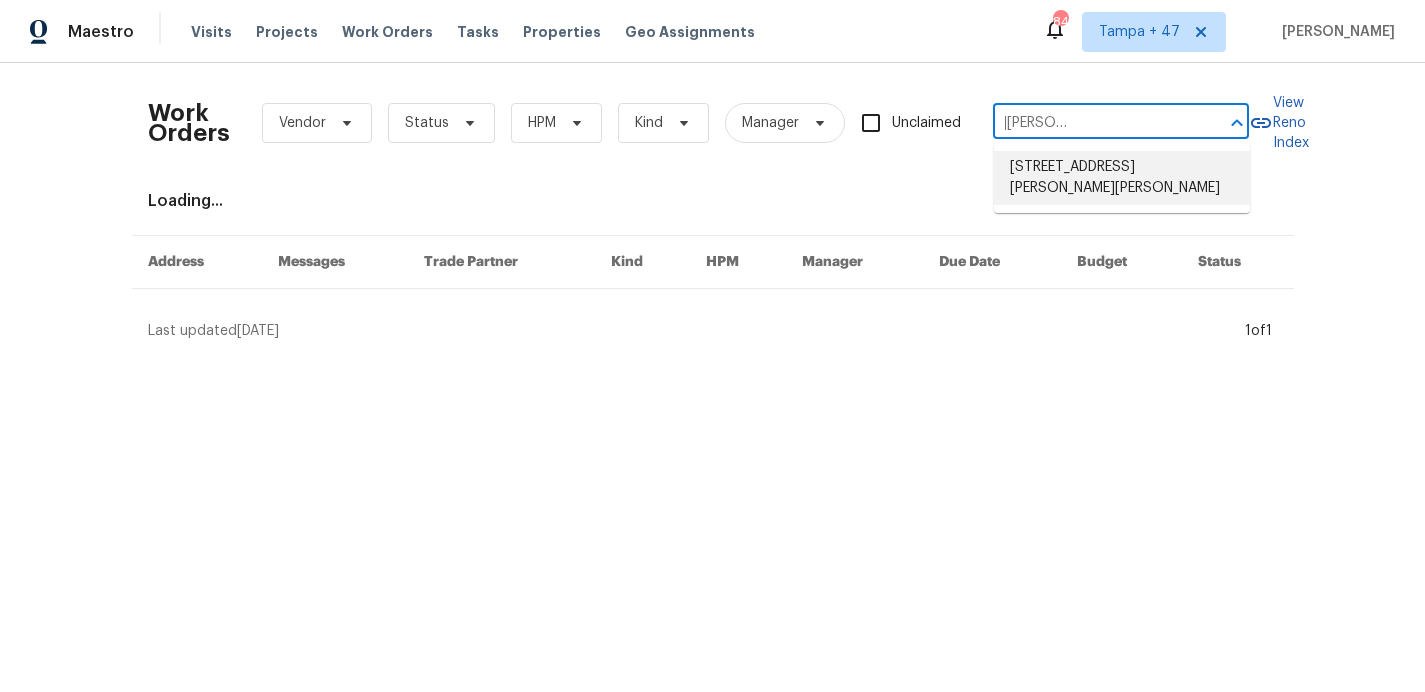 click on "4365 S Alton Way, Greenwood Village, CO 80111" at bounding box center (1122, 178) 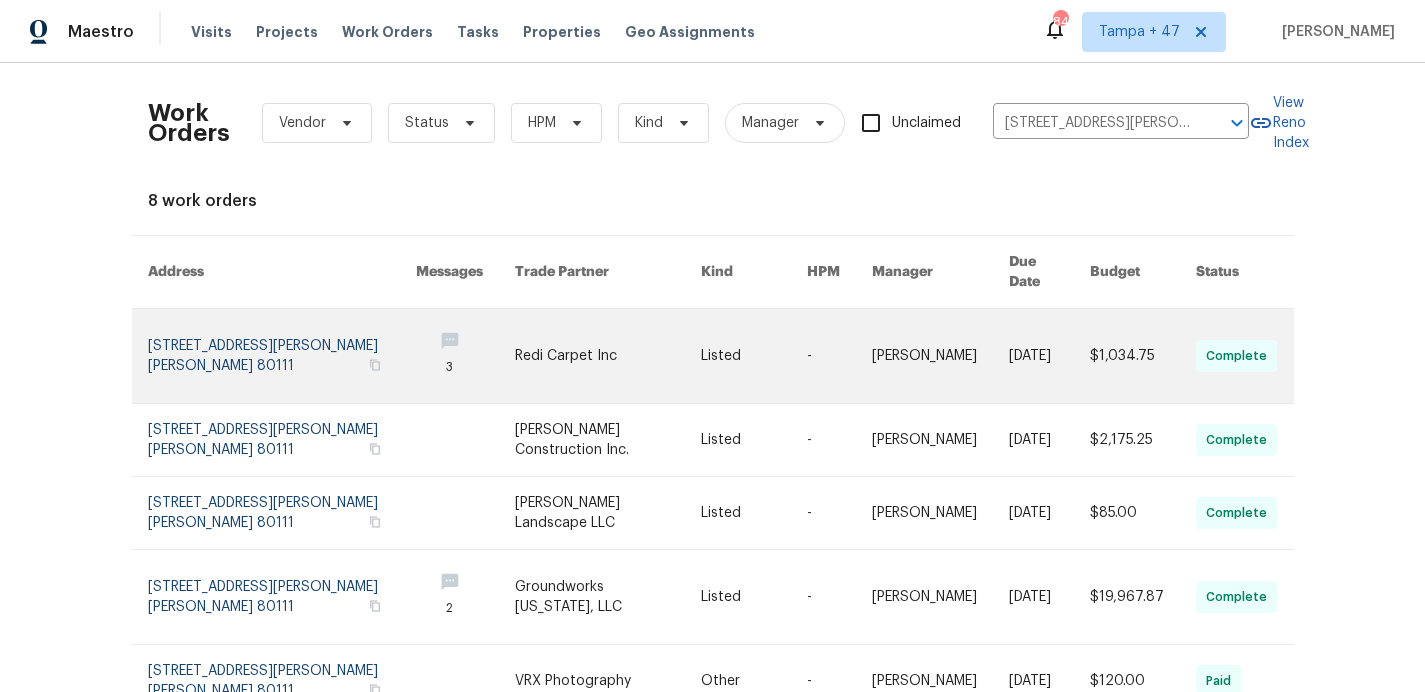 click at bounding box center (282, 356) 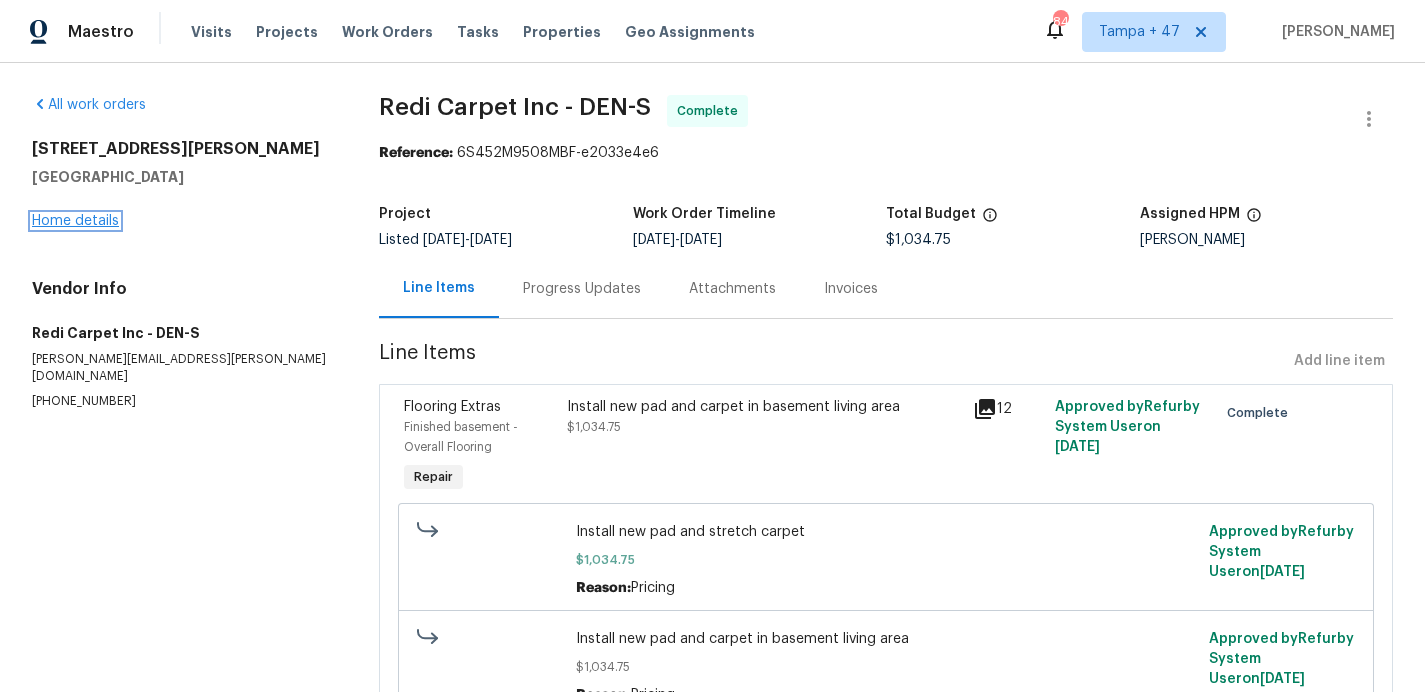 click on "Home details" at bounding box center (75, 221) 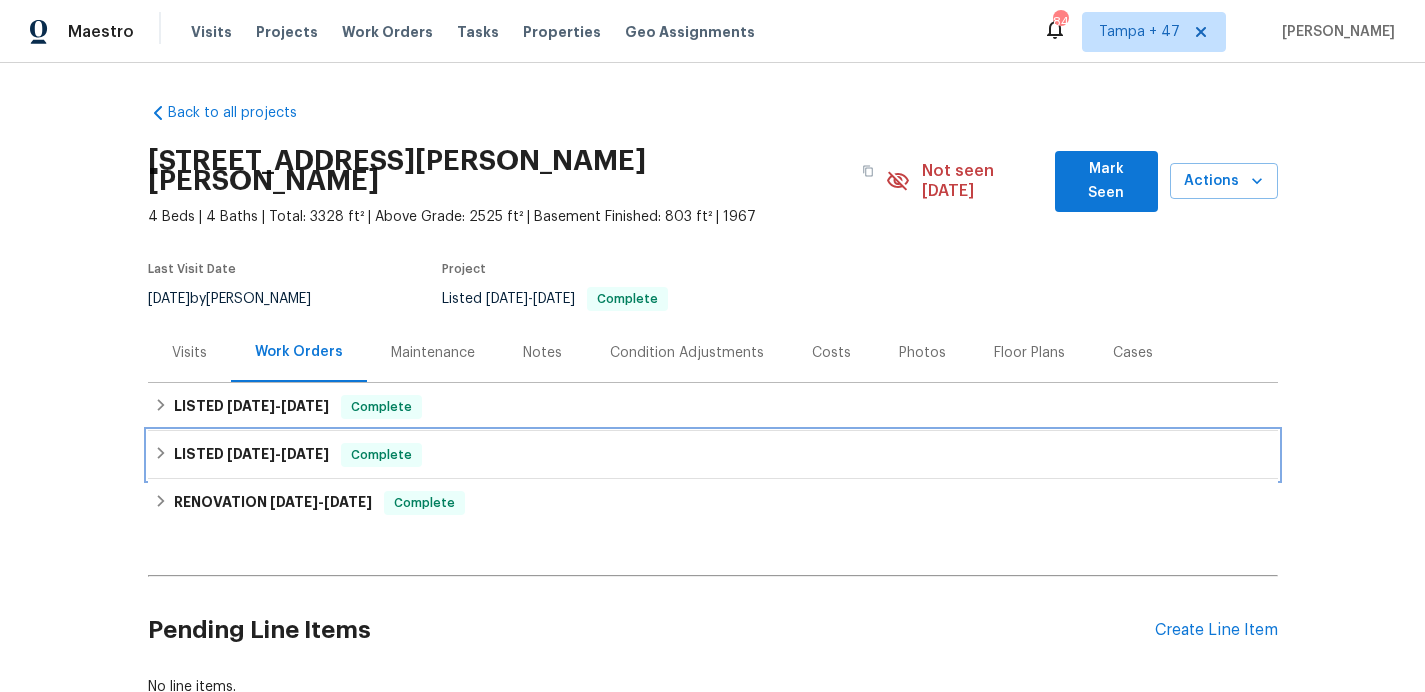 click on "LISTED   4/8/25  -  7/4/25 Complete" at bounding box center [713, 455] 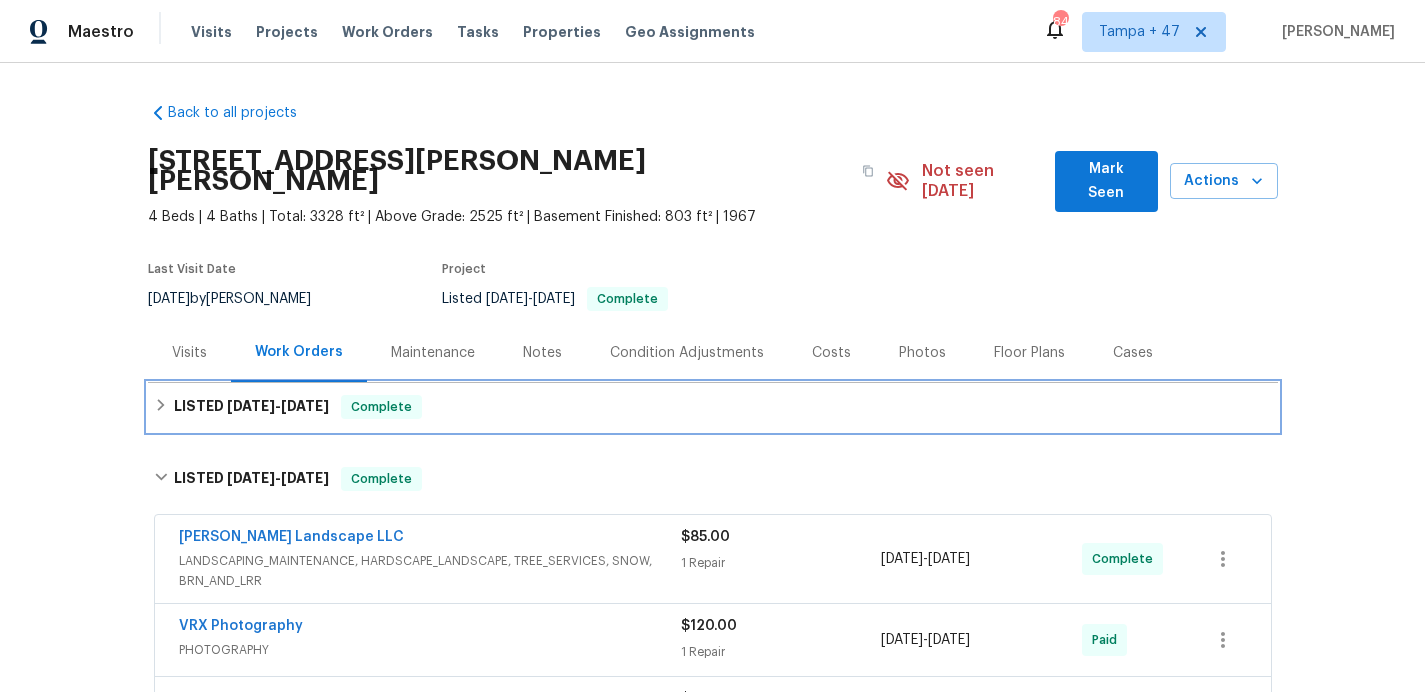 click on "LISTED   7/7/25  -  7/10/25 Complete" at bounding box center [713, 407] 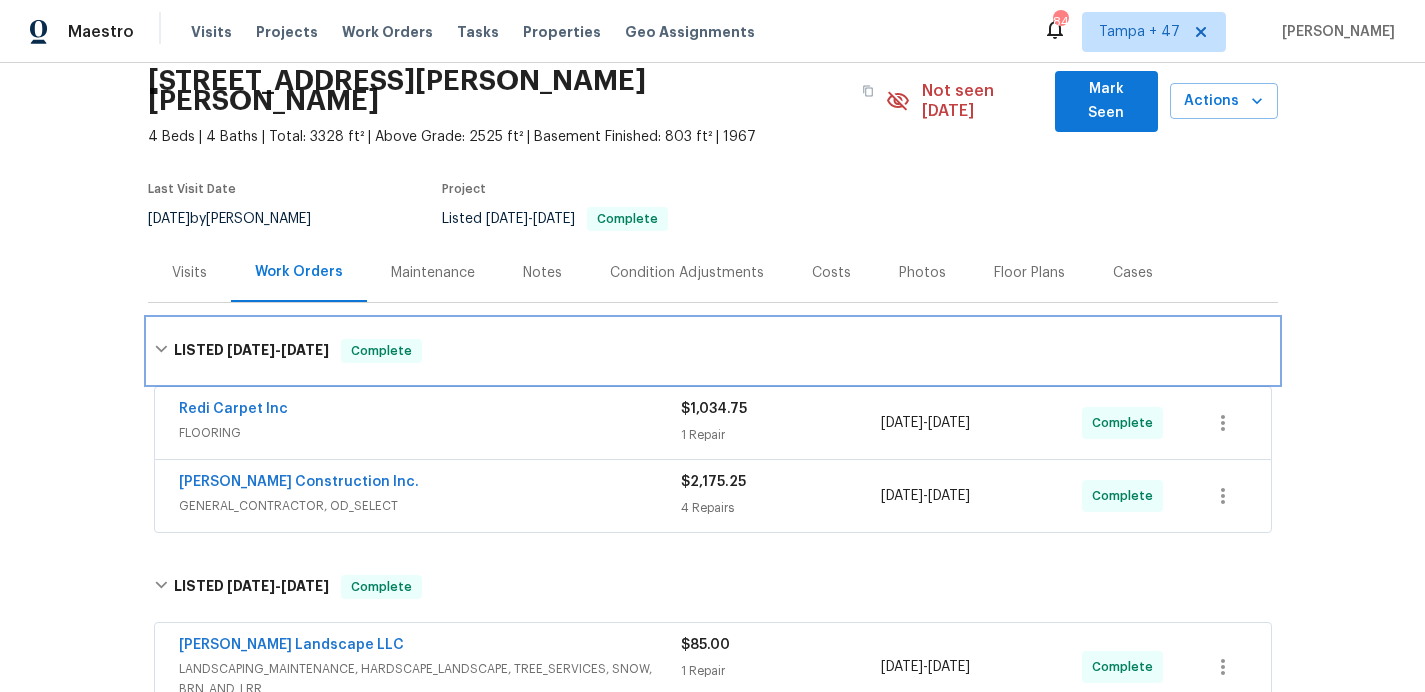 scroll, scrollTop: 99, scrollLeft: 0, axis: vertical 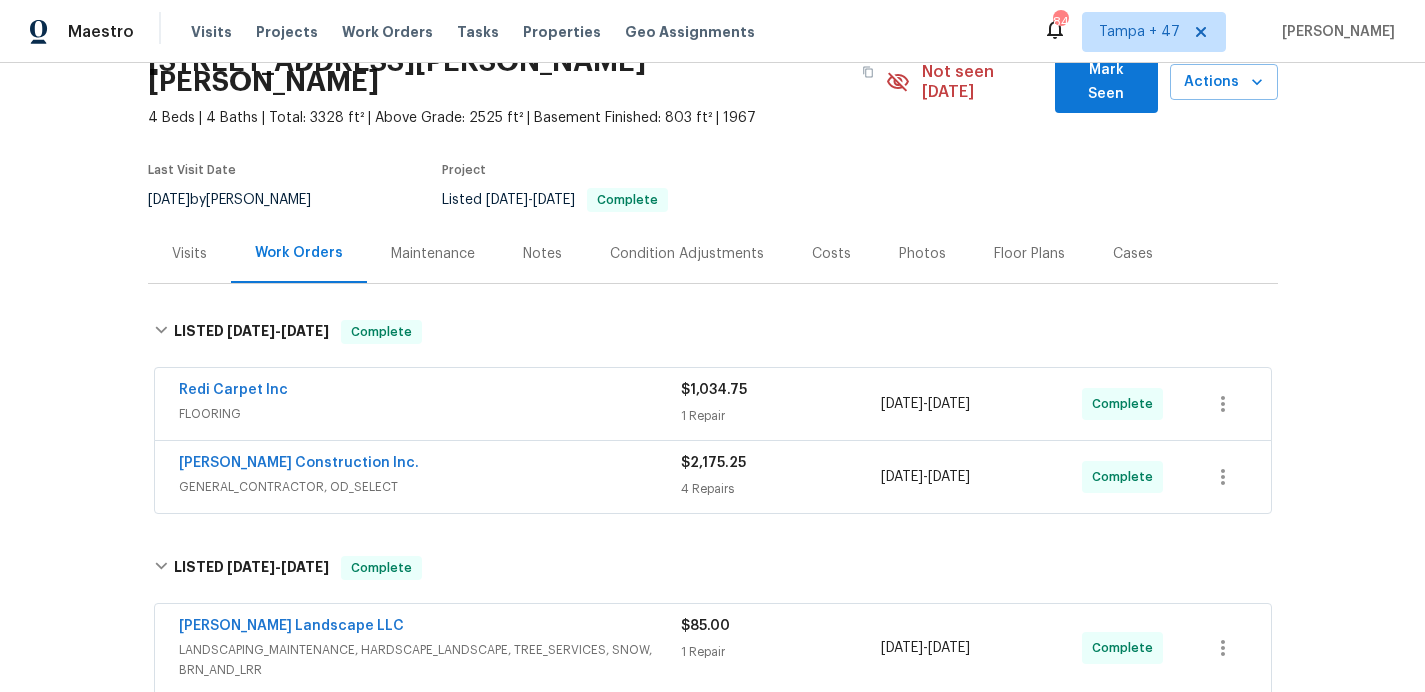 click on "GENERAL_CONTRACTOR, OD_SELECT" at bounding box center (430, 487) 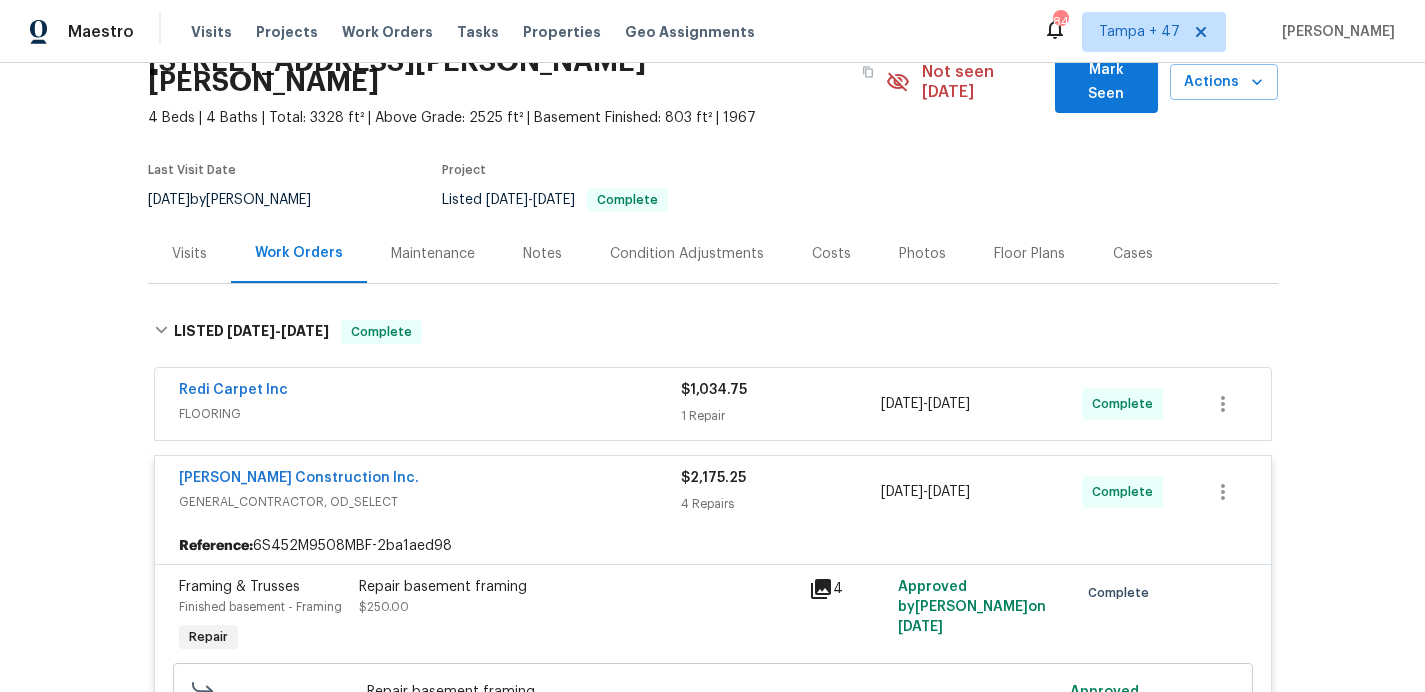 click on "FLOORING" at bounding box center (430, 414) 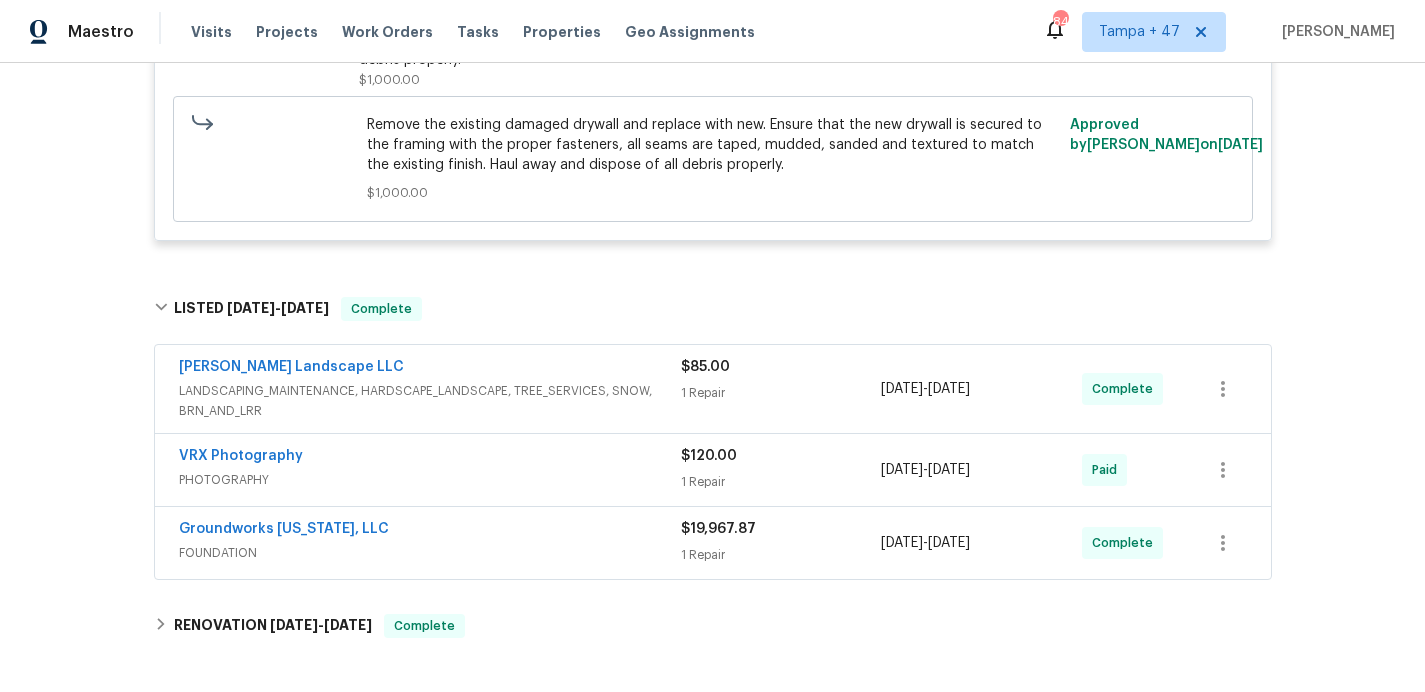 scroll, scrollTop: 1909, scrollLeft: 0, axis: vertical 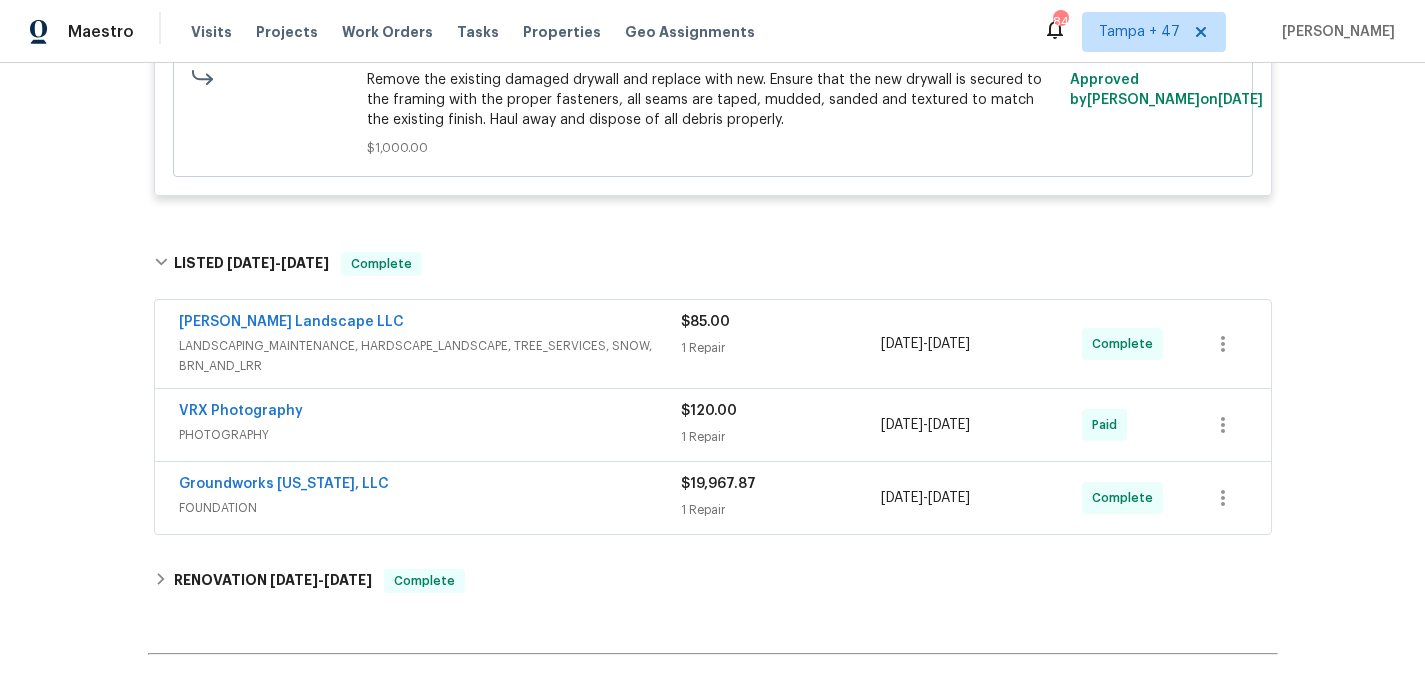 click on "Back to all projects 4365 S Alton Way, Greenwood Village, CO 80111 4 Beds | 4 Baths | Total: 3328 ft² | Above Grade: 2525 ft² | Basement Finished: 803 ft² | 1967 Not seen today Mark Seen Actions Last Visit Date 6/24/2025  by  David Page   Project Listed   7/7/2025  -  7/10/2025 Complete Visits Work Orders Maintenance Notes Condition Adjustments Costs Photos Floor Plans Cases LISTED   7/7/25  -  7/10/25 Complete Redi Carpet Inc FLOORING $1,034.75 1 Repair 7/7/2025  -  7/10/2025 Complete Reference:  6S452M9508MBF-e2033e4e6 Flooring Extras Finished basement - Overall Flooring Repair Install new pad and carpet in basement living area $1,034.75   12 Approved by  Refurby System User  on   7/11/2025 Complete Install new pad and stretch carpet $1,034.75 Reason:  Pricing Approved by  Refurby System User  on  7/11/2025 Install new pad and carpet in basement living area $1,034.75 Reason:  Pricing Approved by  Refurby System User  on  7/11/2025 Hanson Construction Inc. GENERAL_CONTRACTOR, OD_SELECT $2,175.25 4 Repairs" at bounding box center (713, -516) 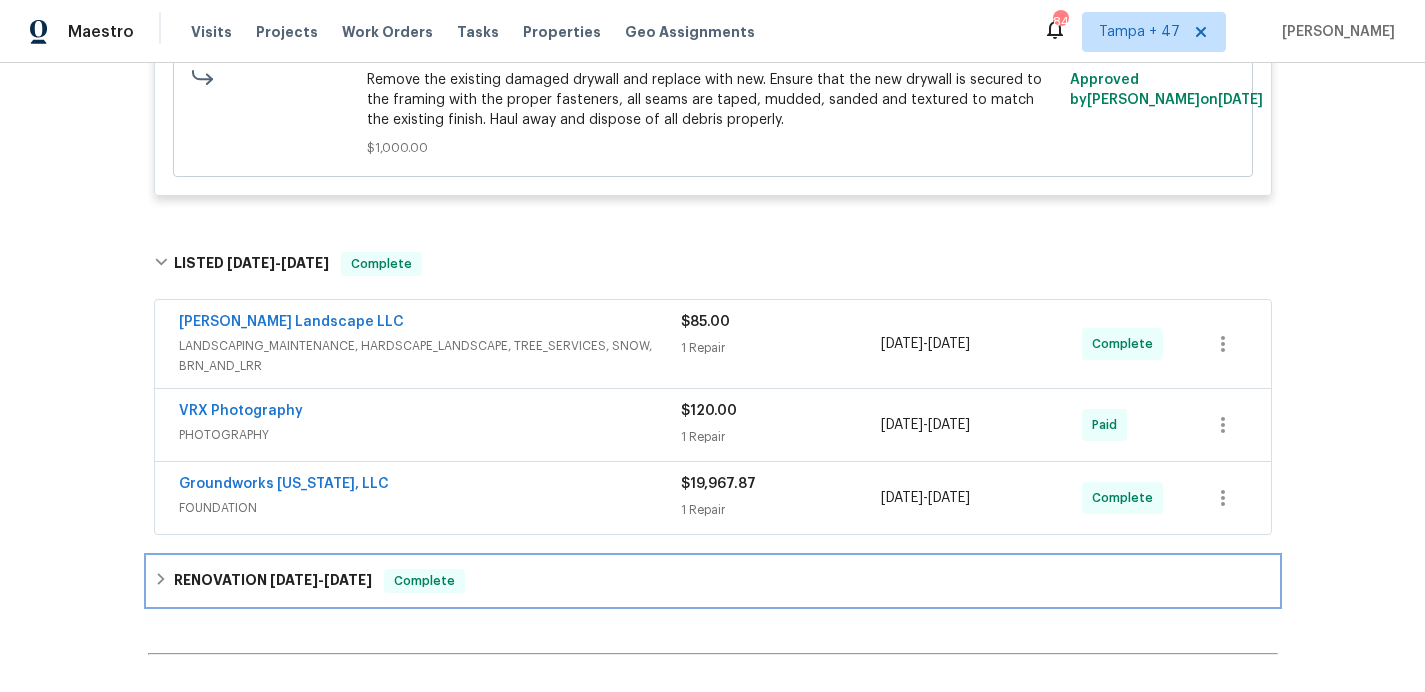 click on "RENOVATION   3/11/25  -  4/4/25 Complete" at bounding box center (713, 581) 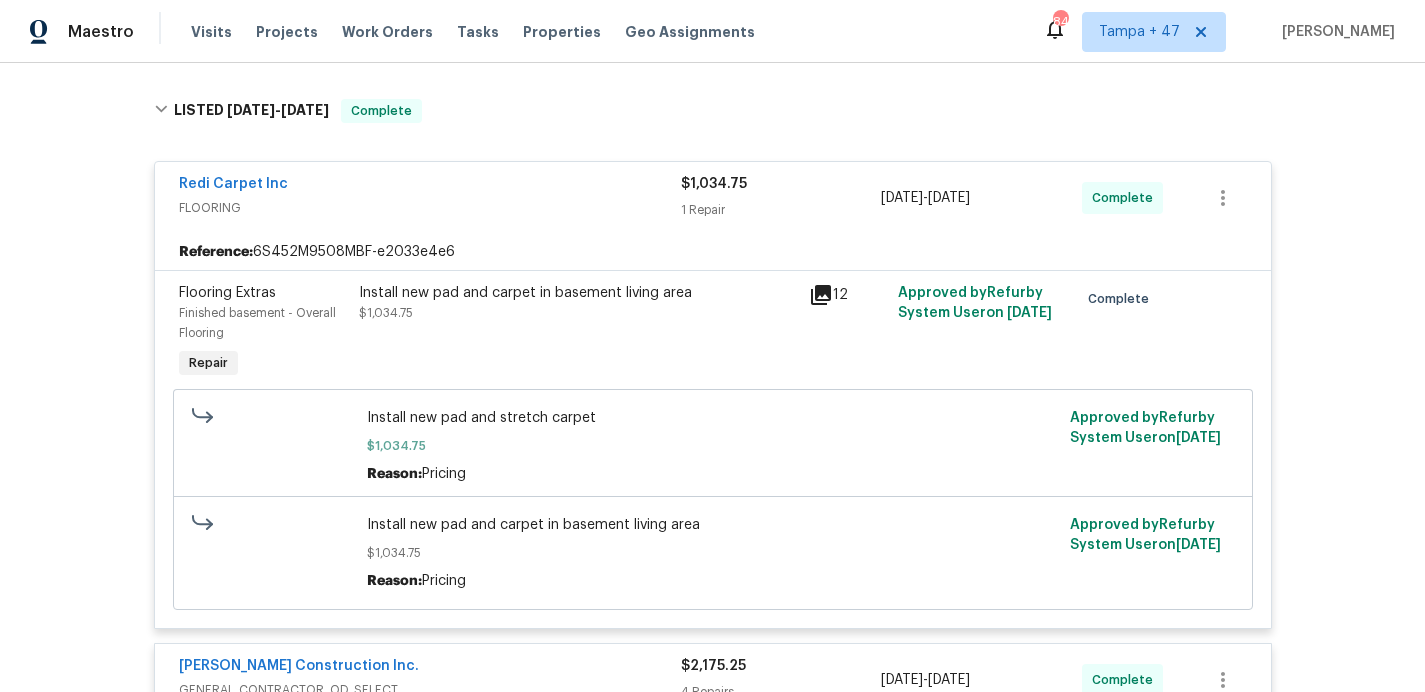 scroll, scrollTop: 320, scrollLeft: 0, axis: vertical 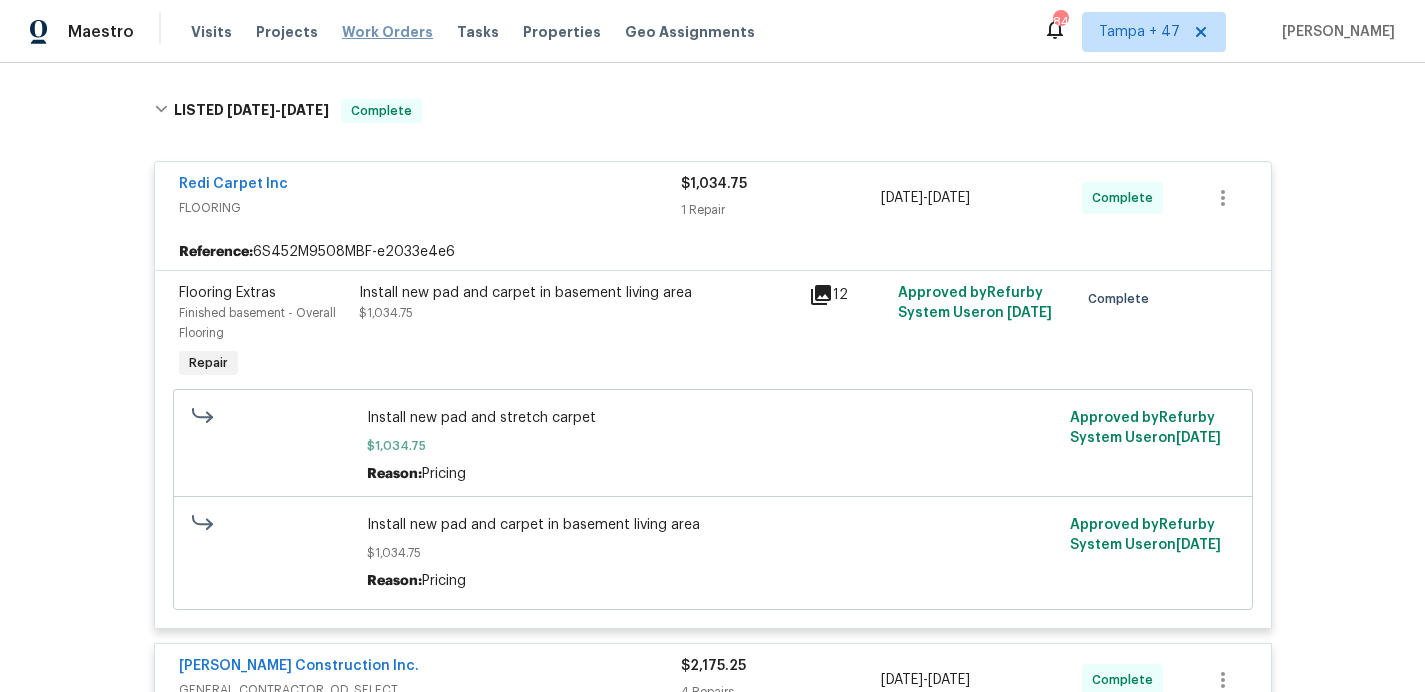 click on "Work Orders" at bounding box center [387, 32] 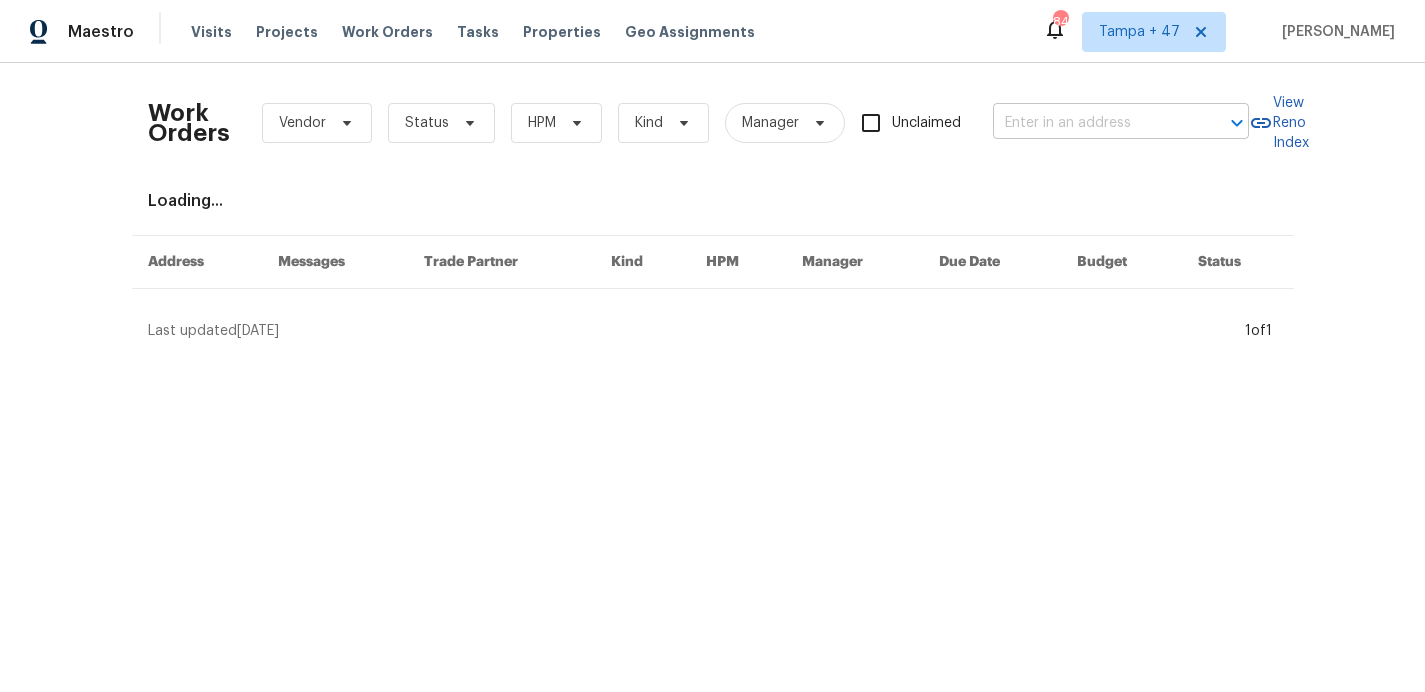click at bounding box center [1093, 123] 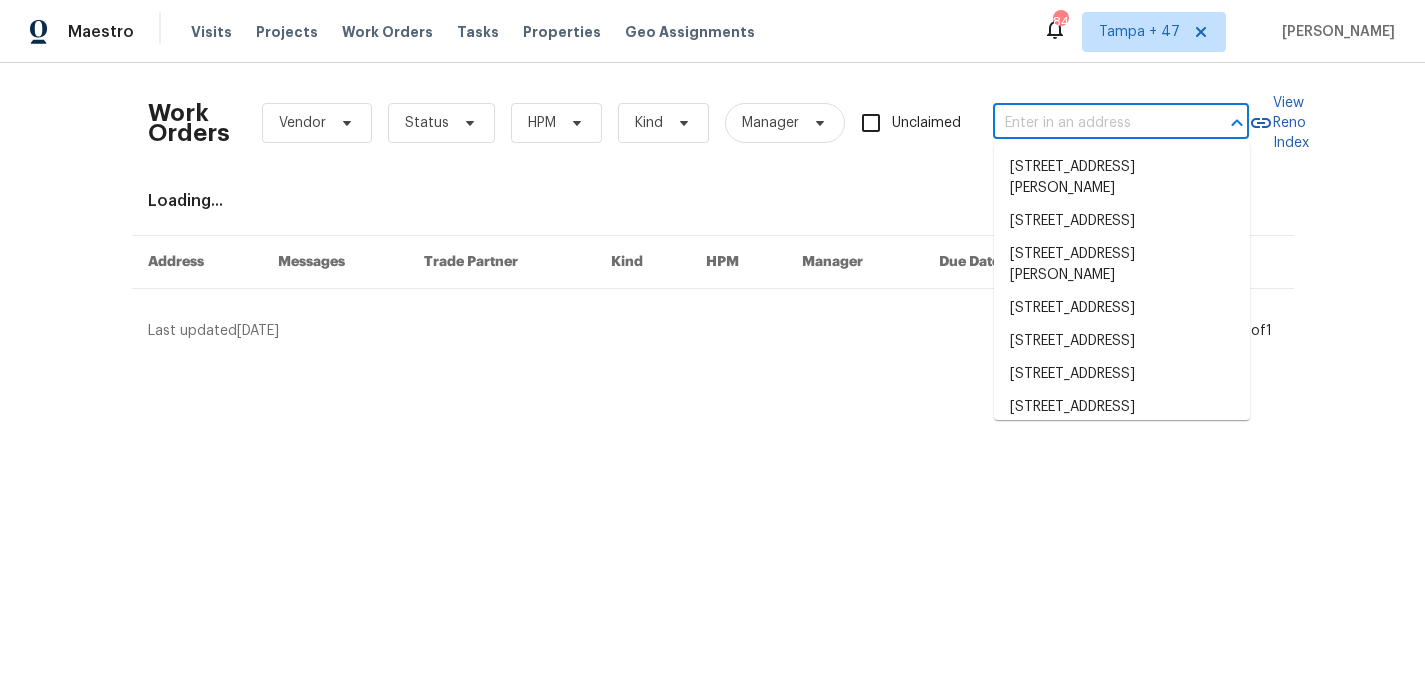 paste on "6296 Flamingo Way Morrow, GA 30260" 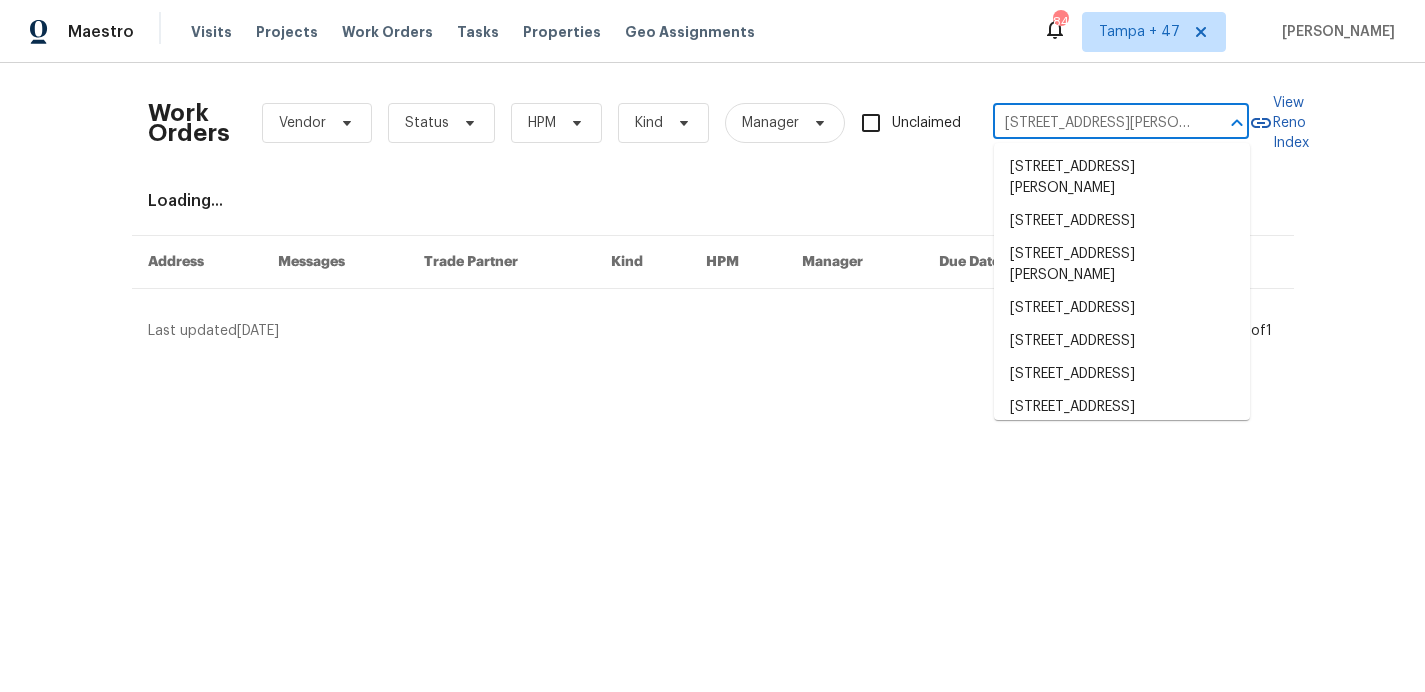 scroll, scrollTop: 0, scrollLeft: 68, axis: horizontal 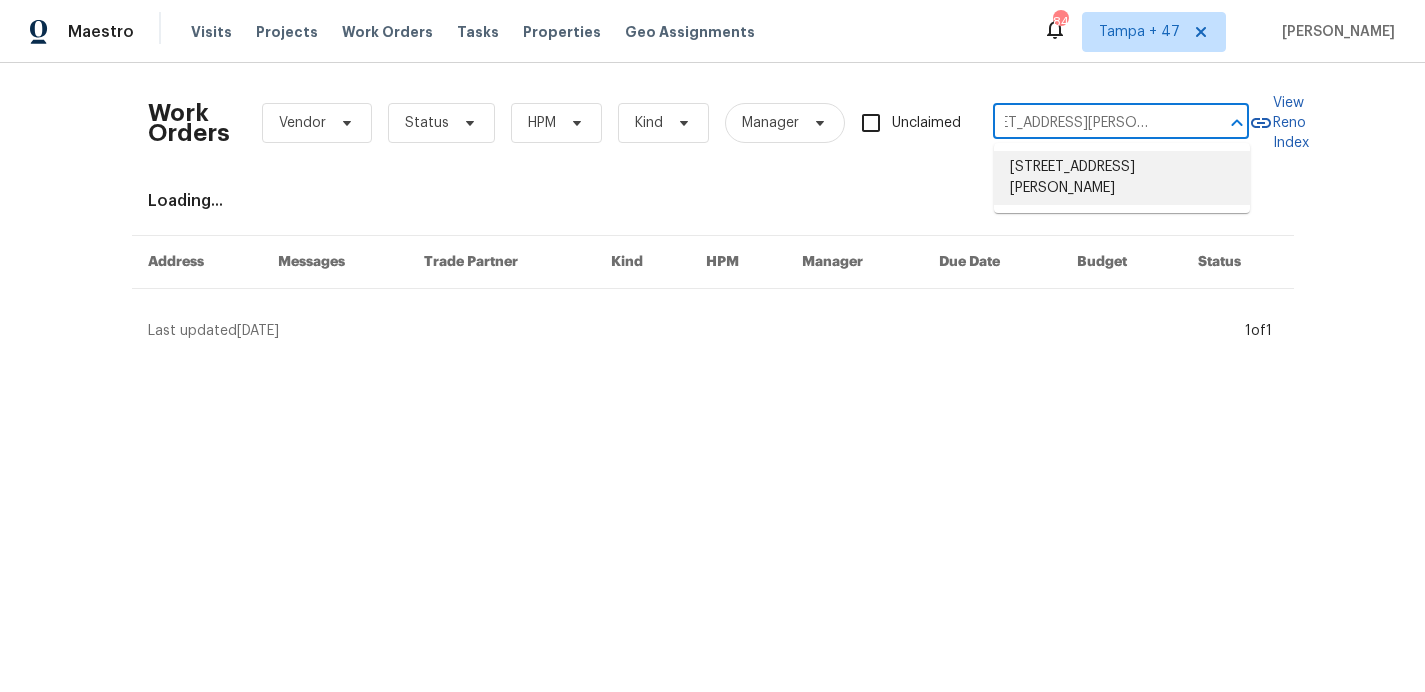 click on "6296 Flamingo Way, Morrow, GA 30260" at bounding box center [1122, 178] 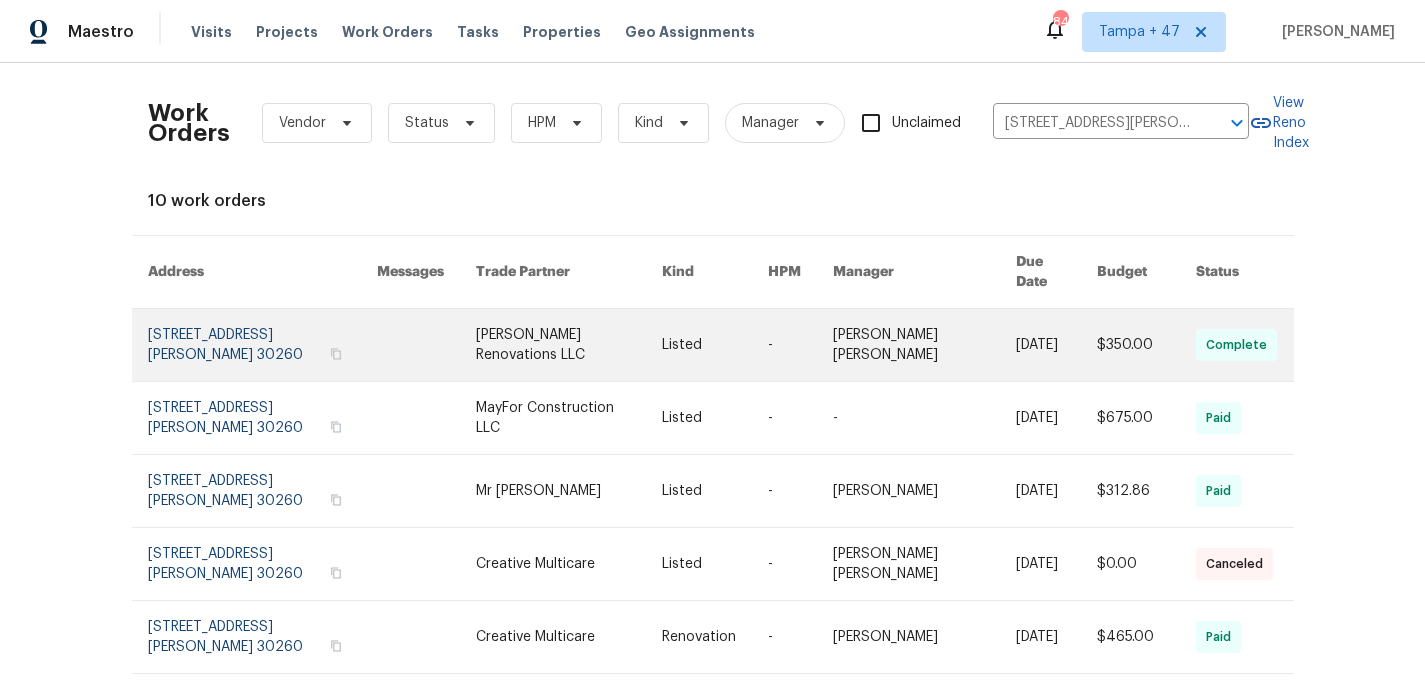 click at bounding box center (262, 345) 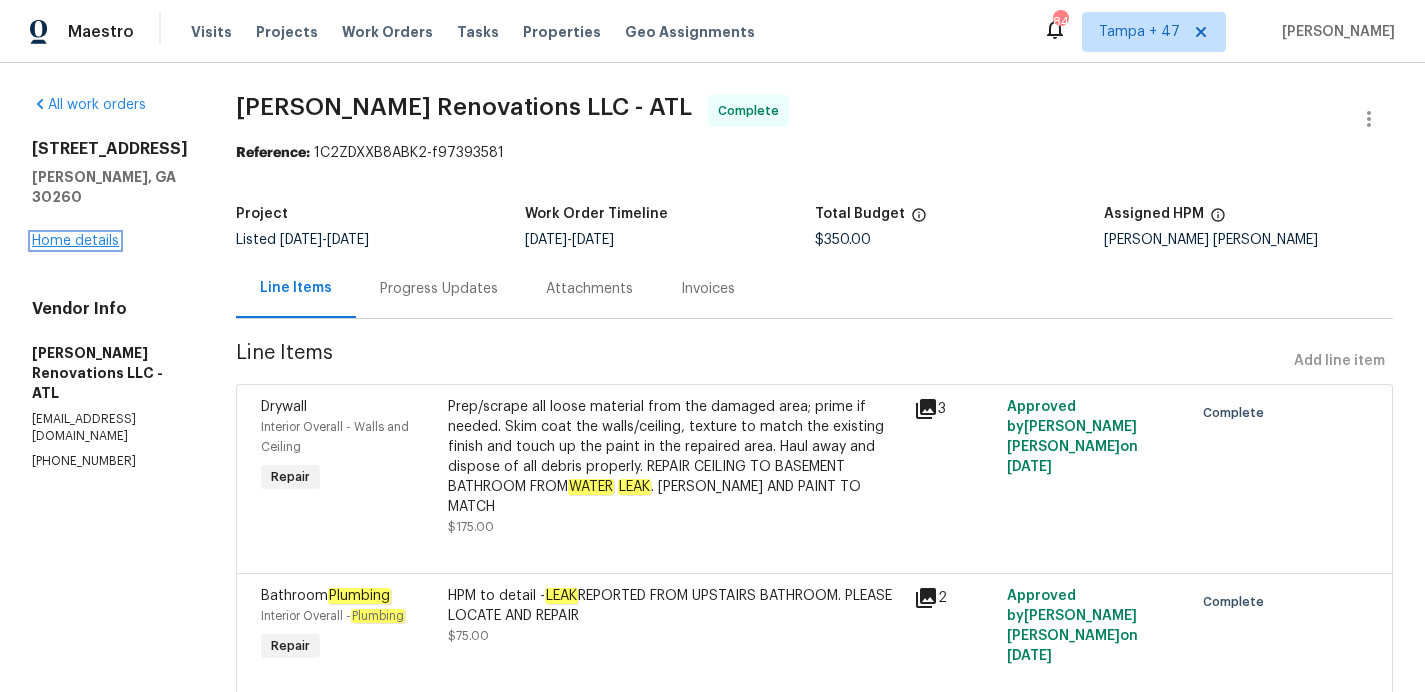 click on "Home details" at bounding box center (75, 241) 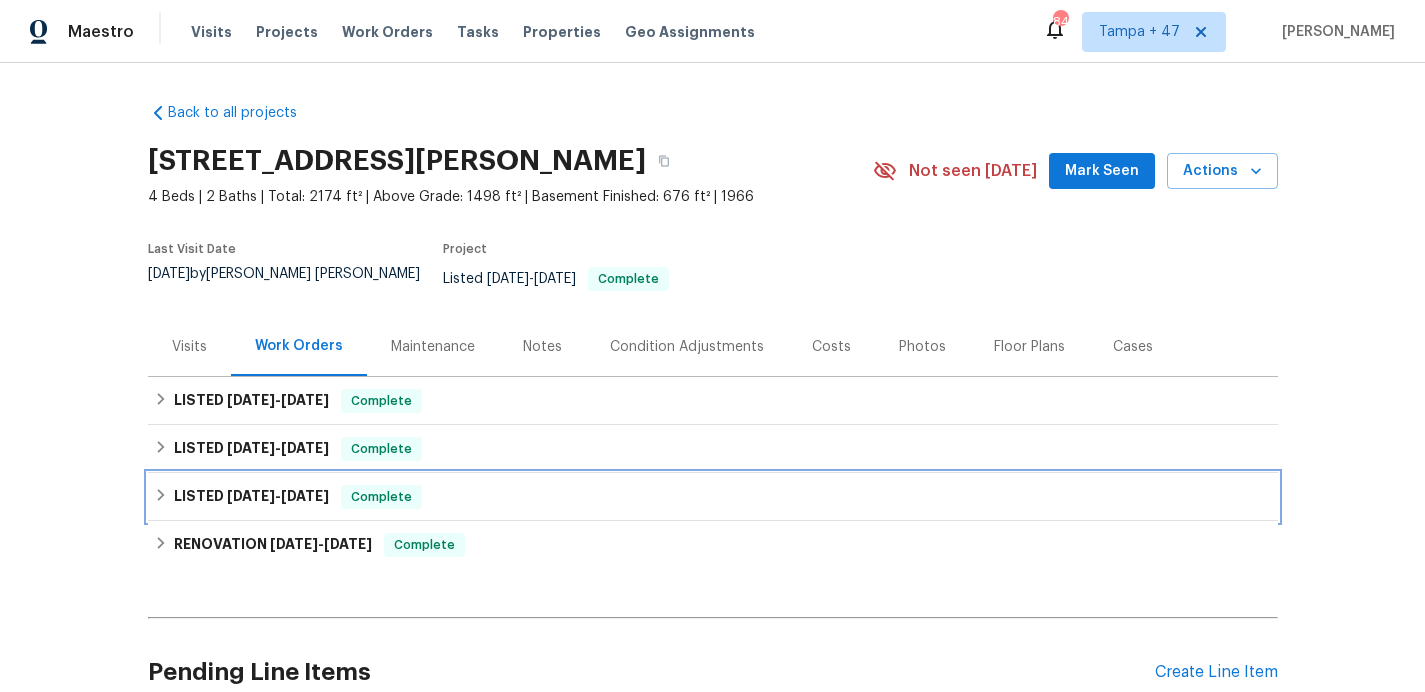 click on "LISTED   4/7/25  -  5/7/25 Complete" at bounding box center (713, 497) 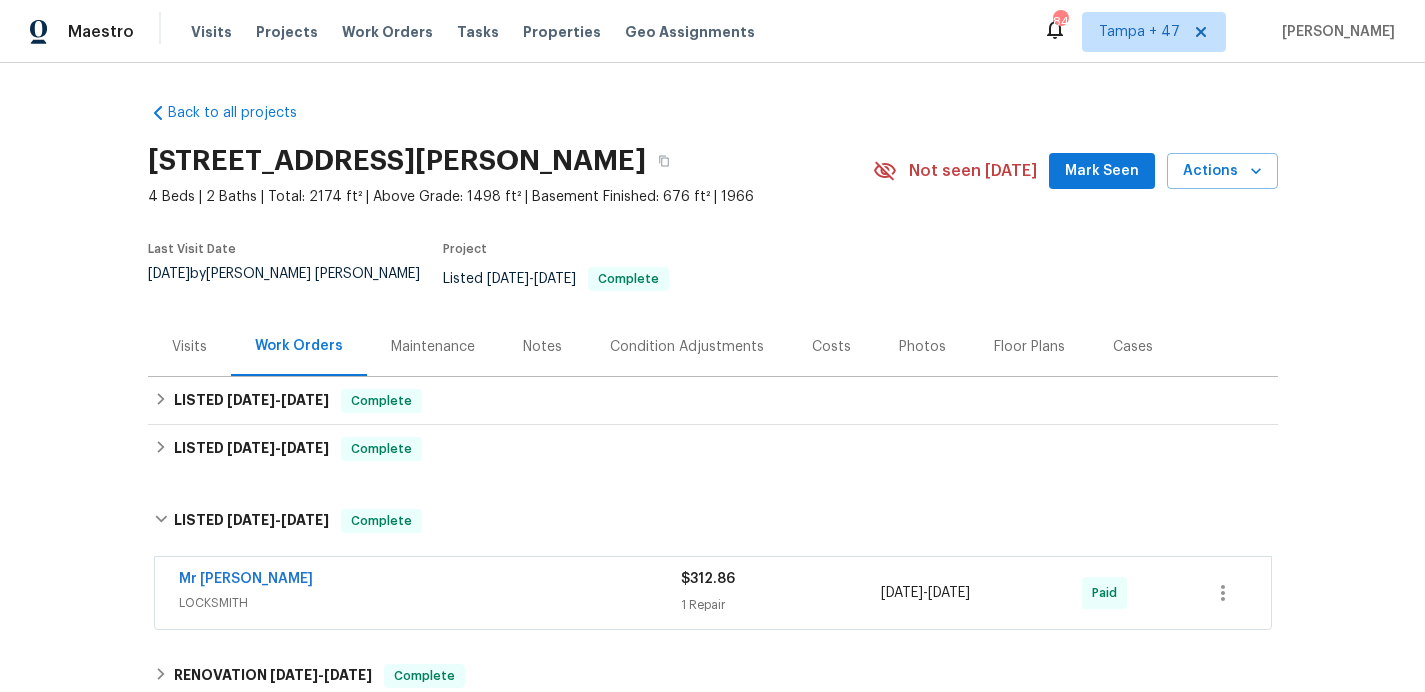 click on "Mr Rekey Locksmith" at bounding box center (430, 581) 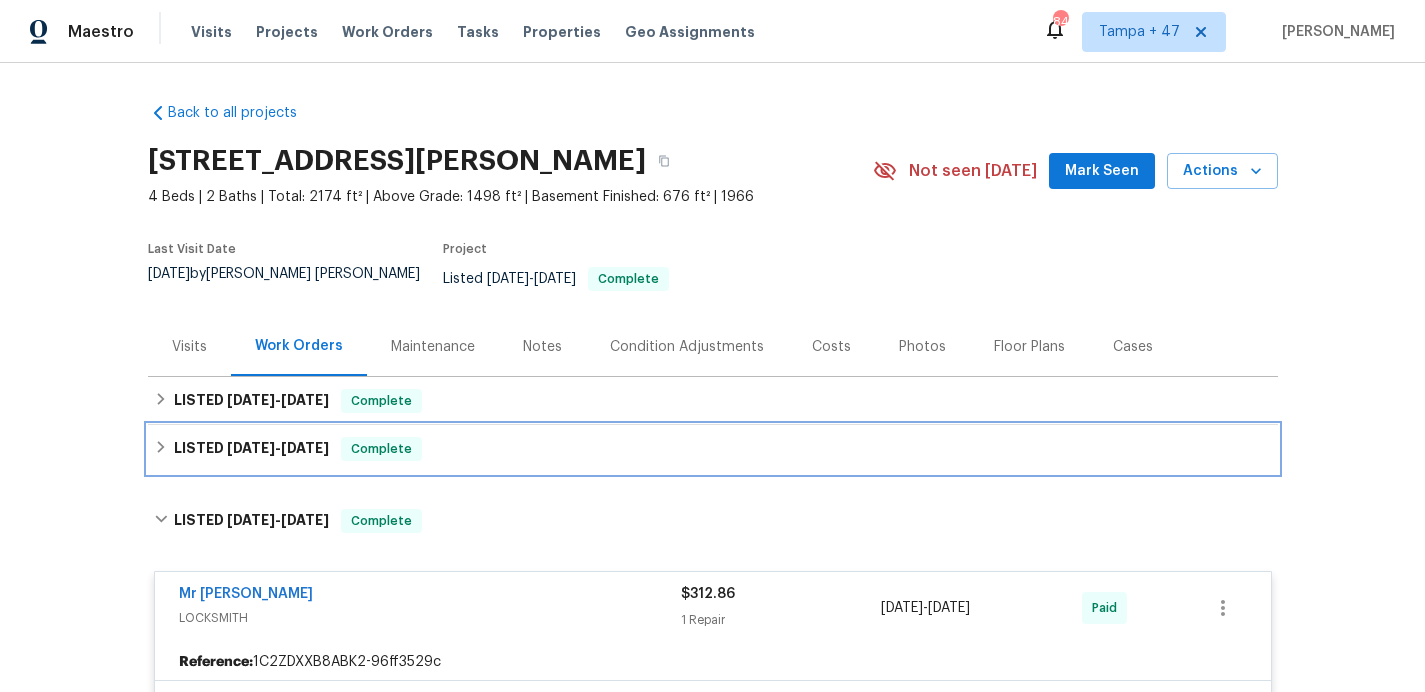 click on "LISTED   5/12/25  -  5/15/25 Complete" at bounding box center [713, 449] 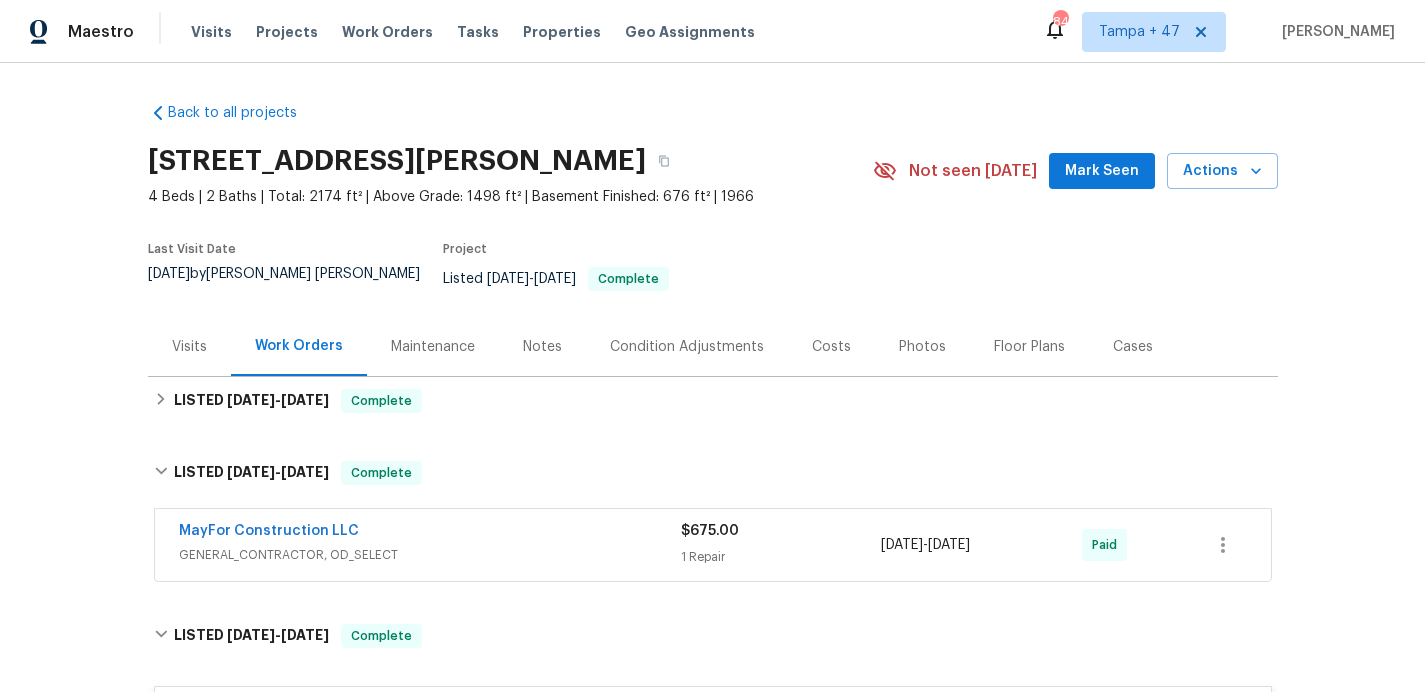 click on "GENERAL_CONTRACTOR, OD_SELECT" at bounding box center (430, 555) 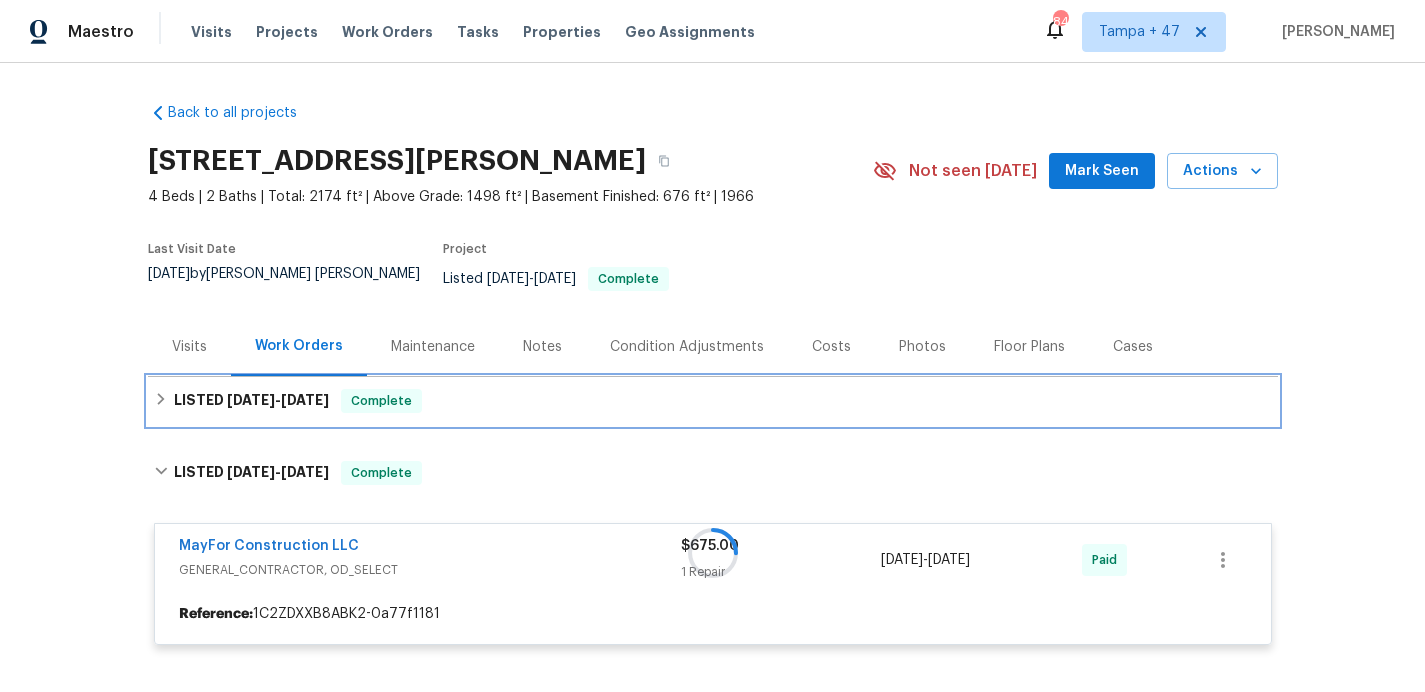 click on "LISTED   7/1/25  -  7/4/25 Complete" at bounding box center (713, 401) 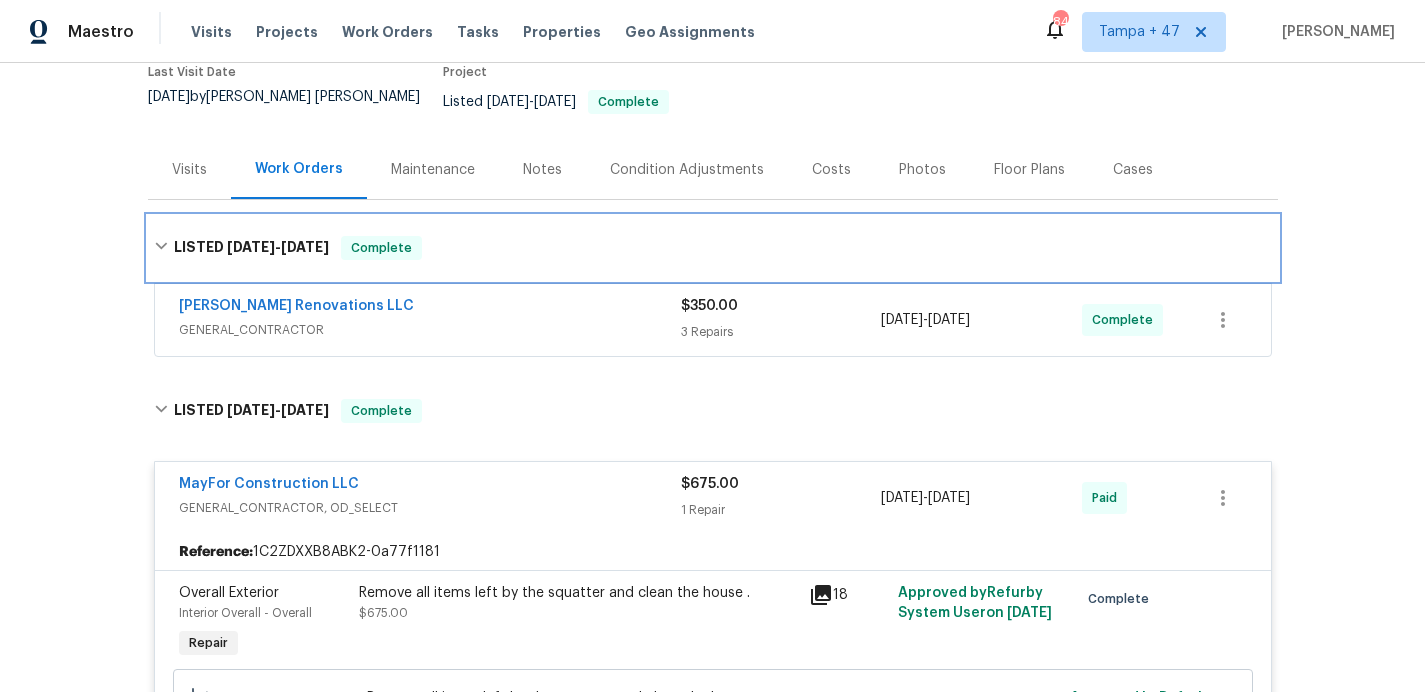 scroll, scrollTop: 132, scrollLeft: 0, axis: vertical 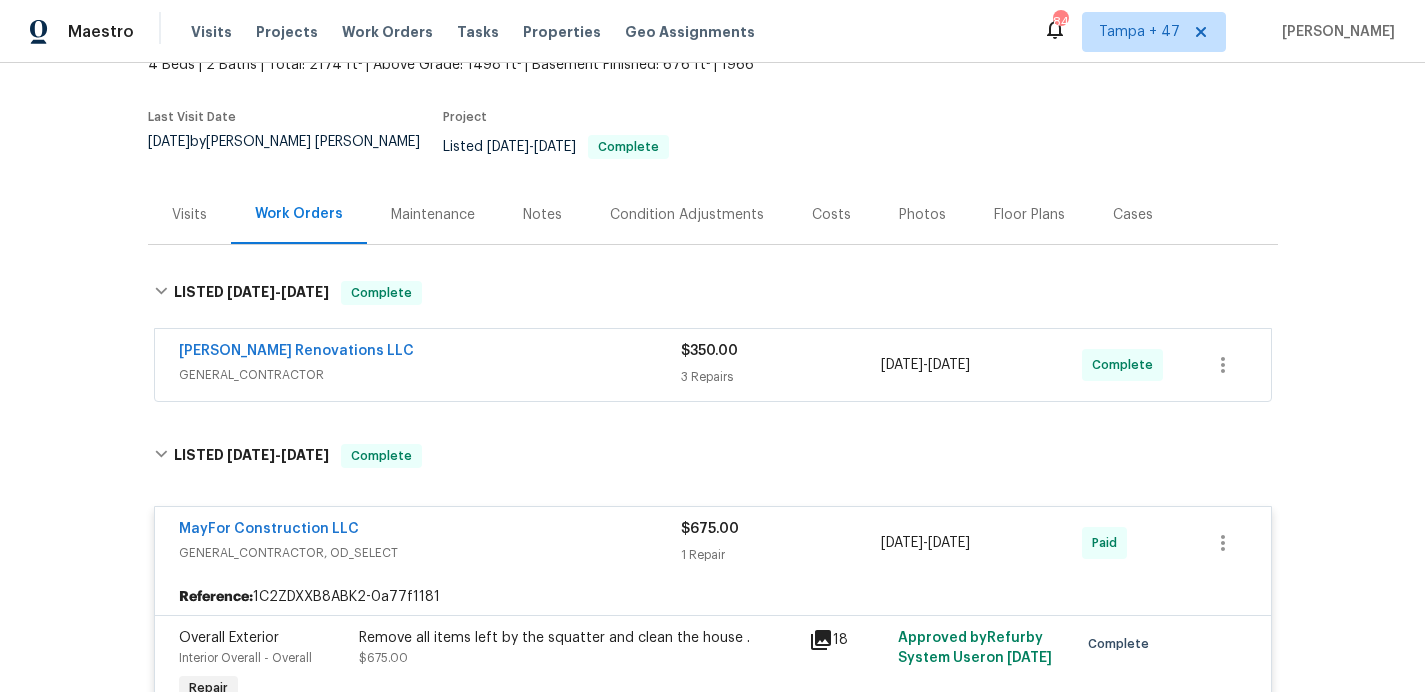 click on "Aseem Renovations LLC" at bounding box center [430, 353] 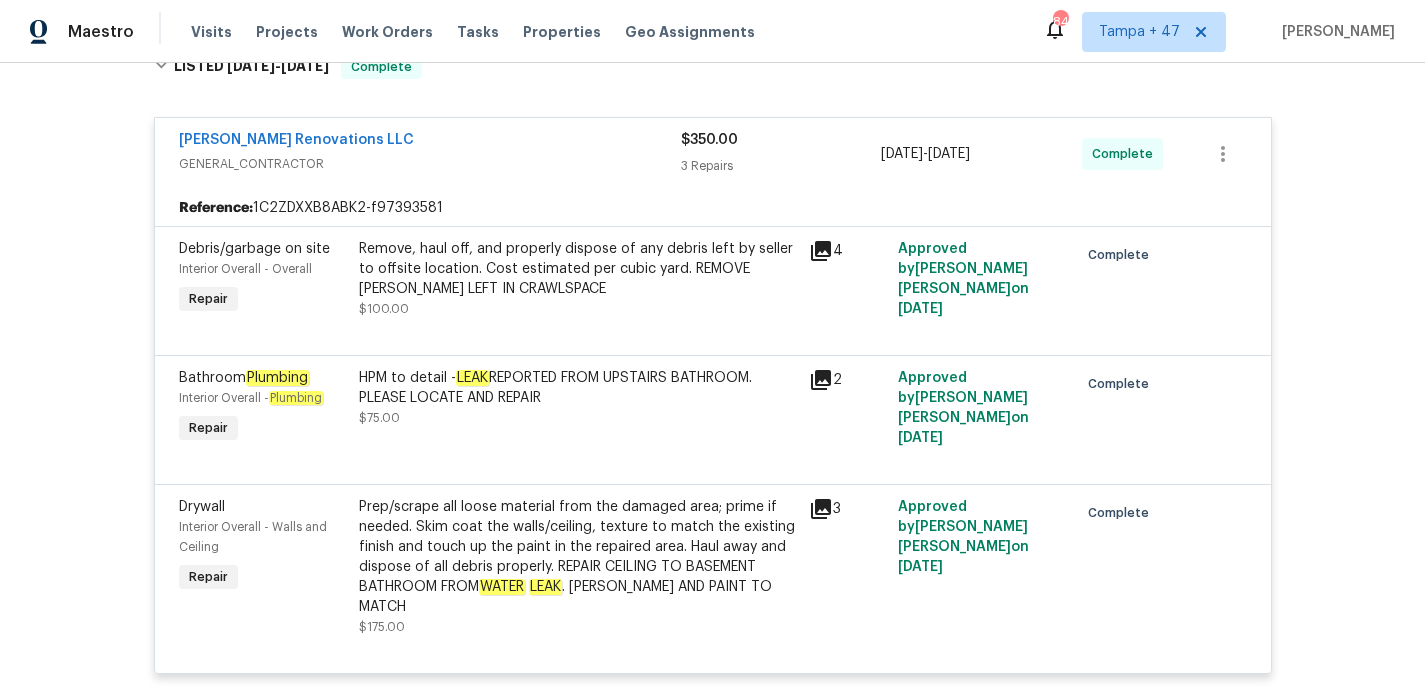 scroll, scrollTop: 357, scrollLeft: 0, axis: vertical 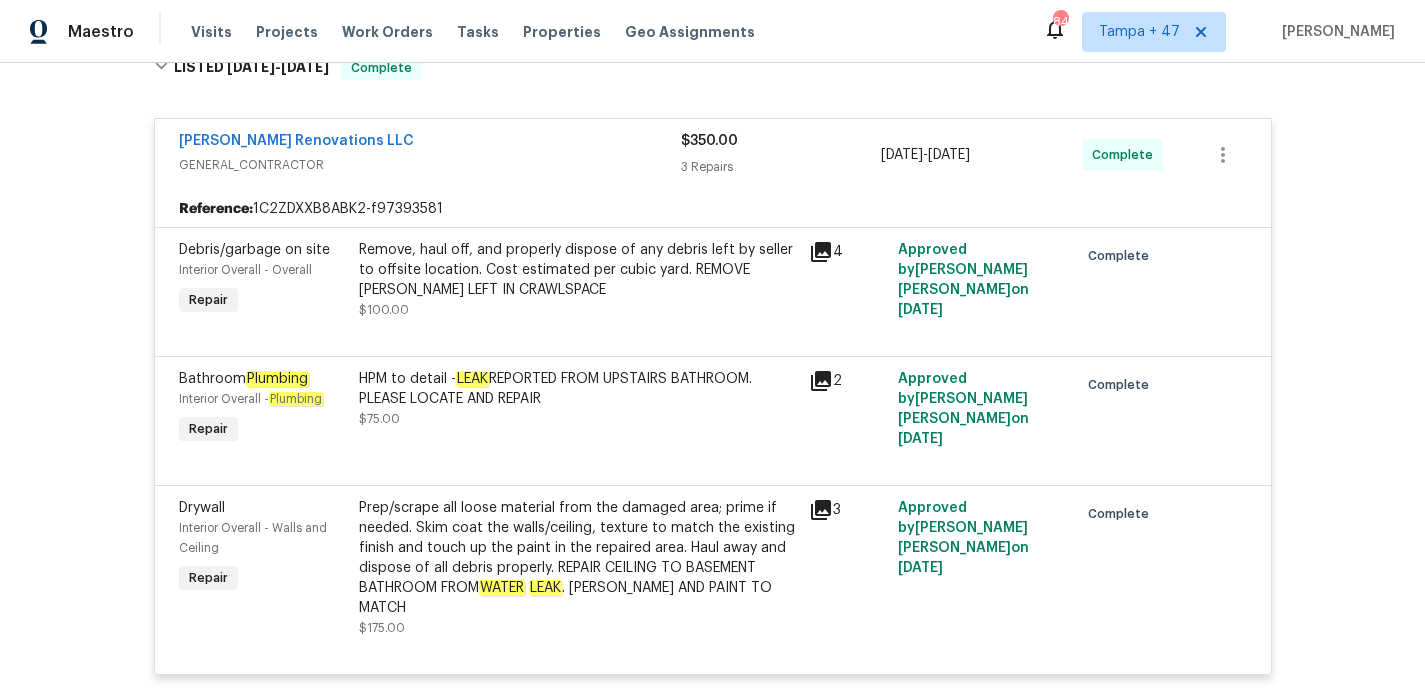 click on "Prep/scrape all loose material from the damaged area; prime if needed. Skim coat the walls/ceiling, texture to match the existing finish and touch up the paint in the repaired area. Haul away and dispose of all debris properly. REPAIR CEILING TO BASEMENT BATHROOM FROM  WATER   LEAK . KILZ AND PAINT TO MATCH" at bounding box center (578, 558) 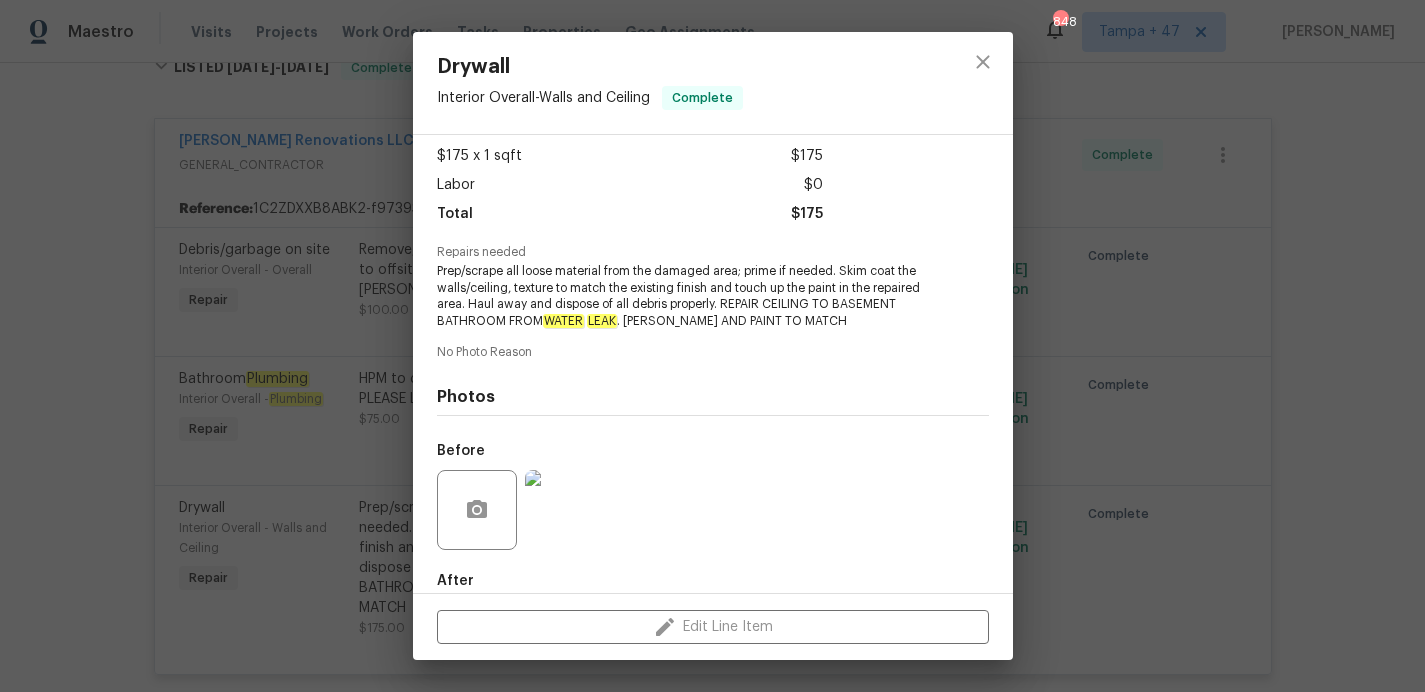 scroll, scrollTop: 212, scrollLeft: 0, axis: vertical 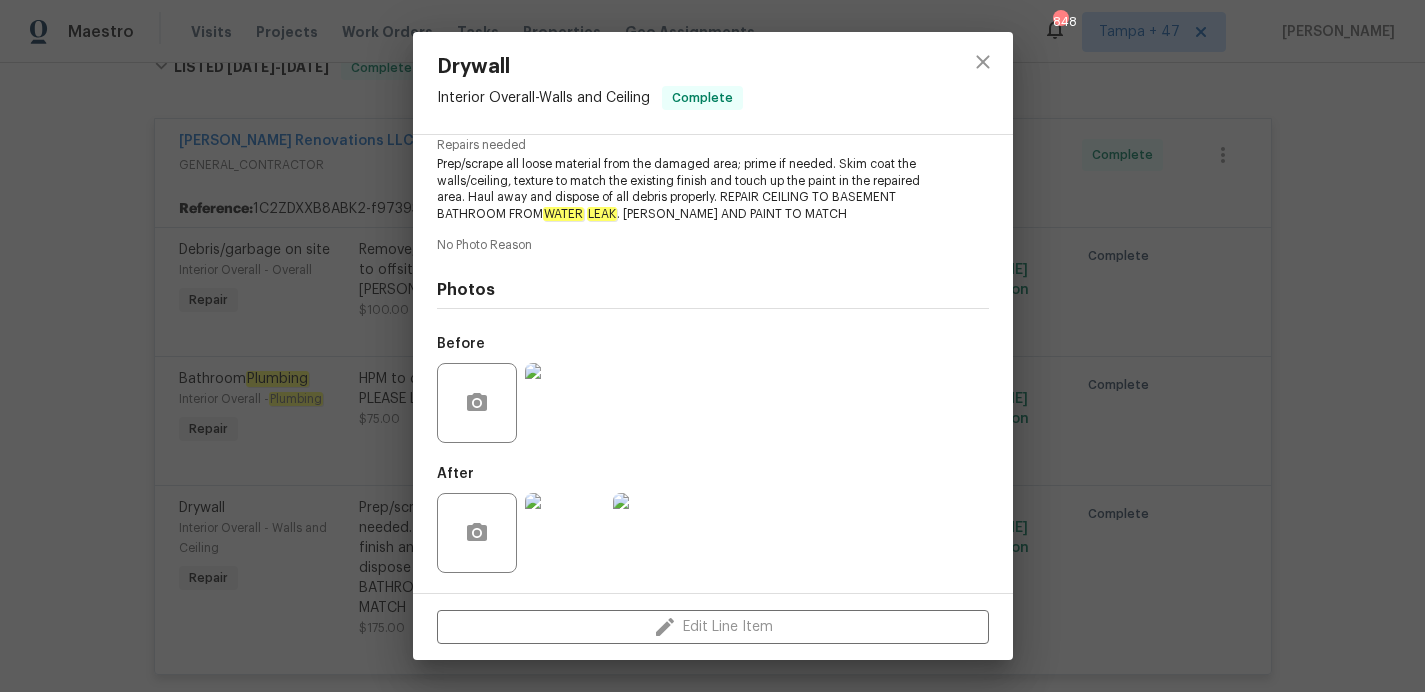 click at bounding box center [565, 403] 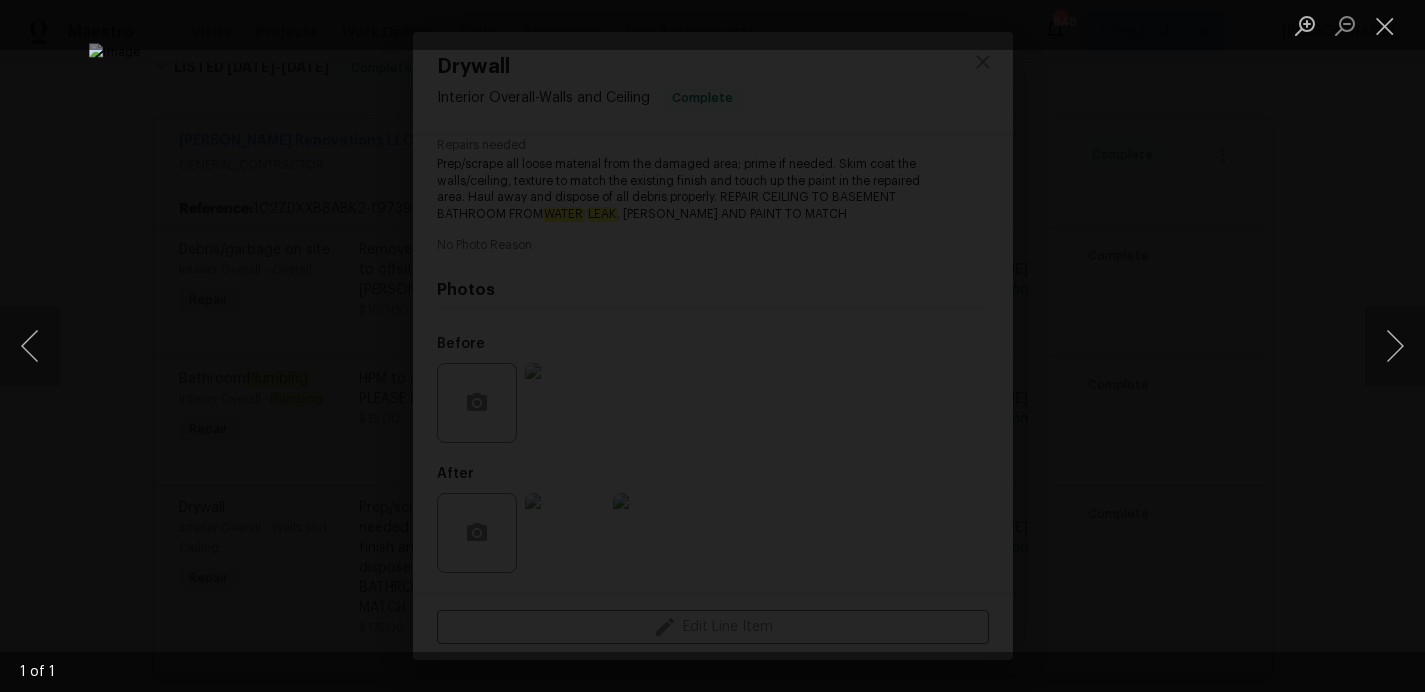 click at bounding box center (712, 346) 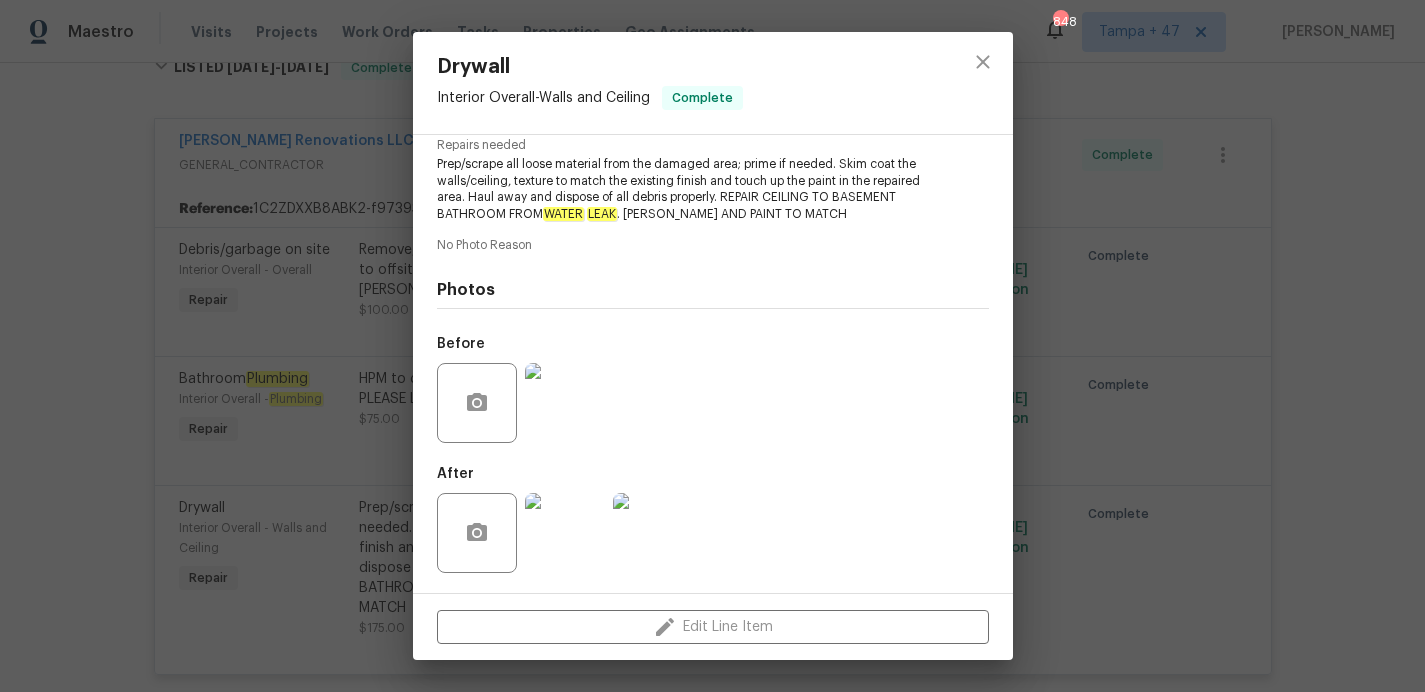 click at bounding box center (565, 533) 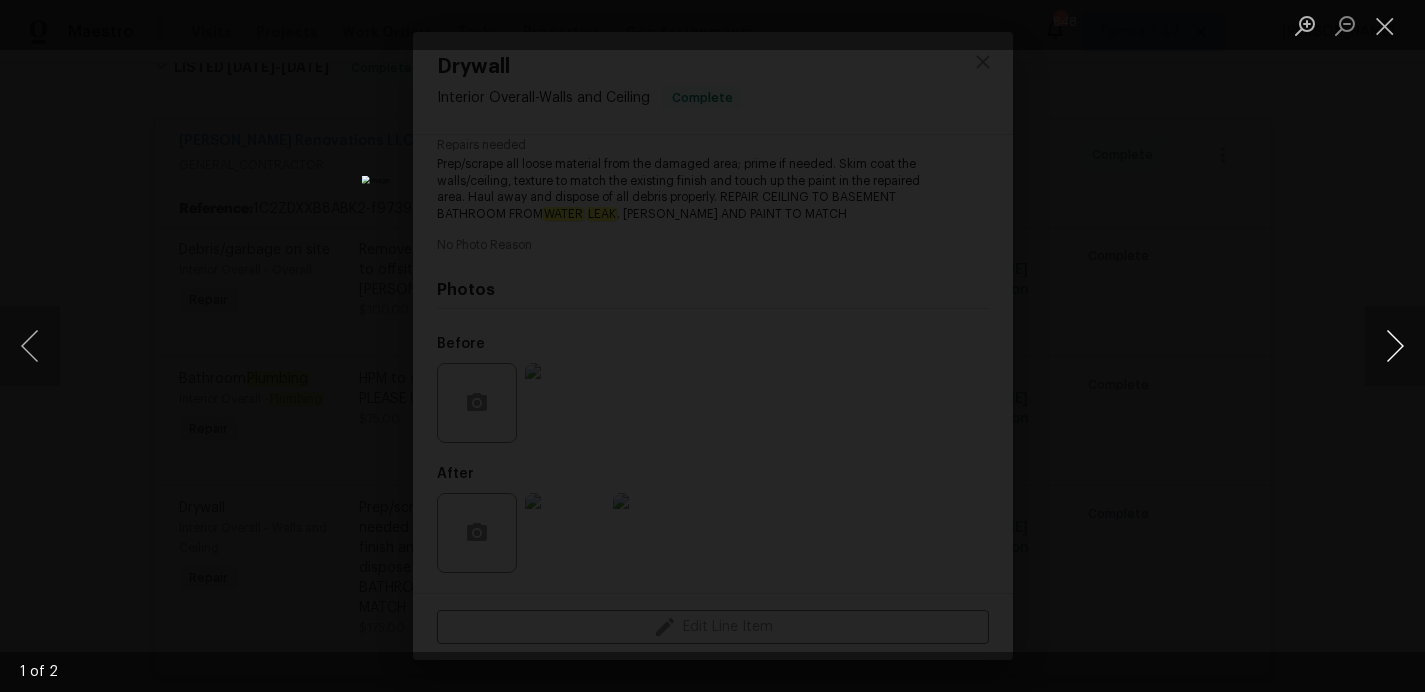 click at bounding box center (1395, 346) 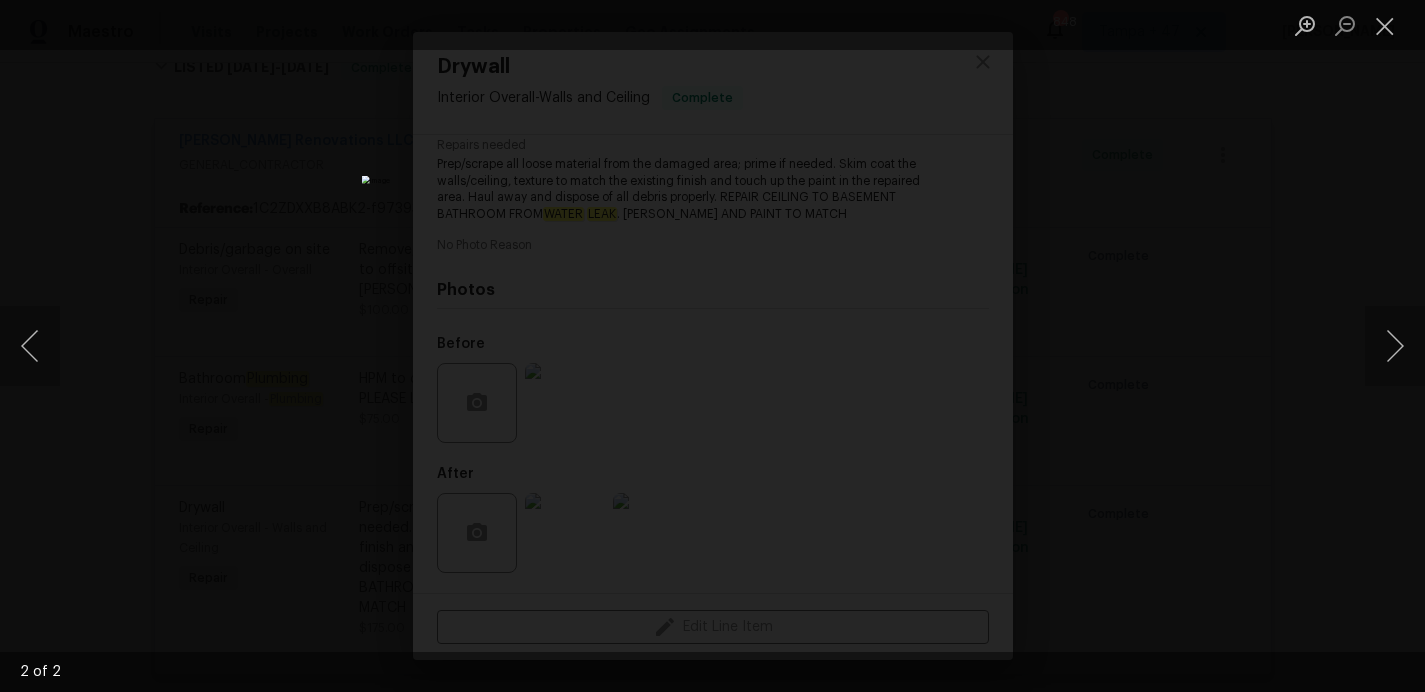click at bounding box center (712, 346) 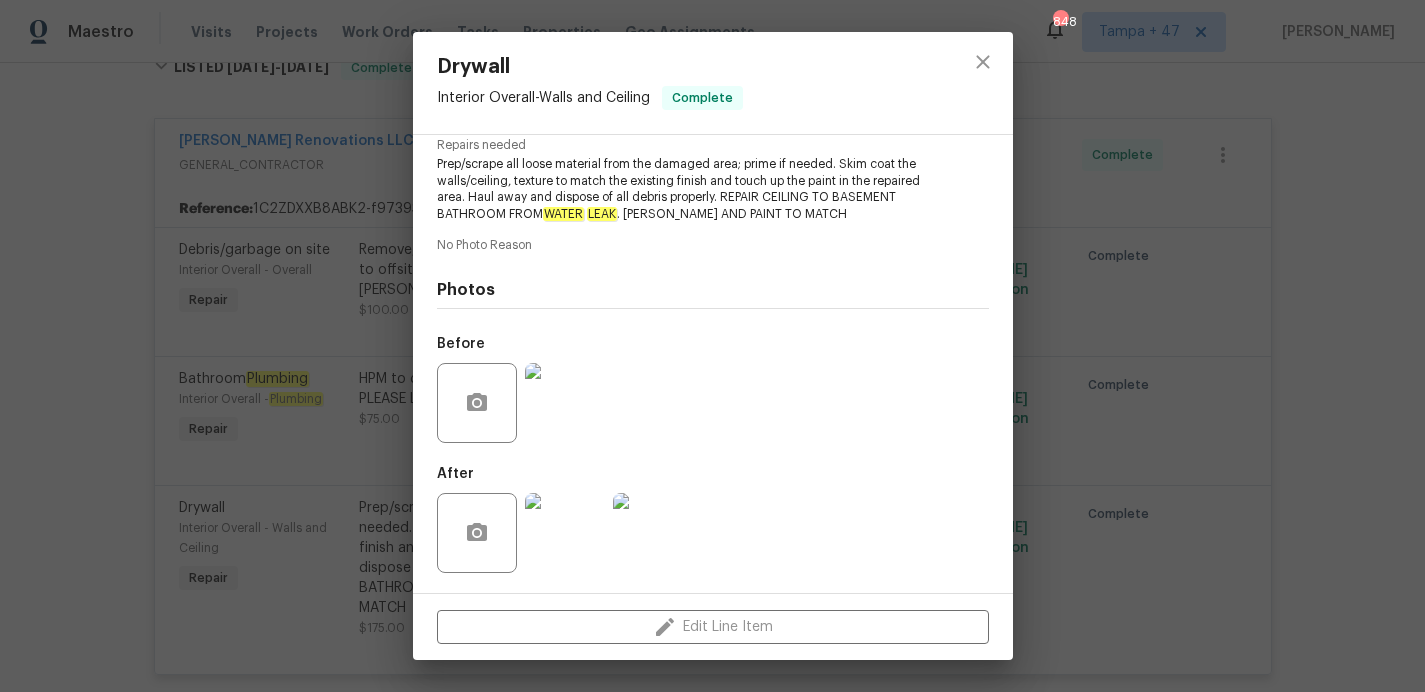 click on "Drywall Interior Overall  -  Walls and Ceiling Complete Vendor Aseem Renovations LLC Account Category Repairs Cost $175 x 1 sqft $175 Labor $0 Total $175 Repairs needed Prep/scrape all loose material from the damaged area; prime if needed. Skim coat the walls/ceiling, texture to match the existing finish and touch up the paint in the repaired area. Haul away and dispose of all debris properly. REPAIR CEILING TO BASEMENT BATHROOM FROM  WATER   LEAK . KILZ AND PAINT TO MATCH No Photo Reason   Photos Before After  Edit Line Item" at bounding box center [712, 346] 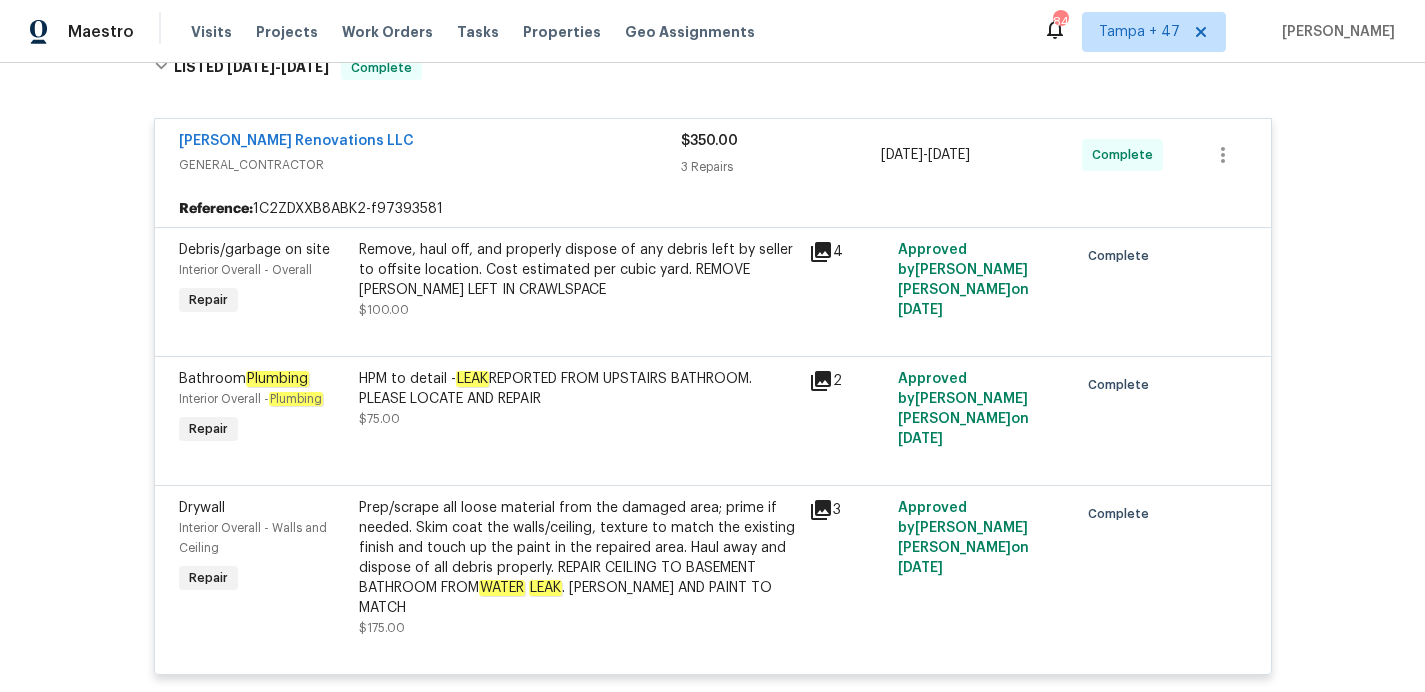 click on "Prep/scrape all loose material from the damaged area; prime if needed. Skim coat the walls/ceiling, texture to match the existing finish and touch up the paint in the repaired area. Haul away and dispose of all debris properly. REPAIR CEILING TO BASEMENT BATHROOM FROM  WATER   LEAK . KILZ AND PAINT TO MATCH" at bounding box center [578, 558] 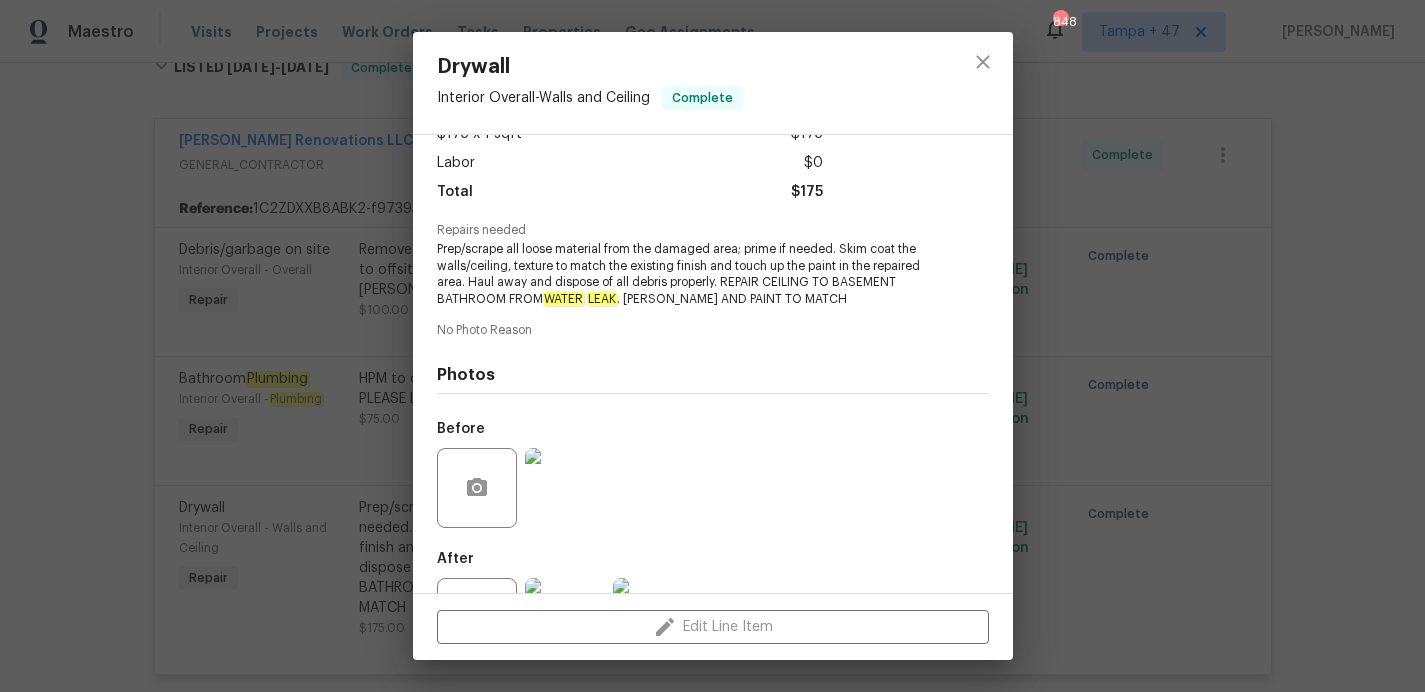 scroll, scrollTop: 129, scrollLeft: 0, axis: vertical 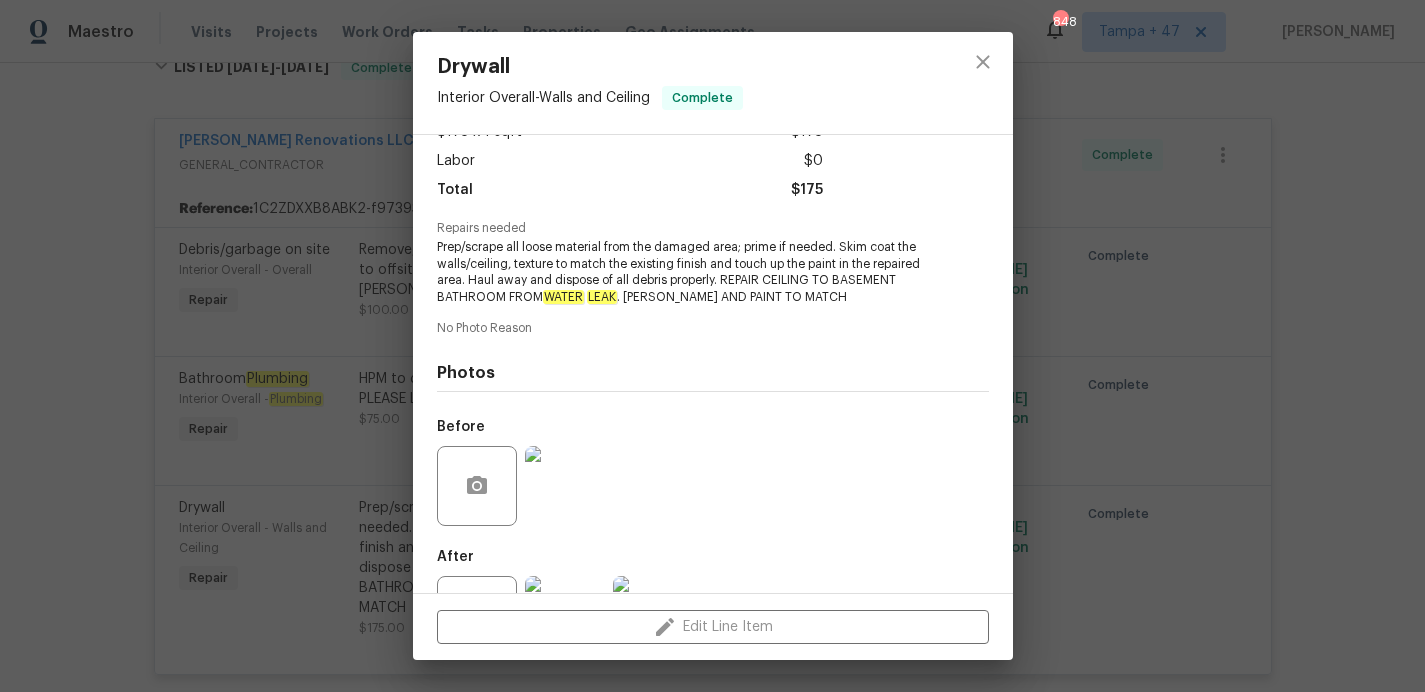 click at bounding box center (565, 486) 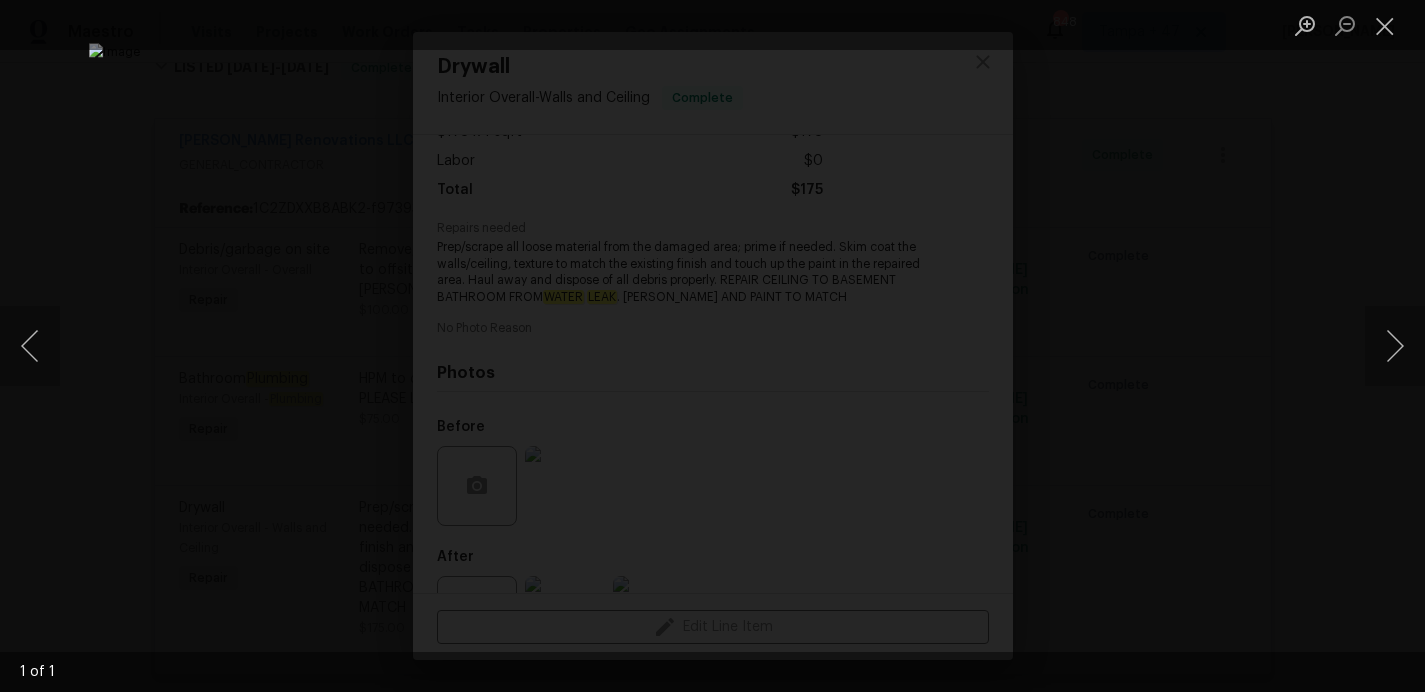click at bounding box center [712, 346] 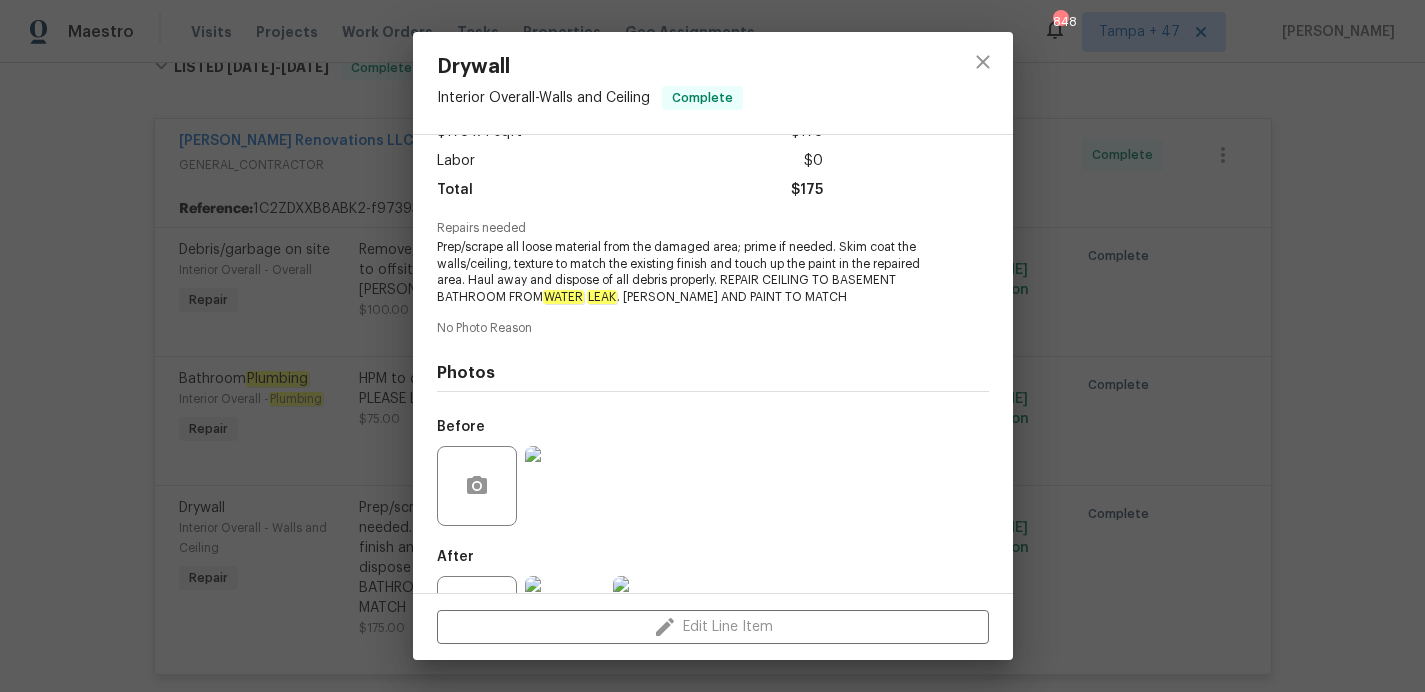 scroll, scrollTop: 212, scrollLeft: 0, axis: vertical 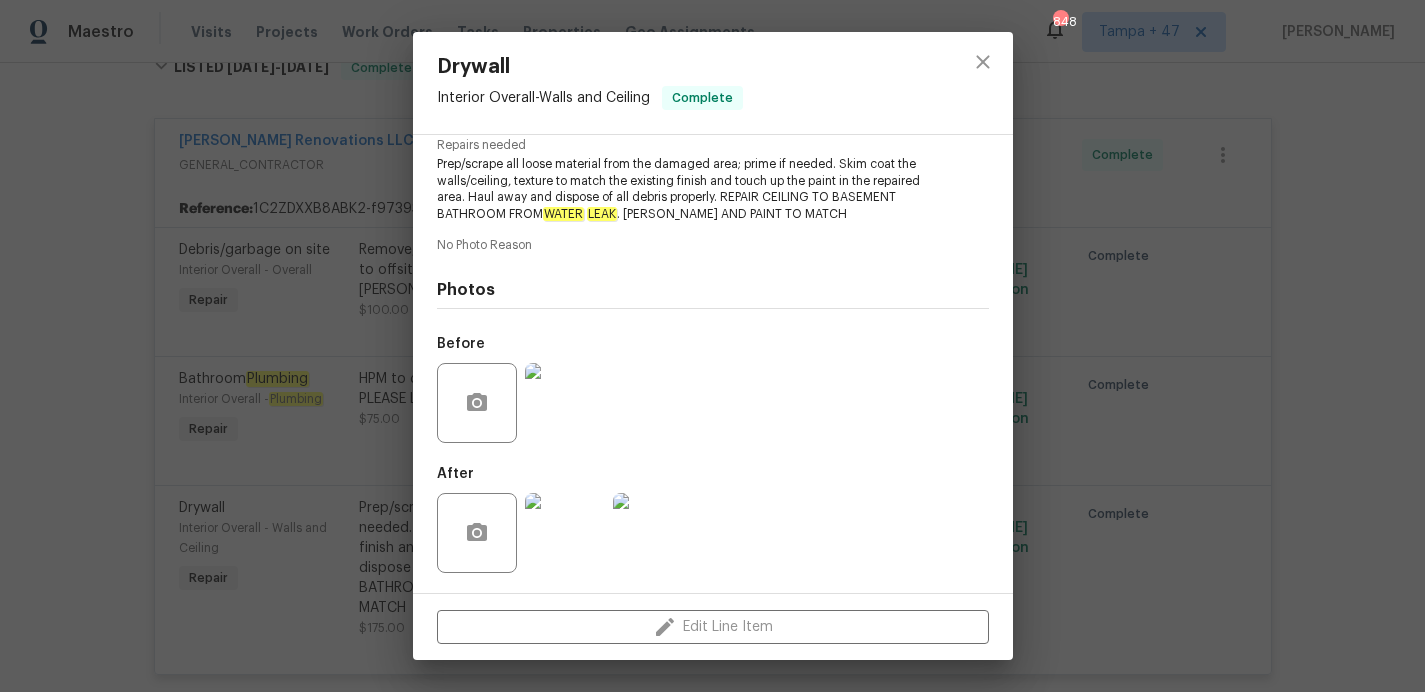 click at bounding box center [565, 403] 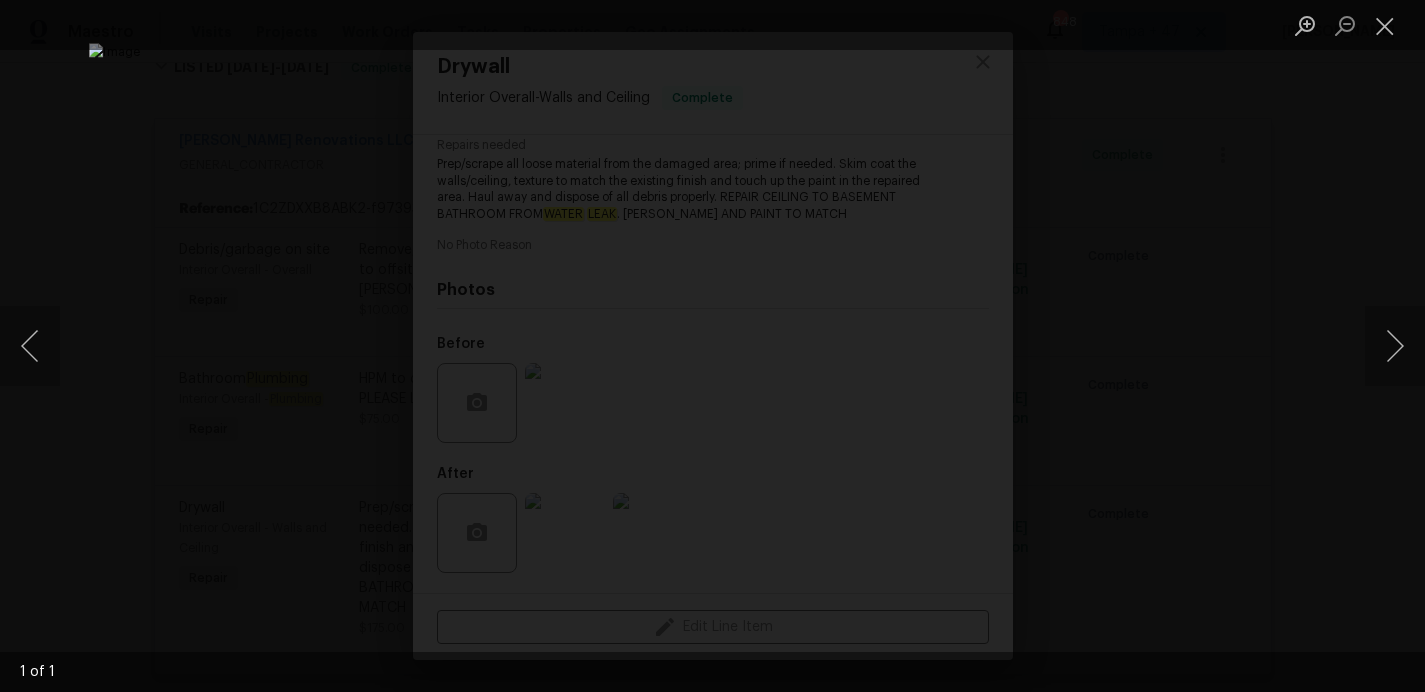 click at bounding box center [712, 346] 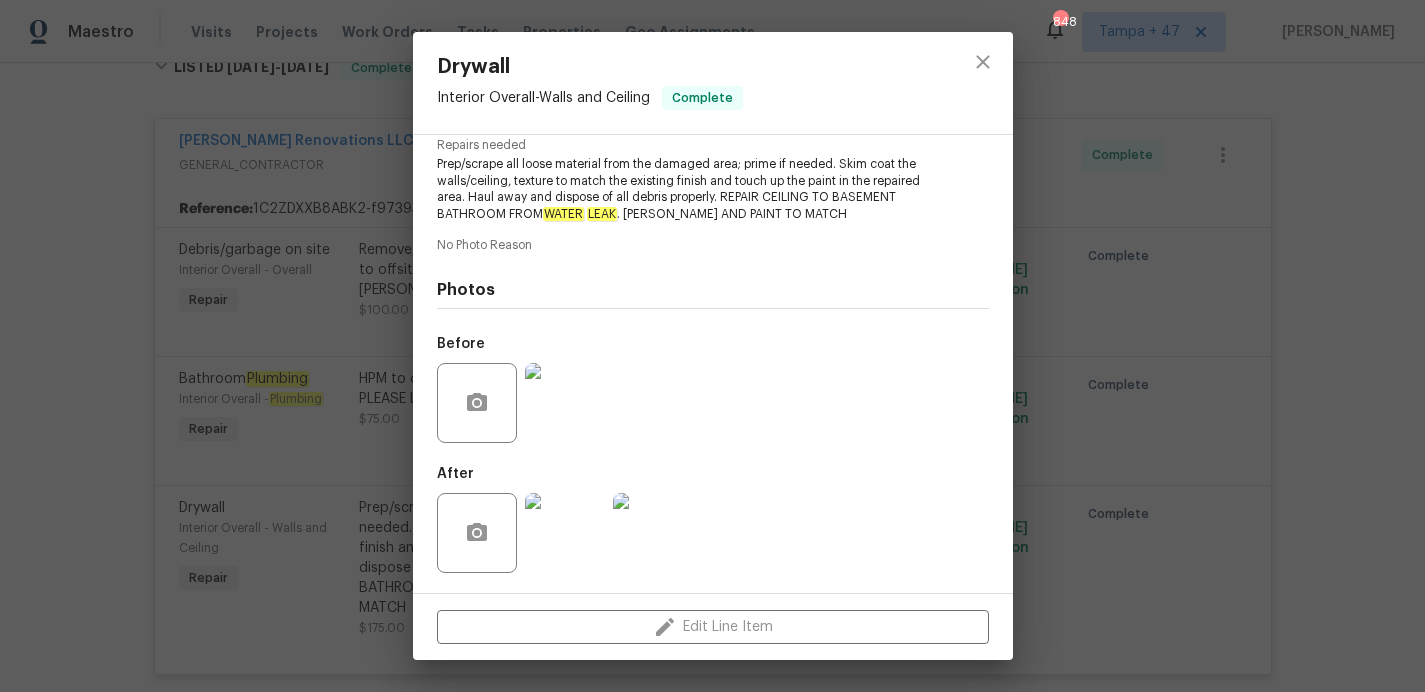 click at bounding box center (565, 533) 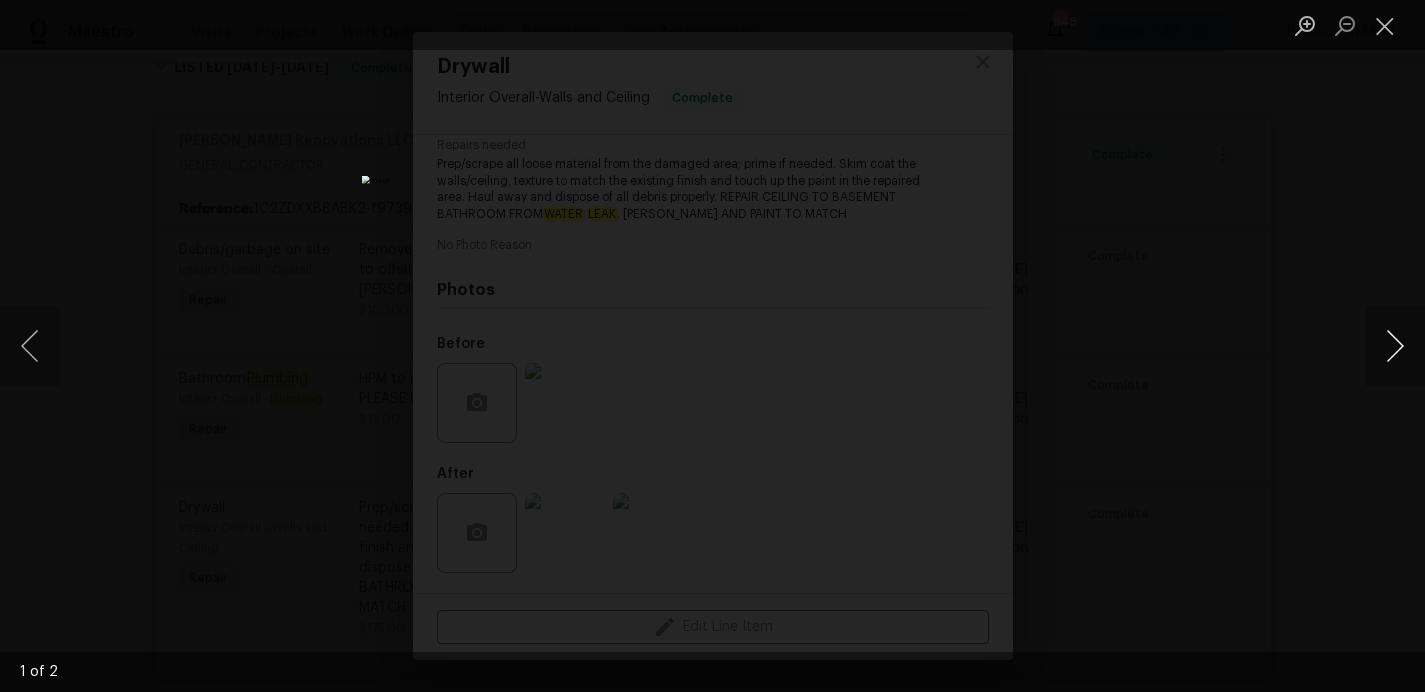 click at bounding box center [1395, 346] 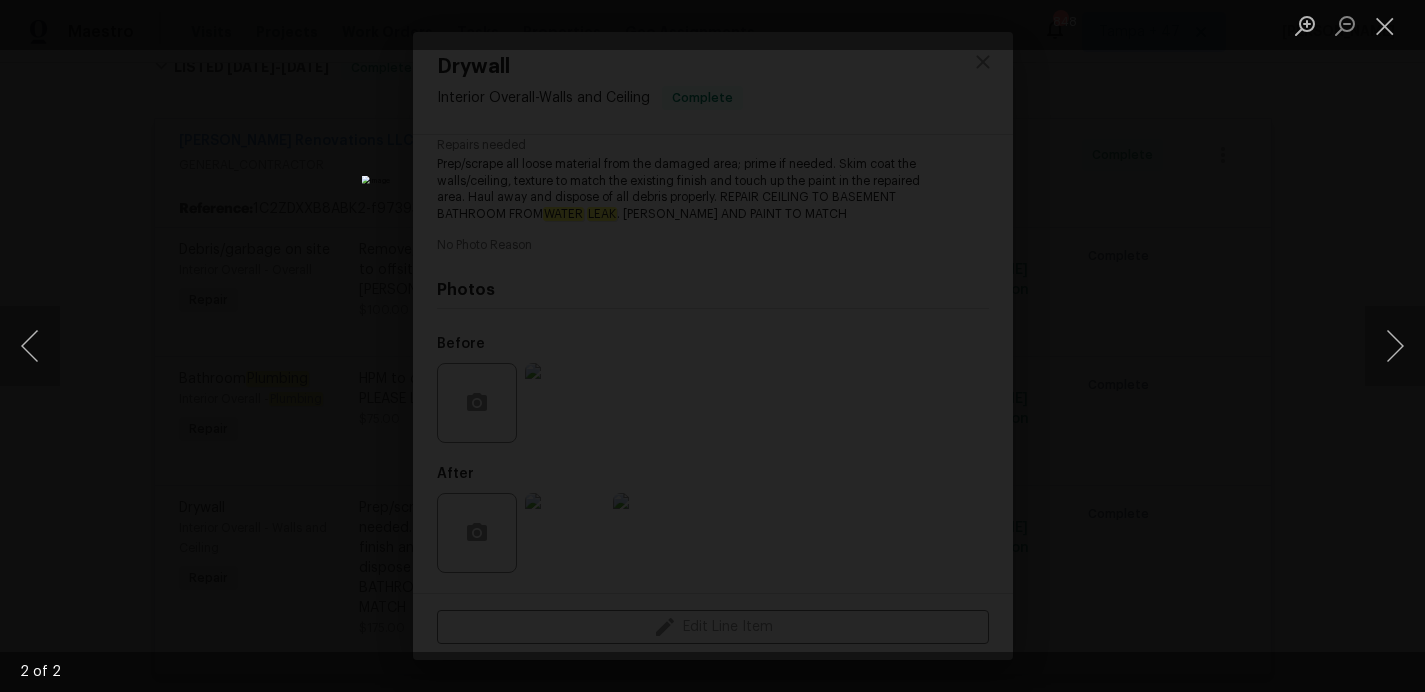 click at bounding box center (712, 346) 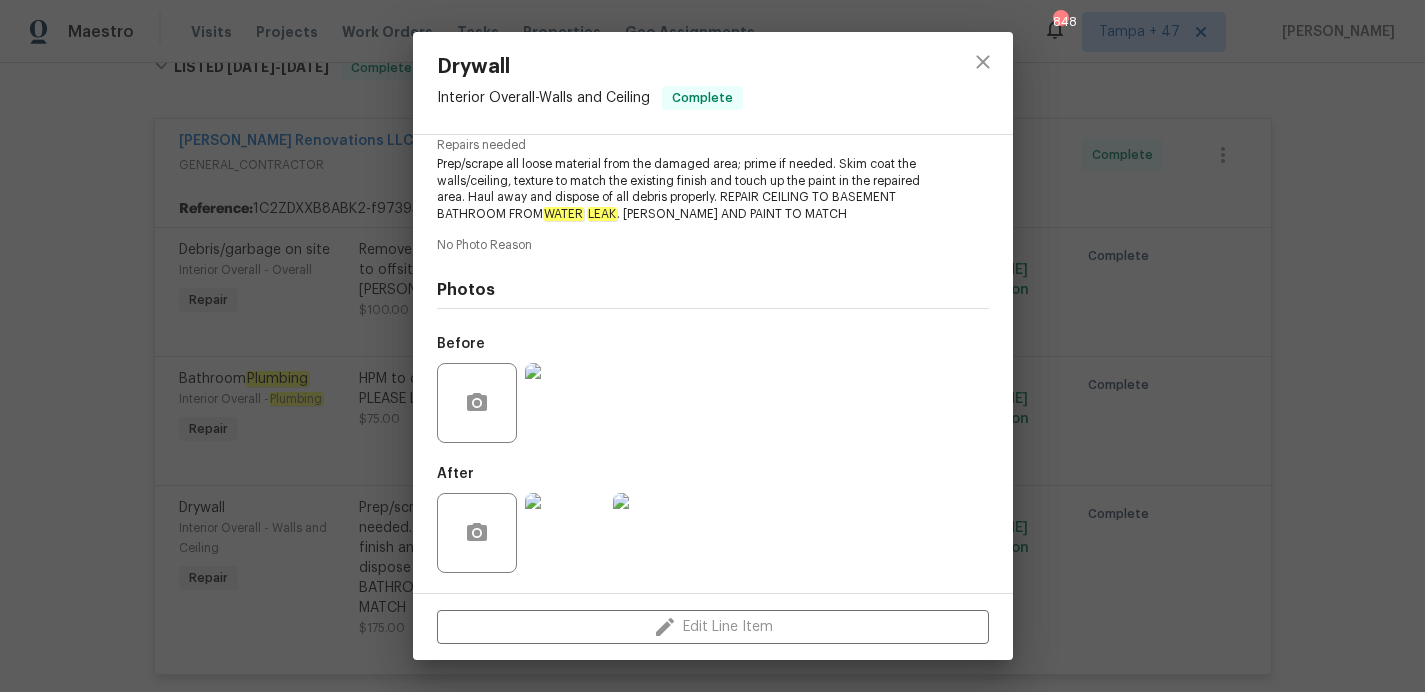 click on "Drywall Interior Overall  -  Walls and Ceiling Complete Vendor Aseem Renovations LLC Account Category Repairs Cost $175 x 1 sqft $175 Labor $0 Total $175 Repairs needed Prep/scrape all loose material from the damaged area; prime if needed. Skim coat the walls/ceiling, texture to match the existing finish and touch up the paint in the repaired area. Haul away and dispose of all debris properly. REPAIR CEILING TO BASEMENT BATHROOM FROM  WATER   LEAK . KILZ AND PAINT TO MATCH No Photo Reason   Photos Before After  Edit Line Item" at bounding box center [712, 346] 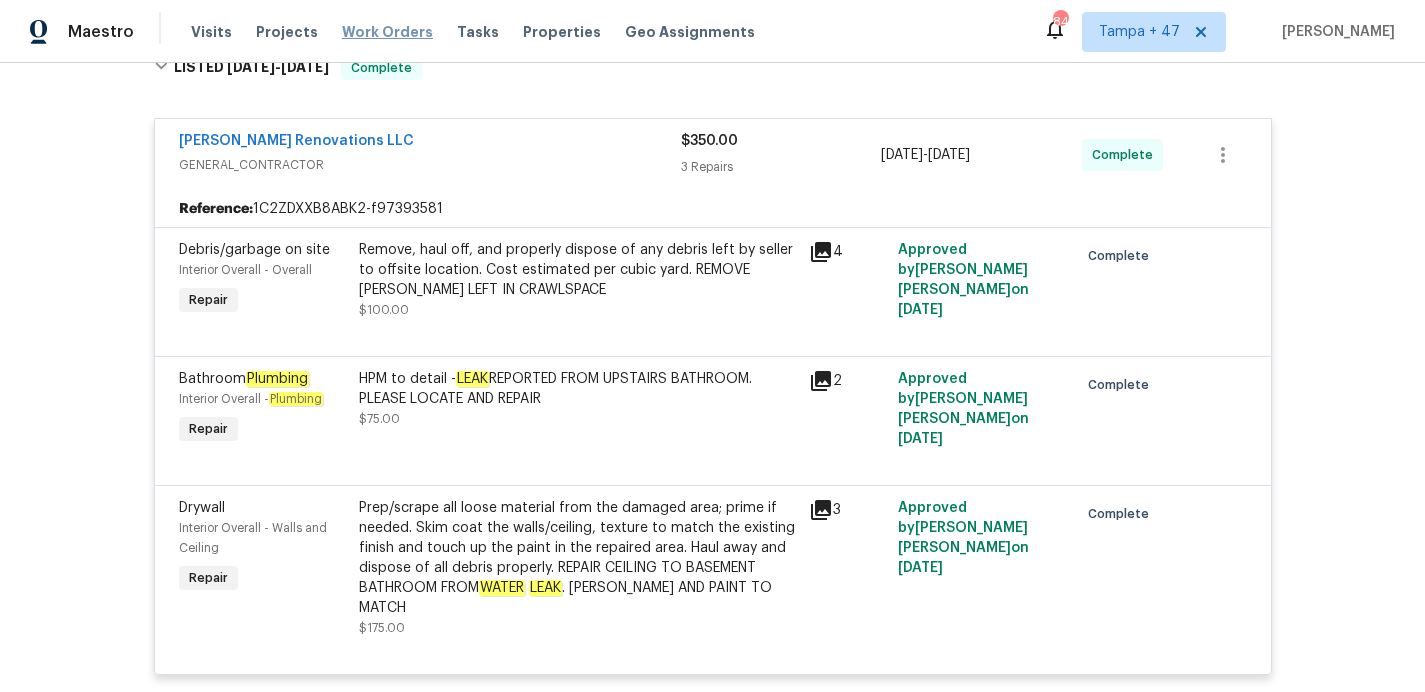 click on "Work Orders" at bounding box center (387, 32) 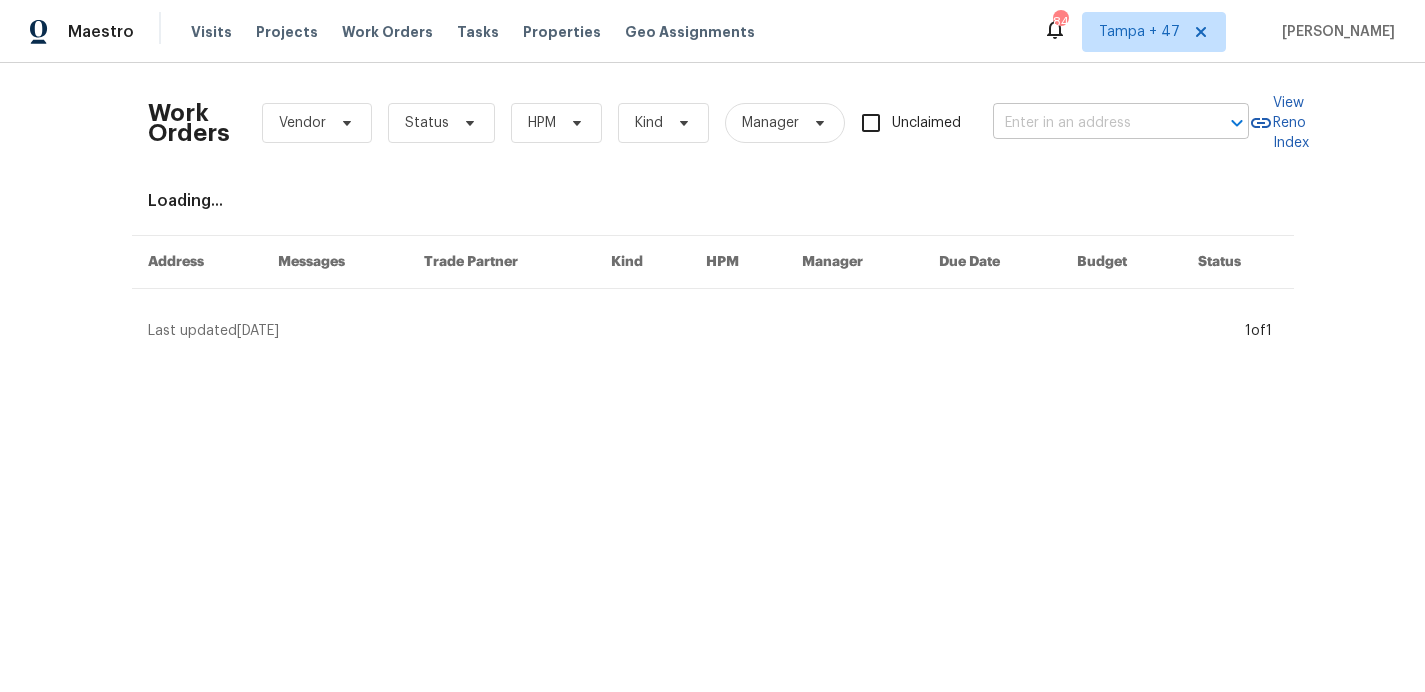 click at bounding box center (1093, 123) 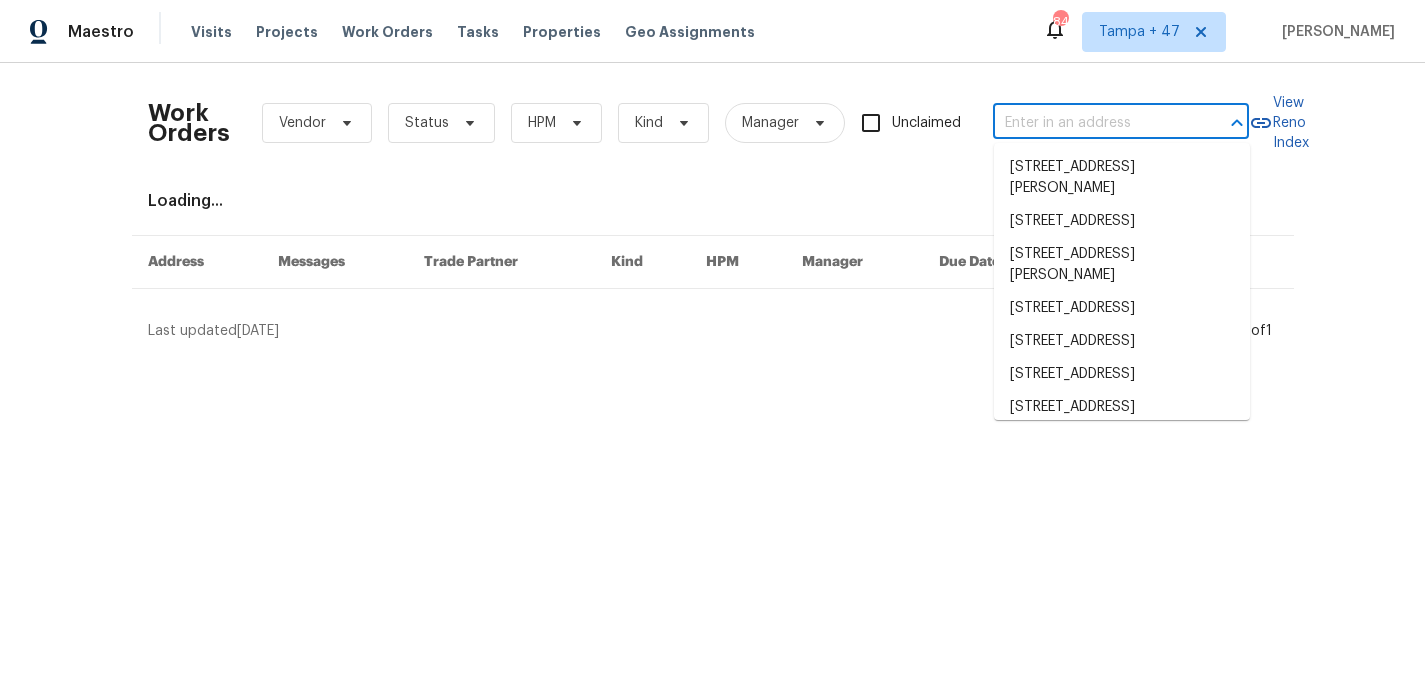 paste on "120 Blackberry Run Fayetteville, GA 30214" 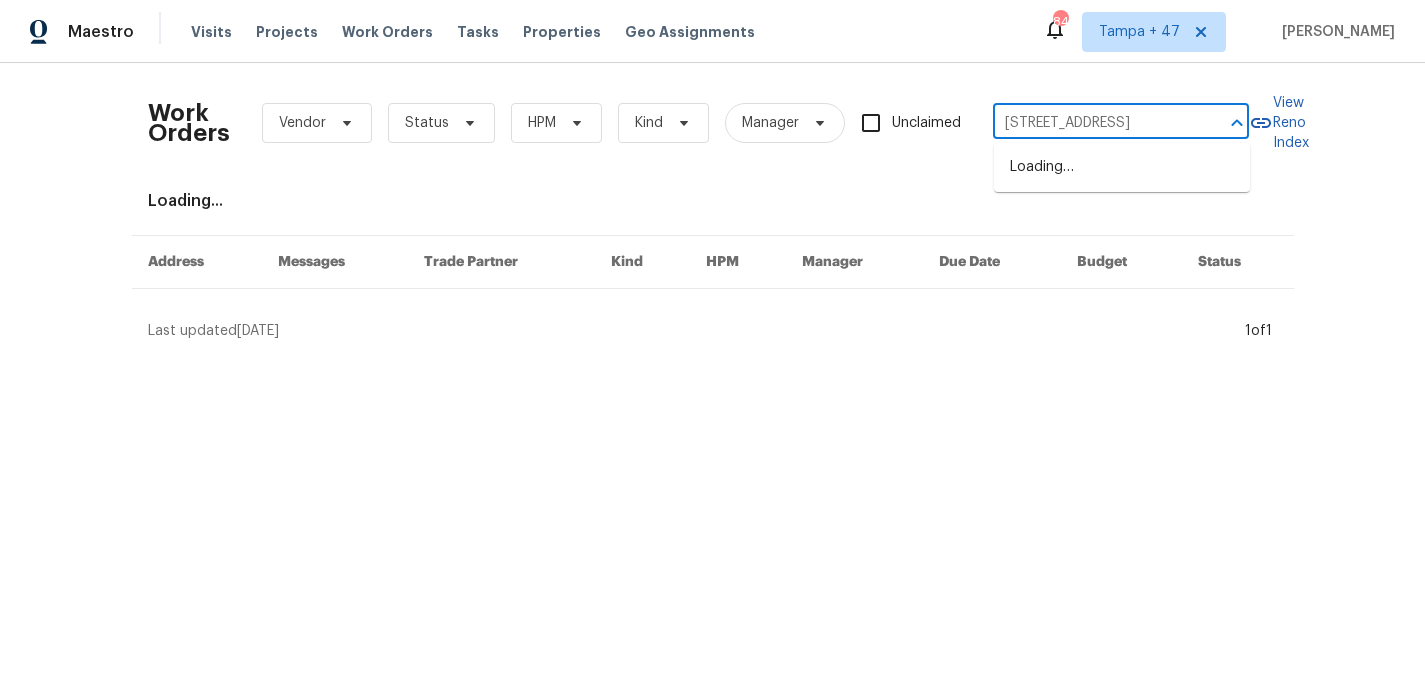 scroll, scrollTop: 0, scrollLeft: 85, axis: horizontal 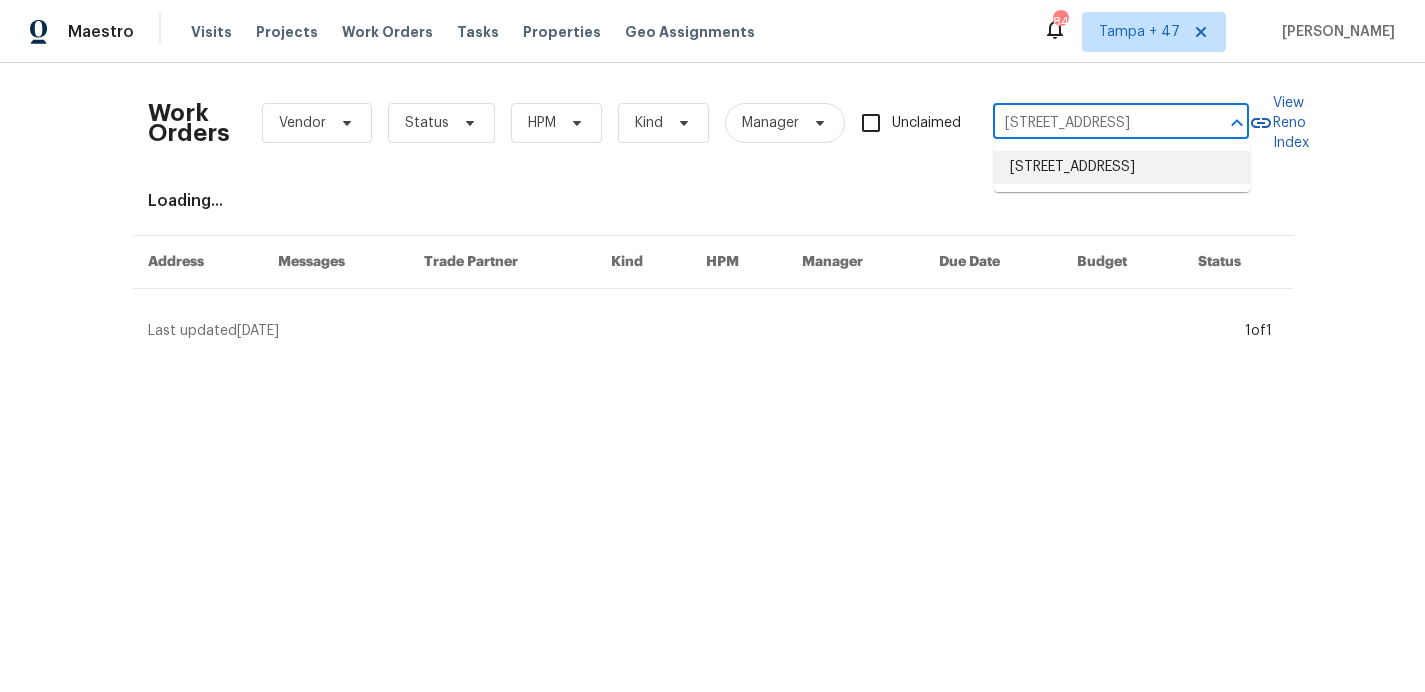 click on "120 Blackberry Run, Fayetteville, GA 30214" at bounding box center (1122, 167) 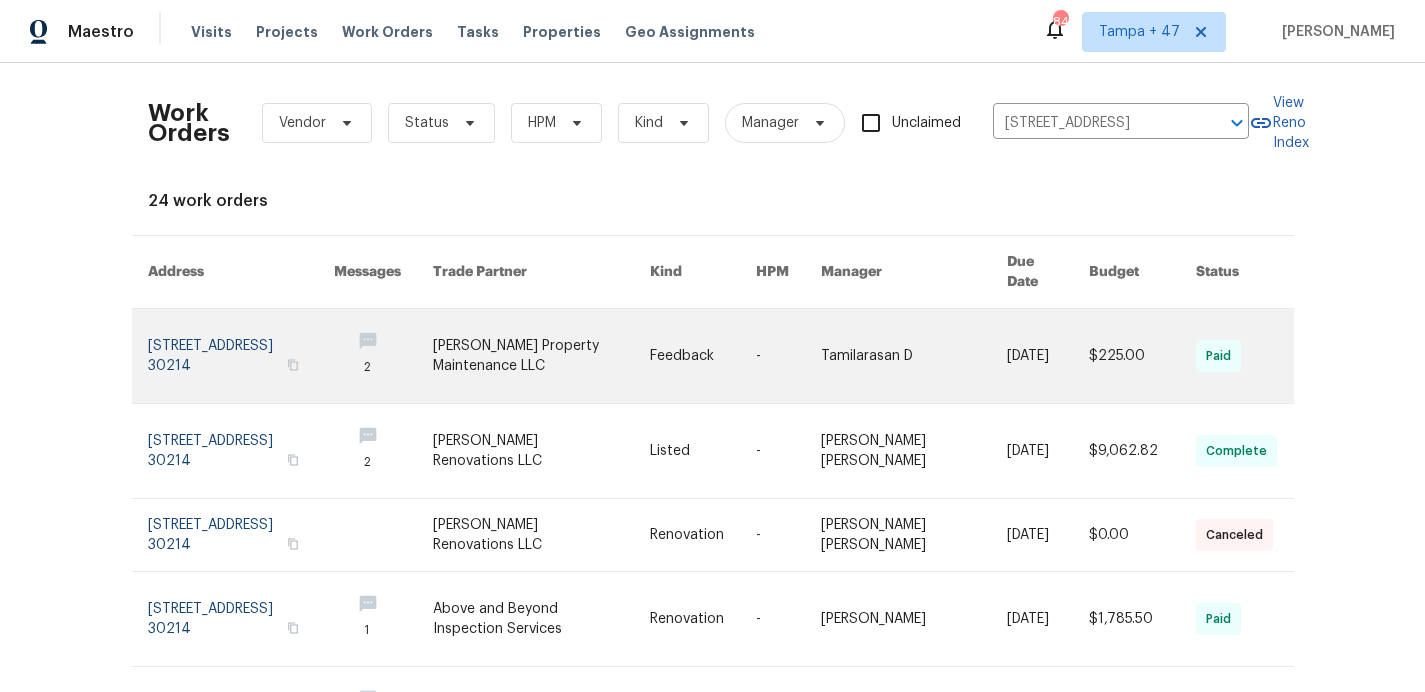 click at bounding box center [241, 356] 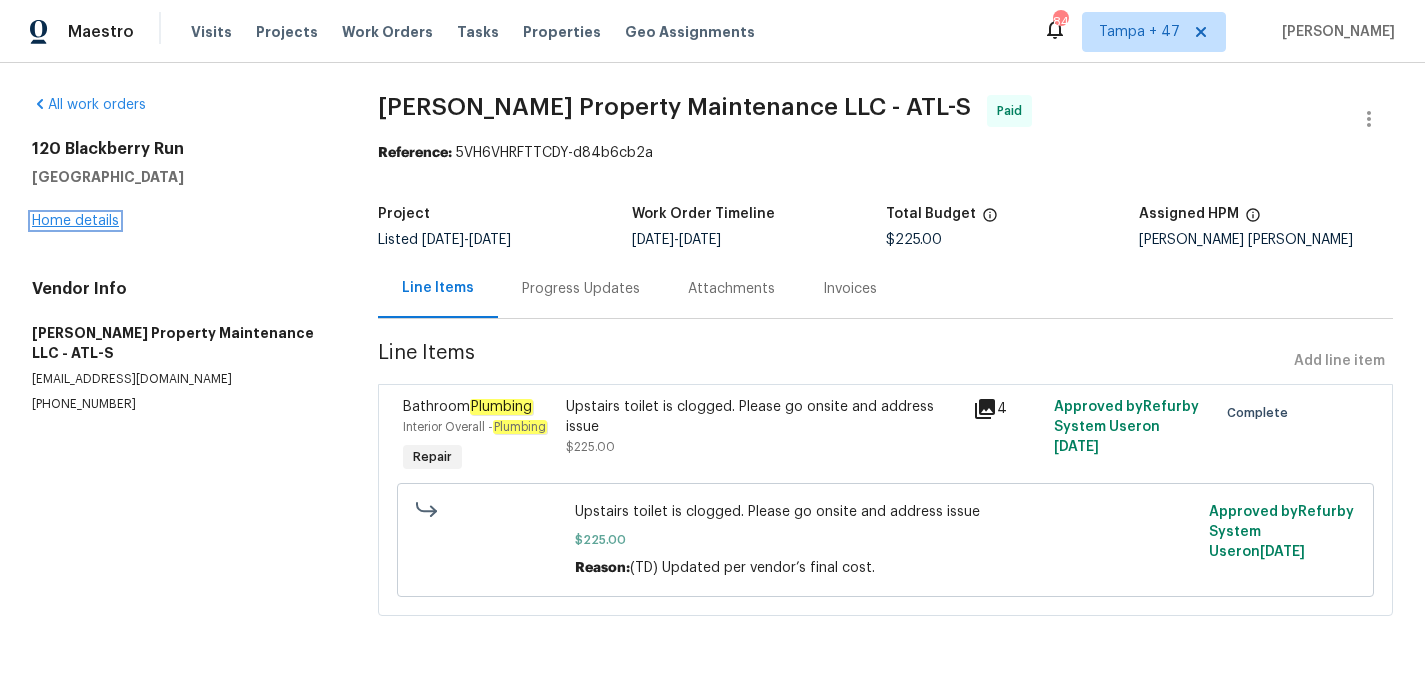 click on "Home details" at bounding box center (75, 221) 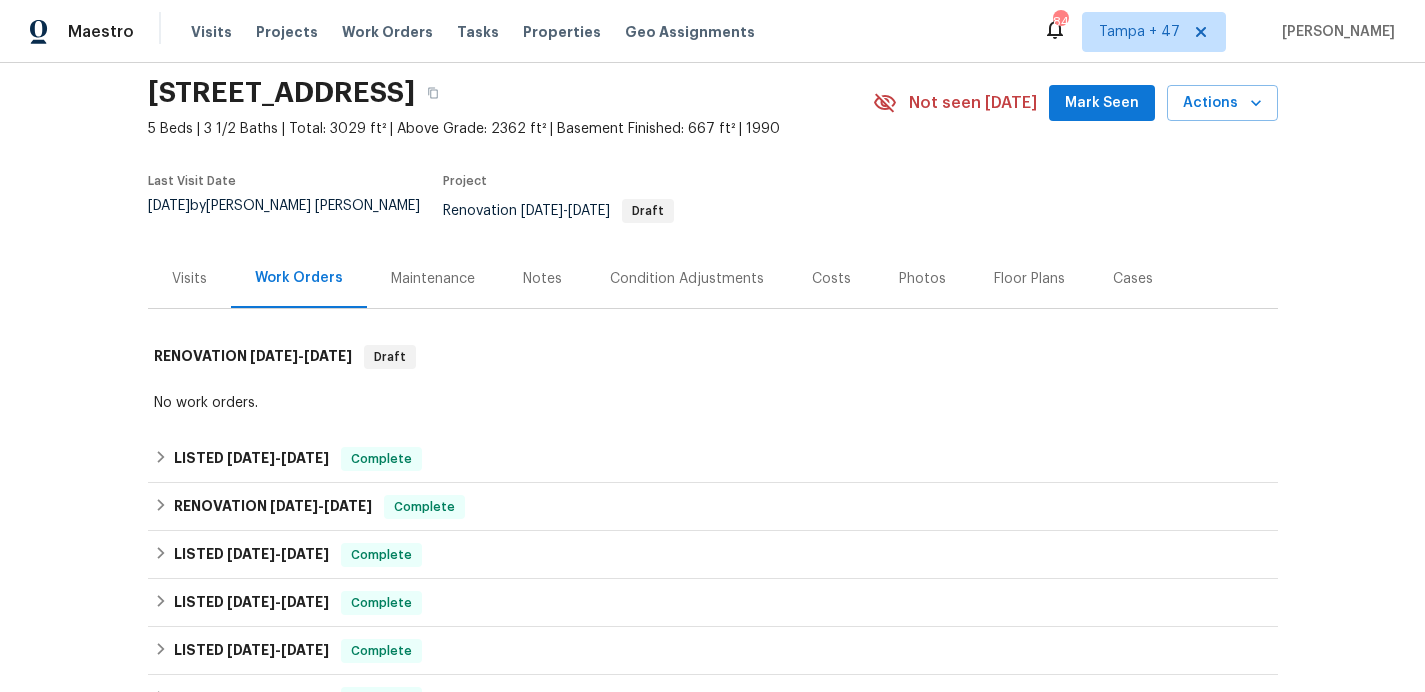 scroll, scrollTop: 69, scrollLeft: 0, axis: vertical 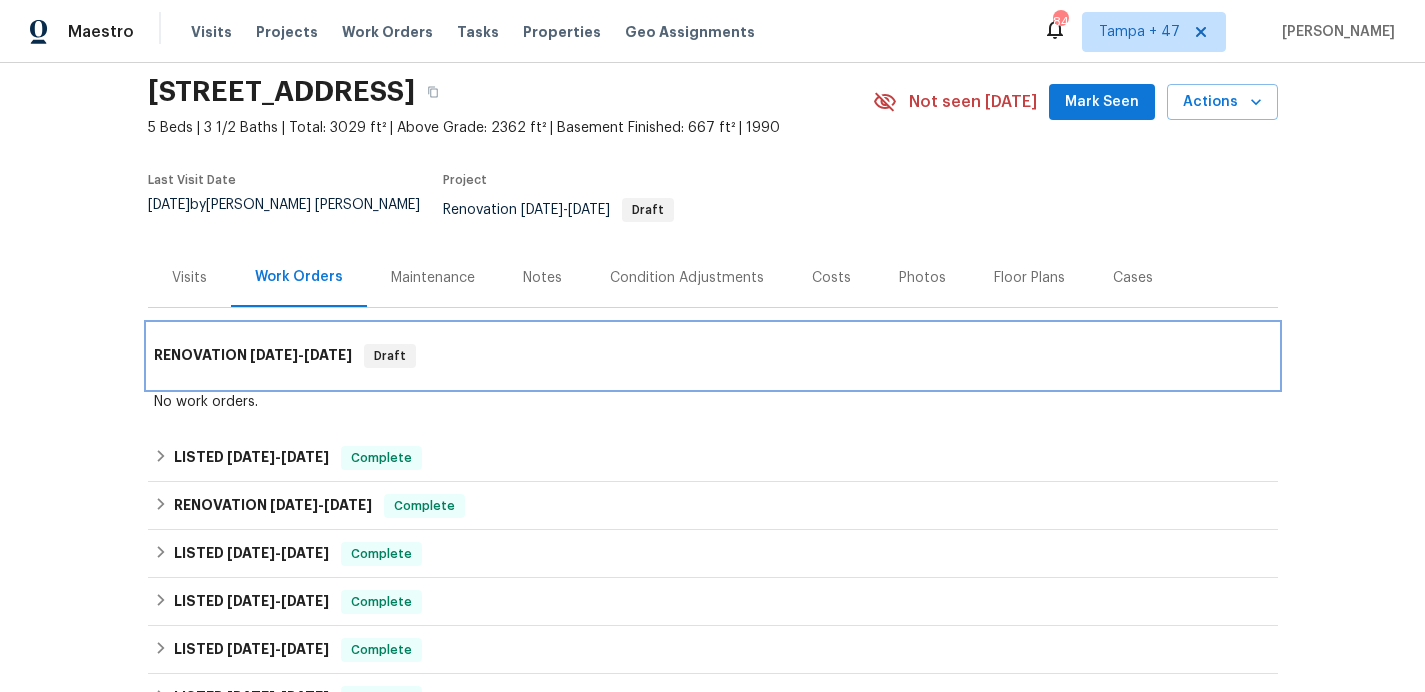 click on "RENOVATION   6/5/25  -  6/9/25 Draft" at bounding box center [713, 356] 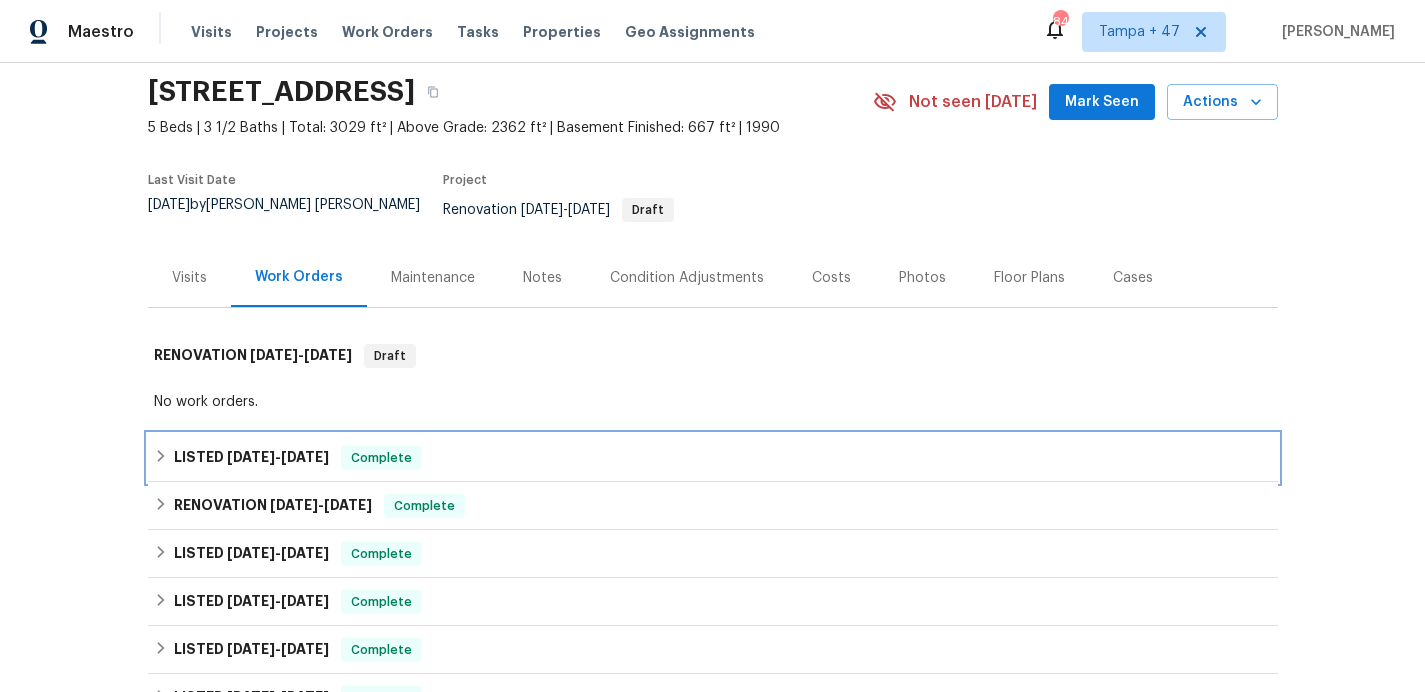 click on "LISTED   6/5/25  -  7/8/25 Complete" at bounding box center [713, 458] 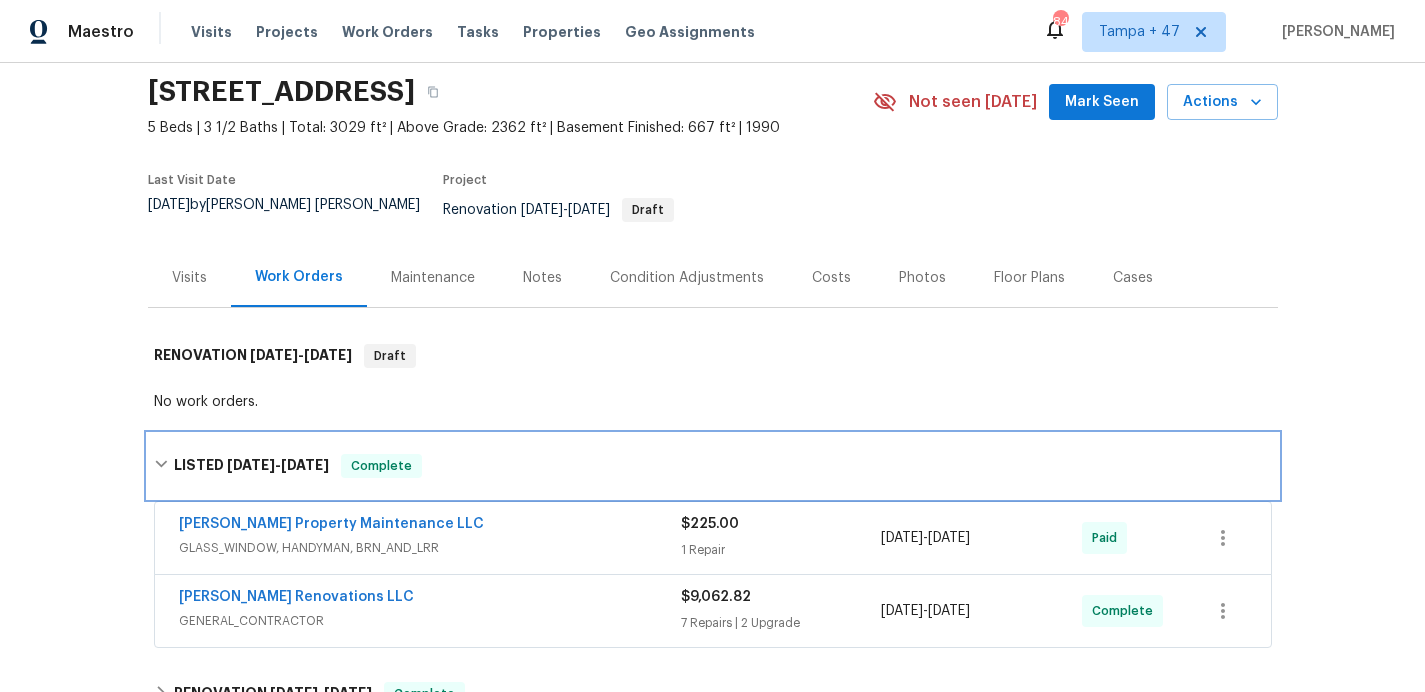 scroll, scrollTop: 241, scrollLeft: 0, axis: vertical 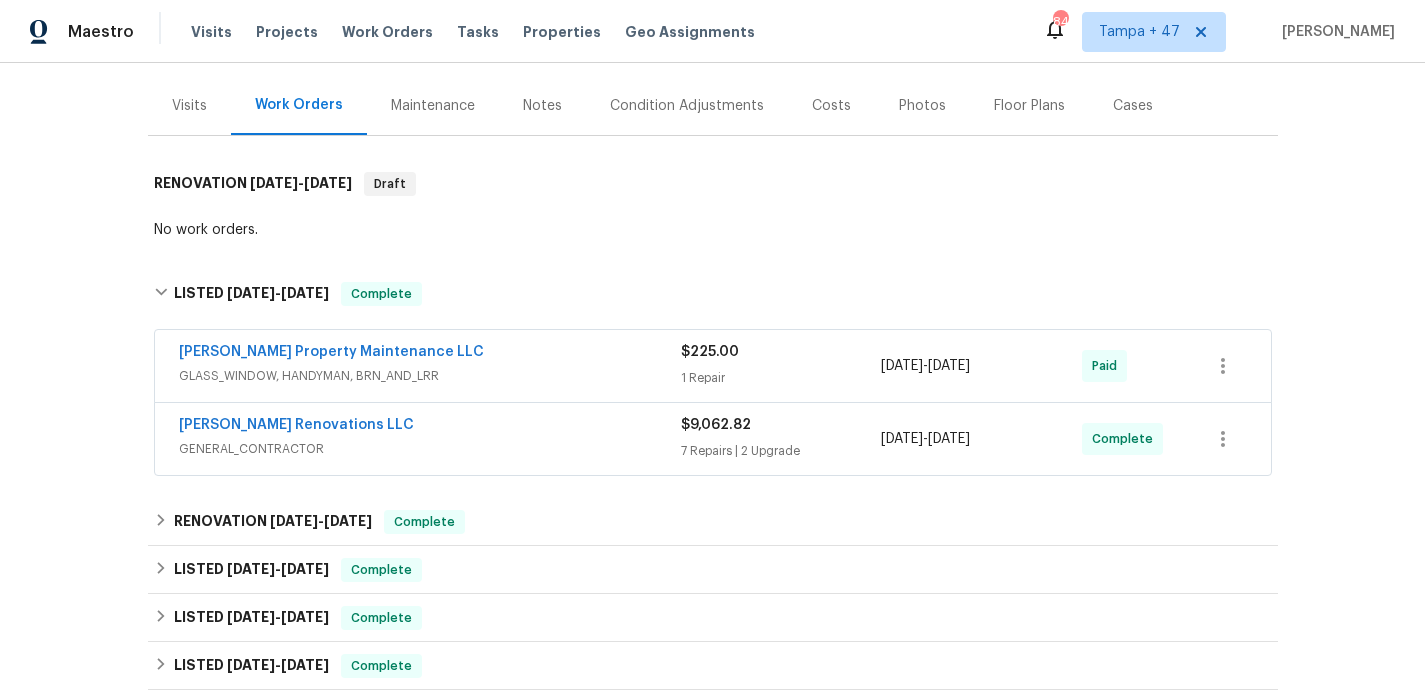 click on "Aseem Renovations LLC" at bounding box center (430, 427) 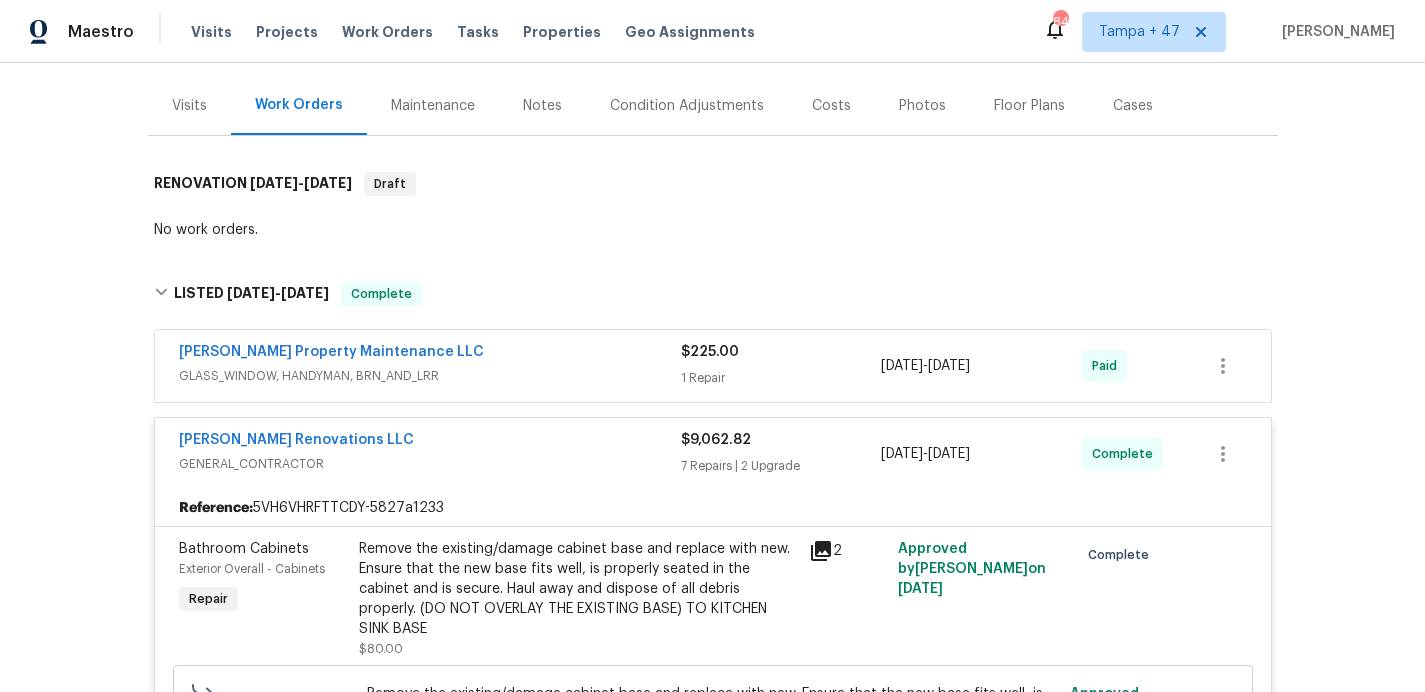 click on "Glen Property Maintenance LLC" at bounding box center [430, 354] 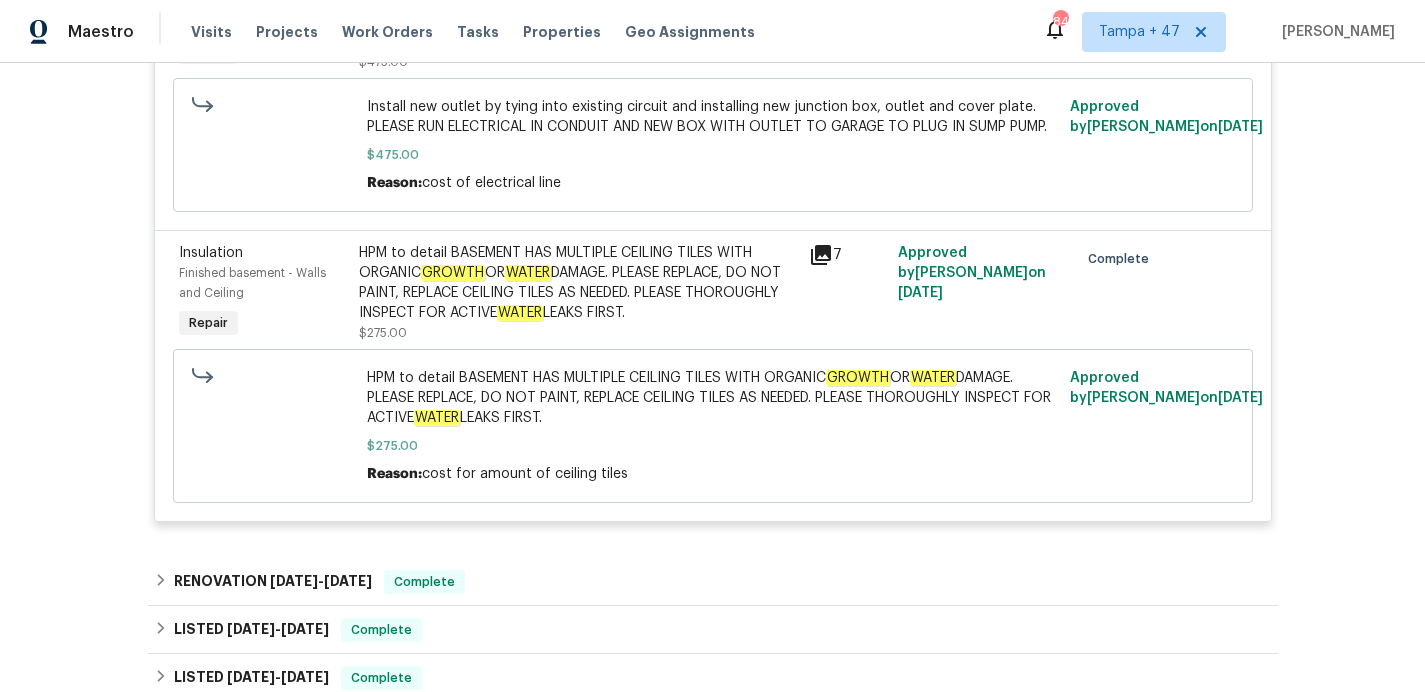 scroll, scrollTop: 2377, scrollLeft: 0, axis: vertical 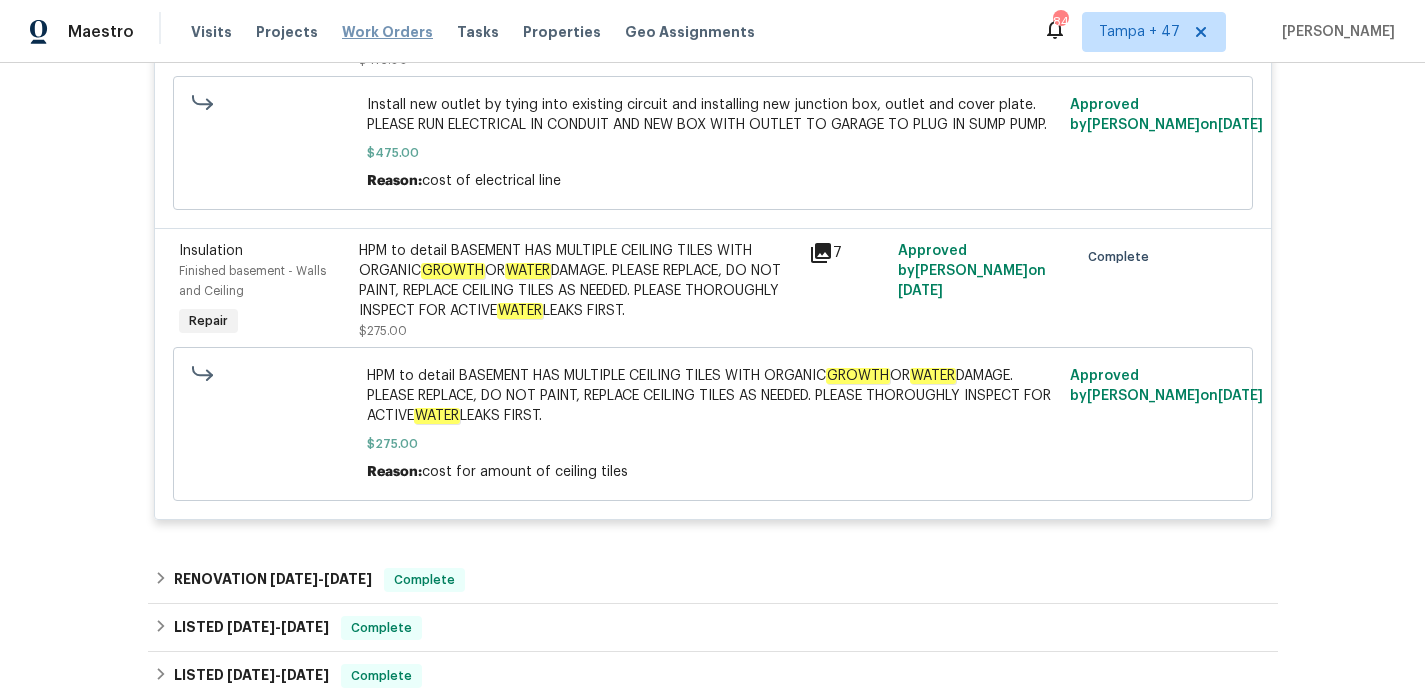 click on "Work Orders" at bounding box center [387, 32] 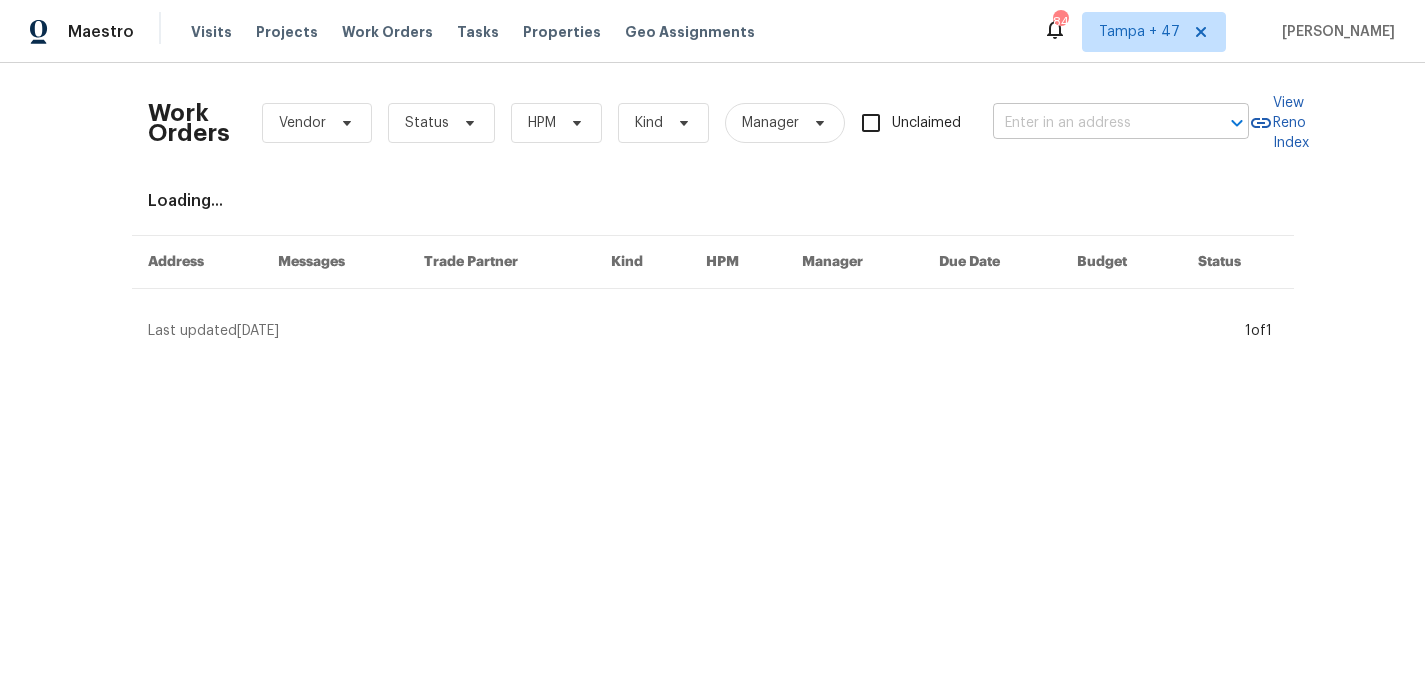 click at bounding box center (1093, 123) 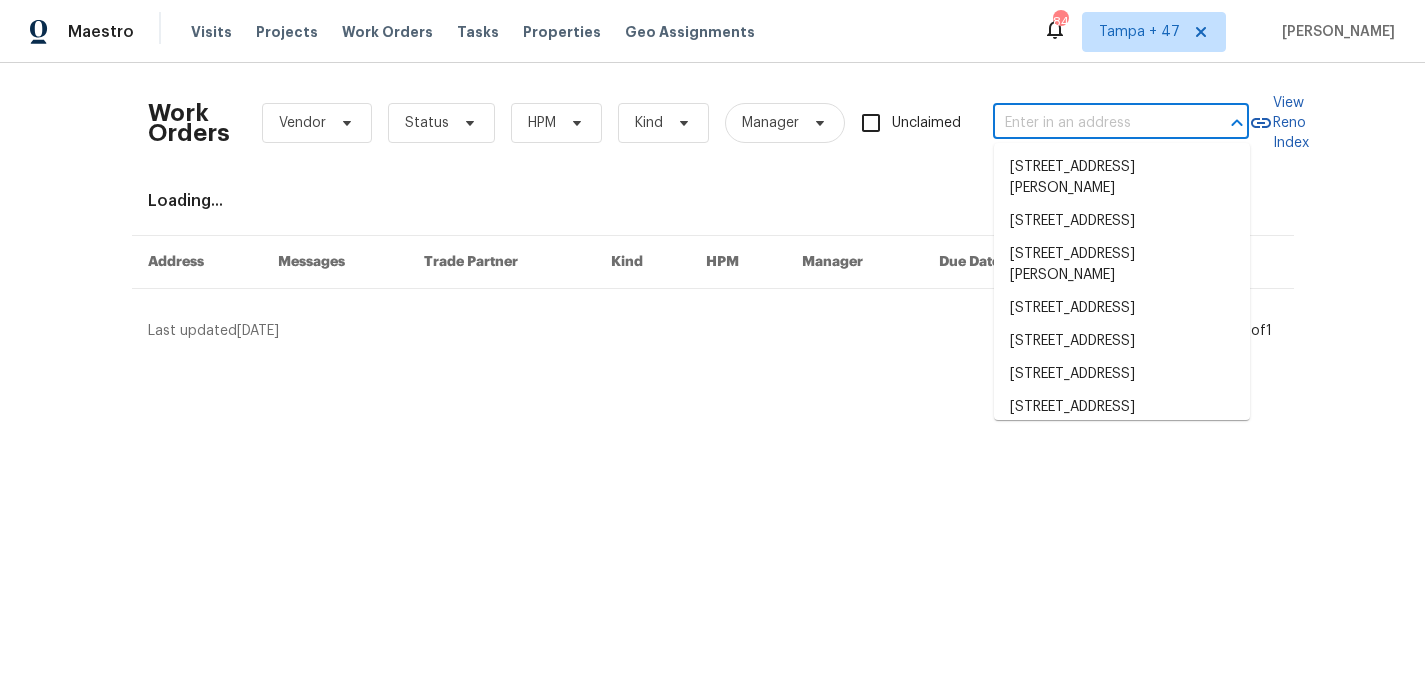paste on "38 N Lang Dr O Fallon, MO 63366" 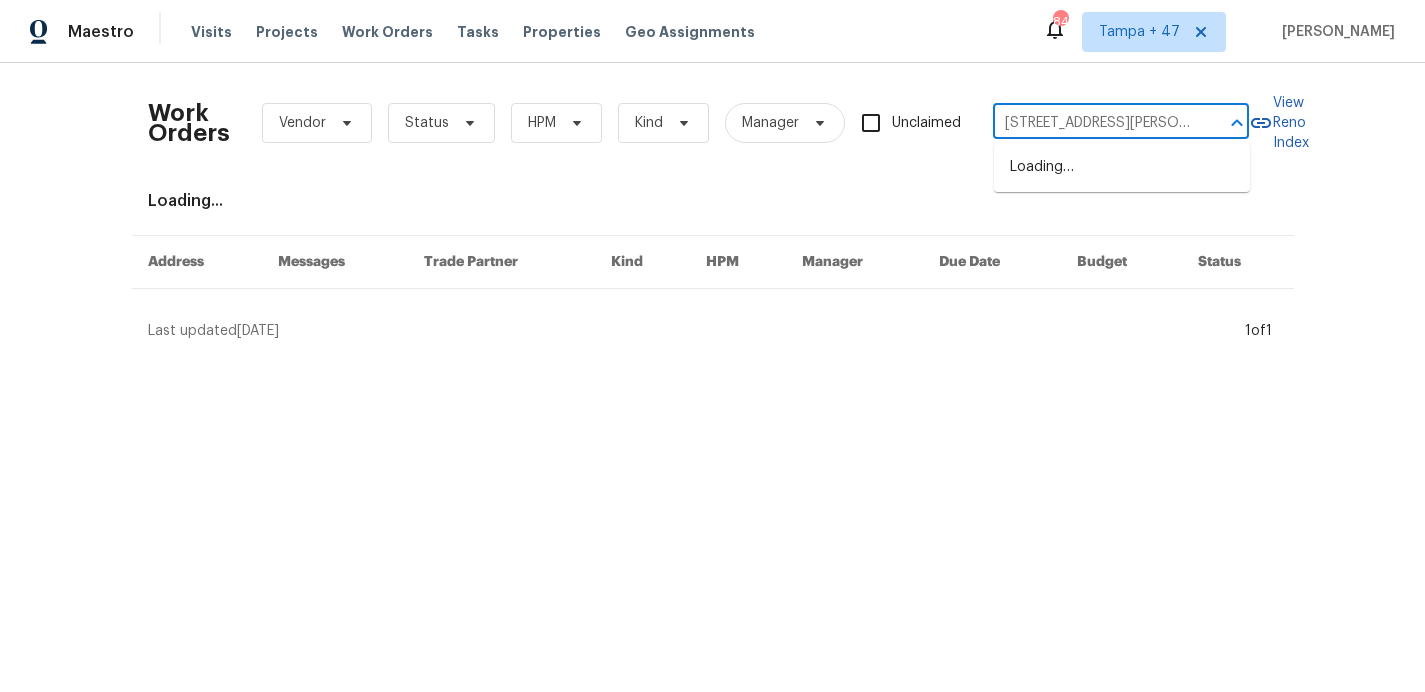 scroll, scrollTop: 0, scrollLeft: 32, axis: horizontal 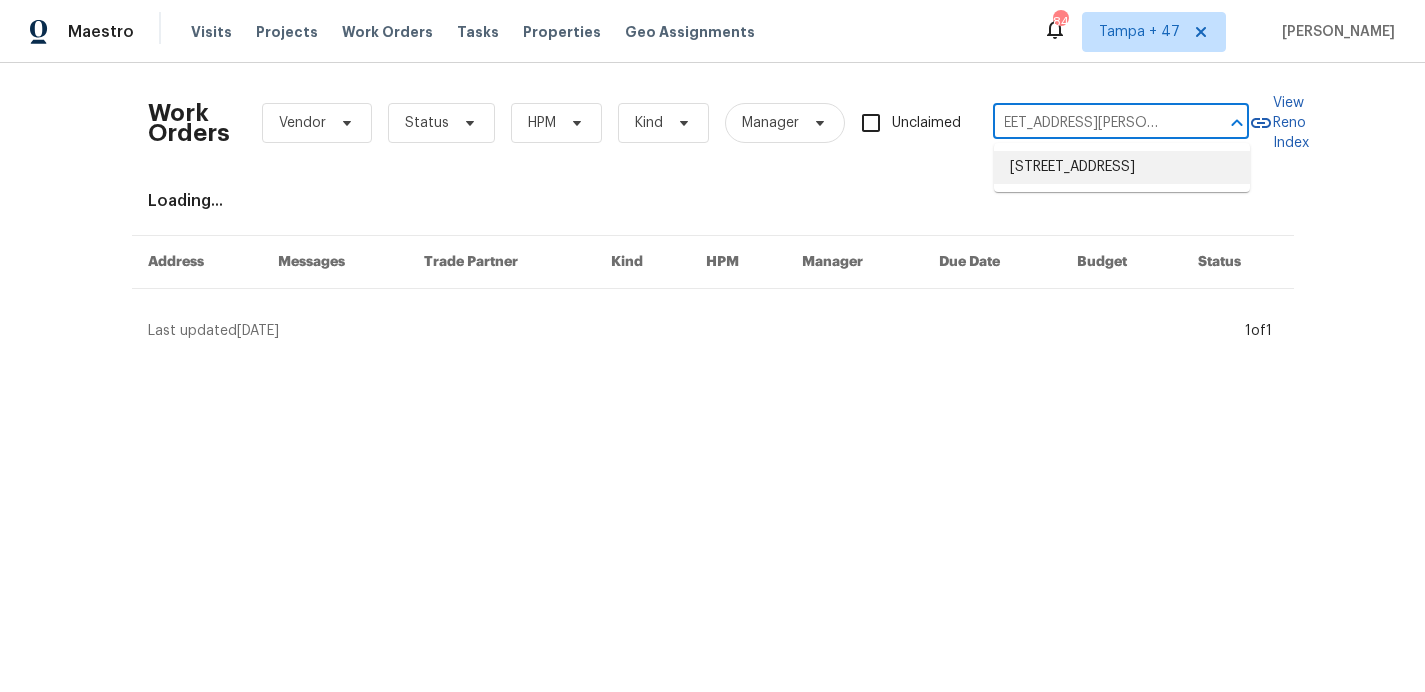click on "38 N Lang Dr, O Fallon, MO 63366" at bounding box center [1122, 167] 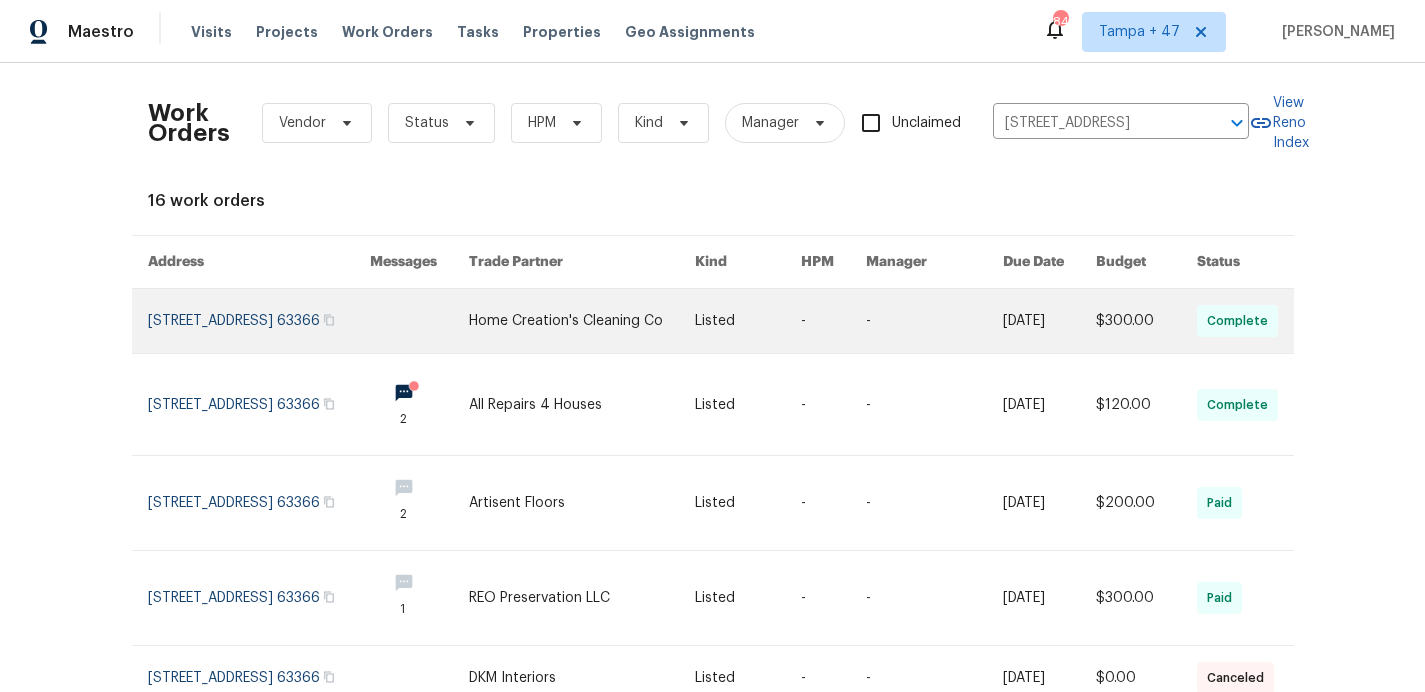 click at bounding box center (259, 321) 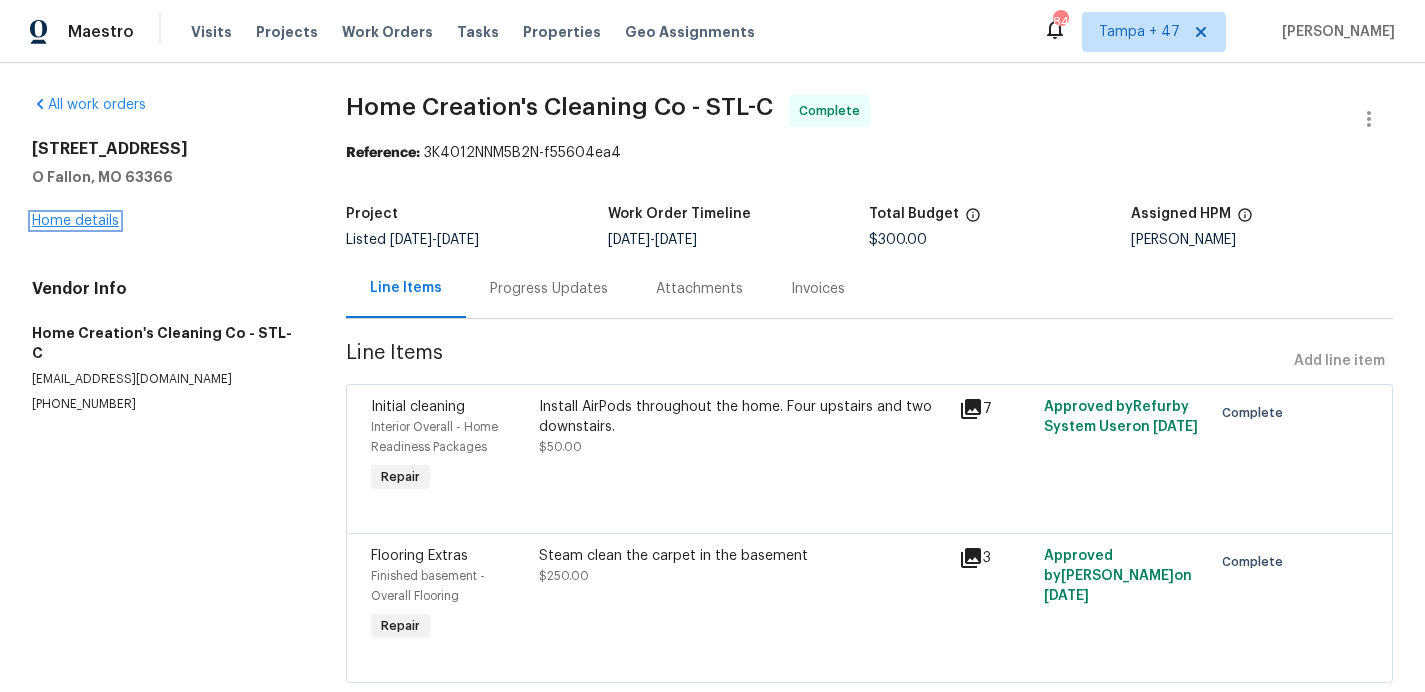 click on "Home details" at bounding box center (75, 221) 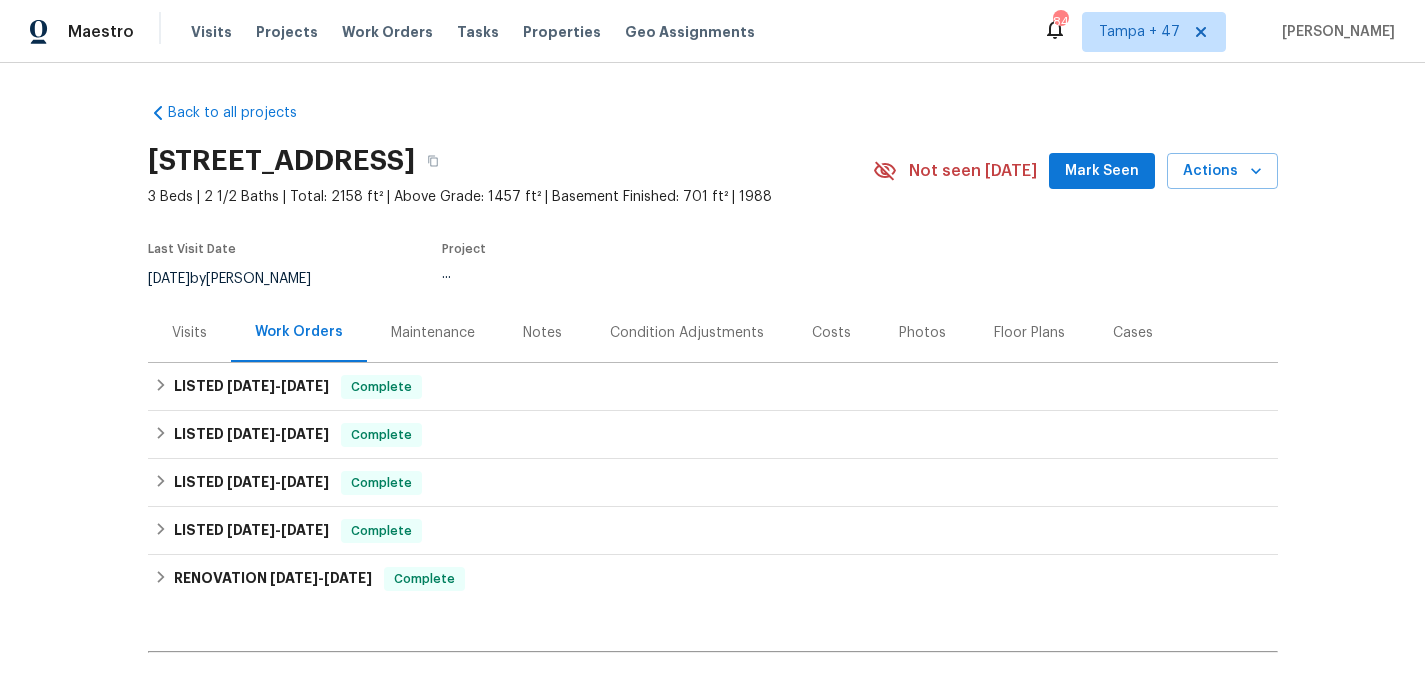 scroll, scrollTop: 10, scrollLeft: 0, axis: vertical 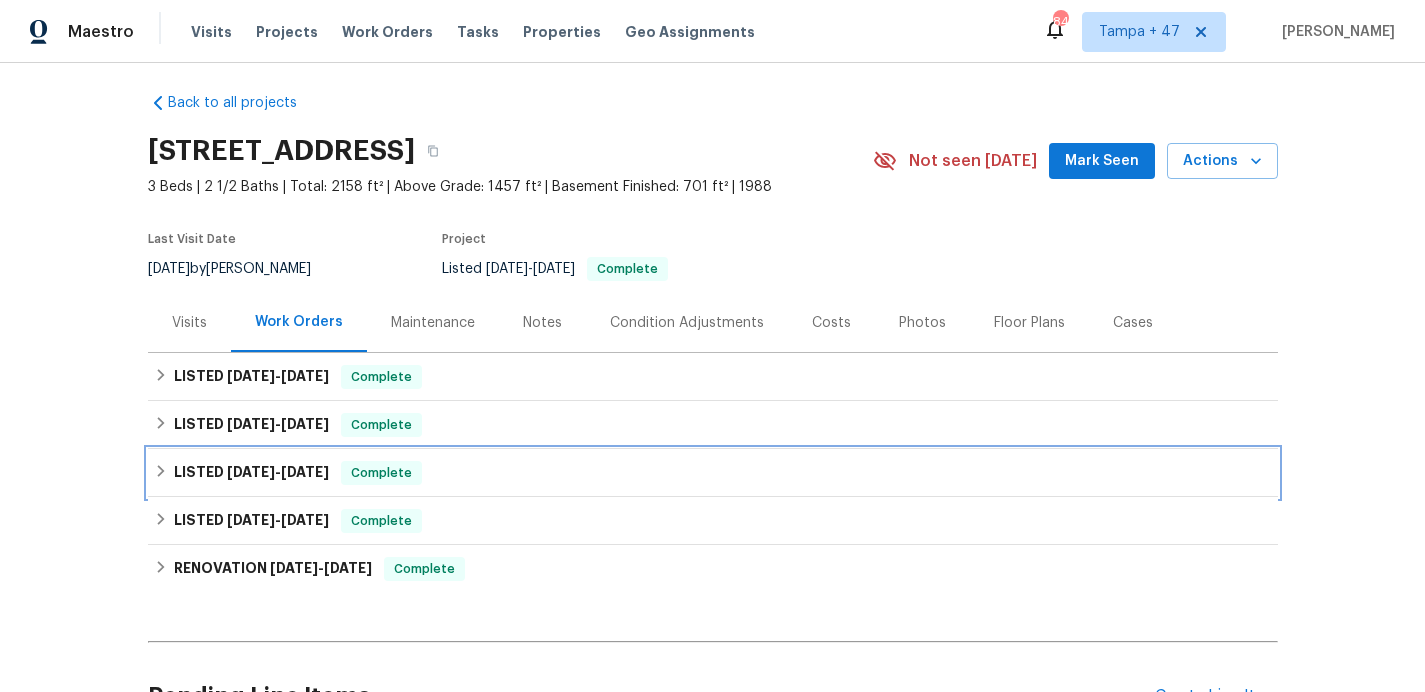 click on "LISTED   5/2/25  -  5/16/25 Complete" at bounding box center [713, 473] 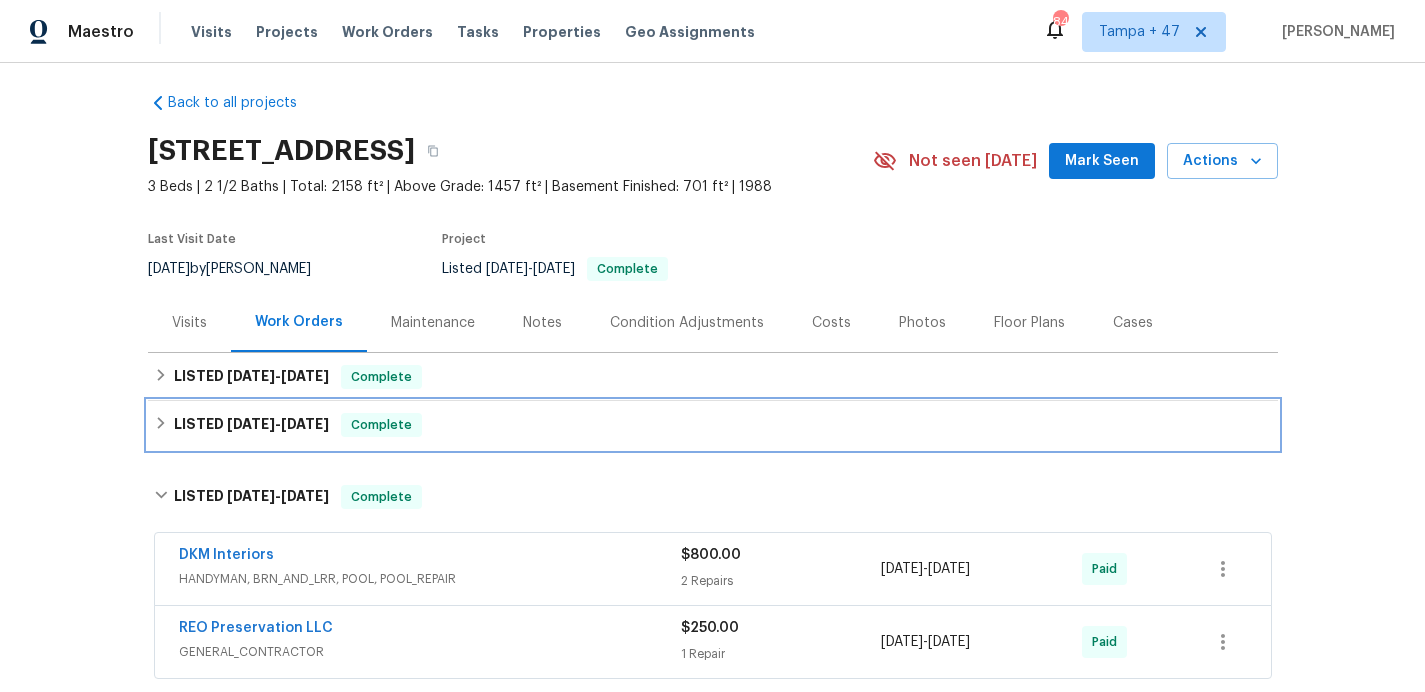 click on "LISTED   5/23/25  -  6/4/25 Complete" at bounding box center [713, 425] 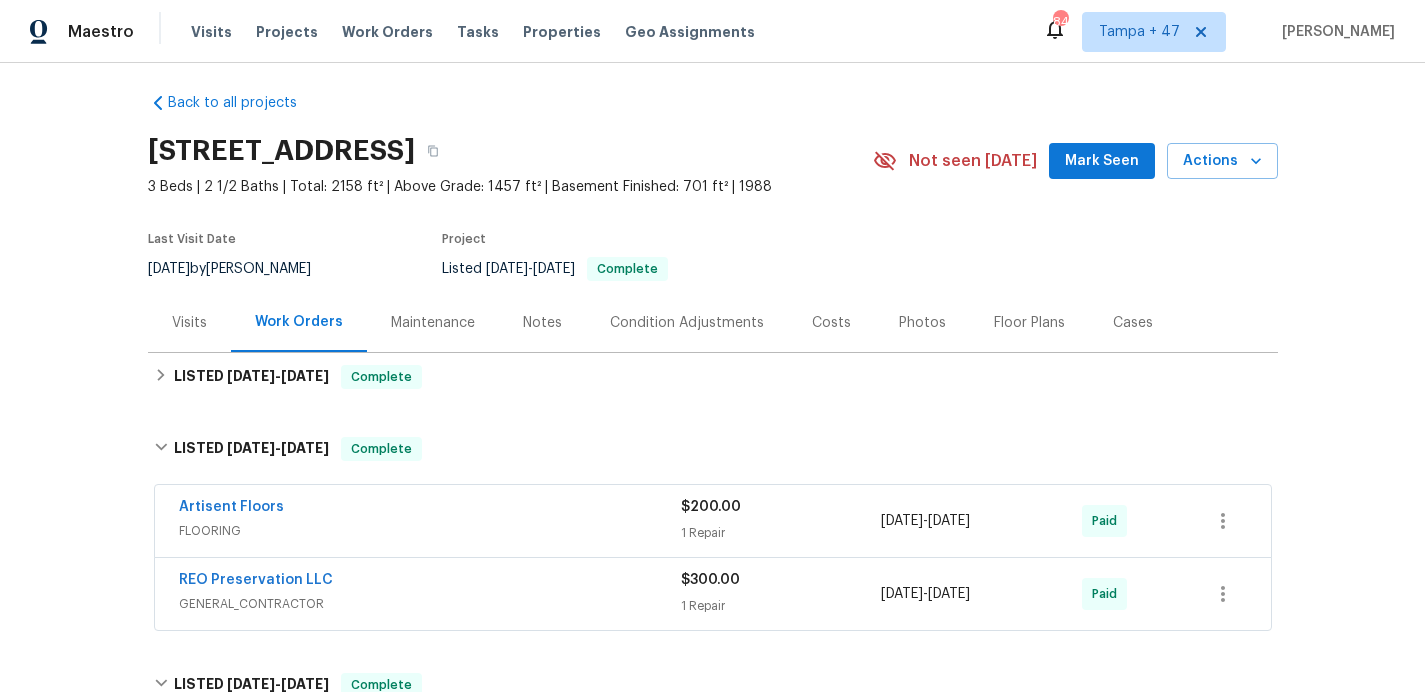 click on "GENERAL_CONTRACTOR" at bounding box center [430, 604] 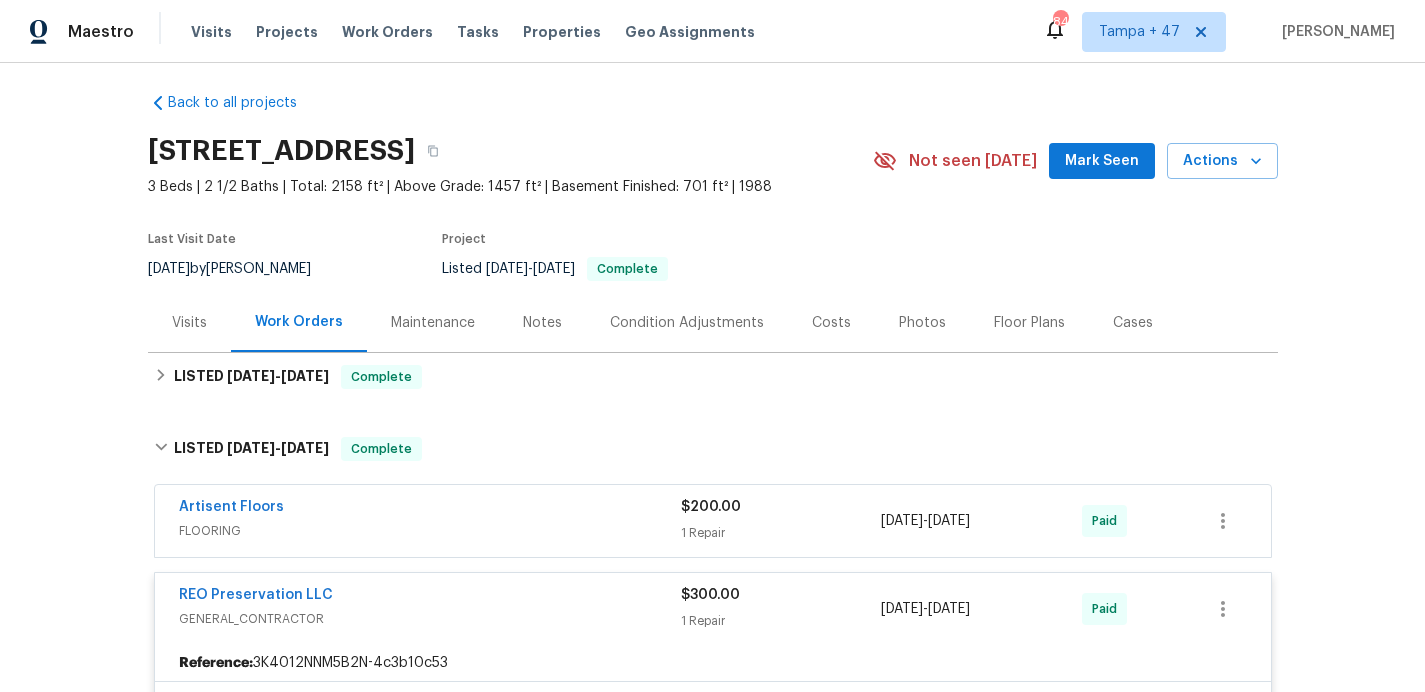 click on "FLOORING" at bounding box center [430, 531] 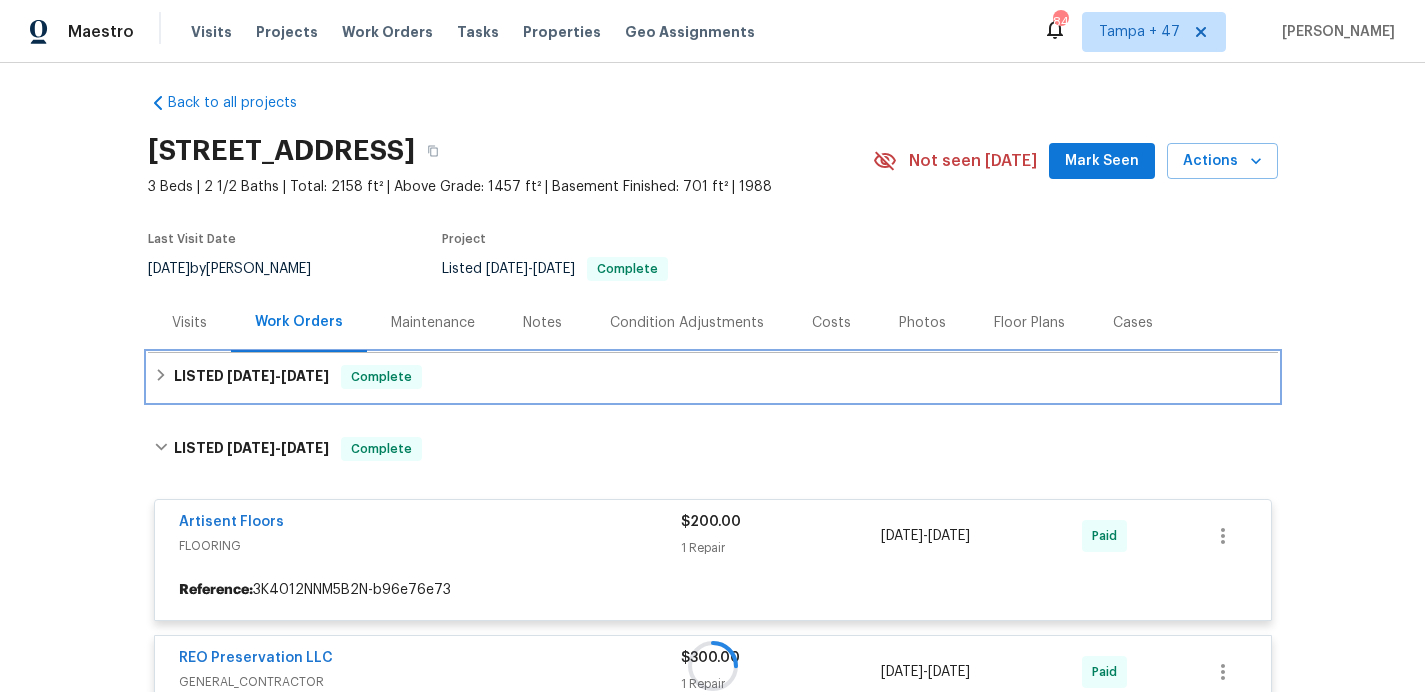 click on "LISTED   6/30/25  -  7/3/25 Complete" at bounding box center (713, 377) 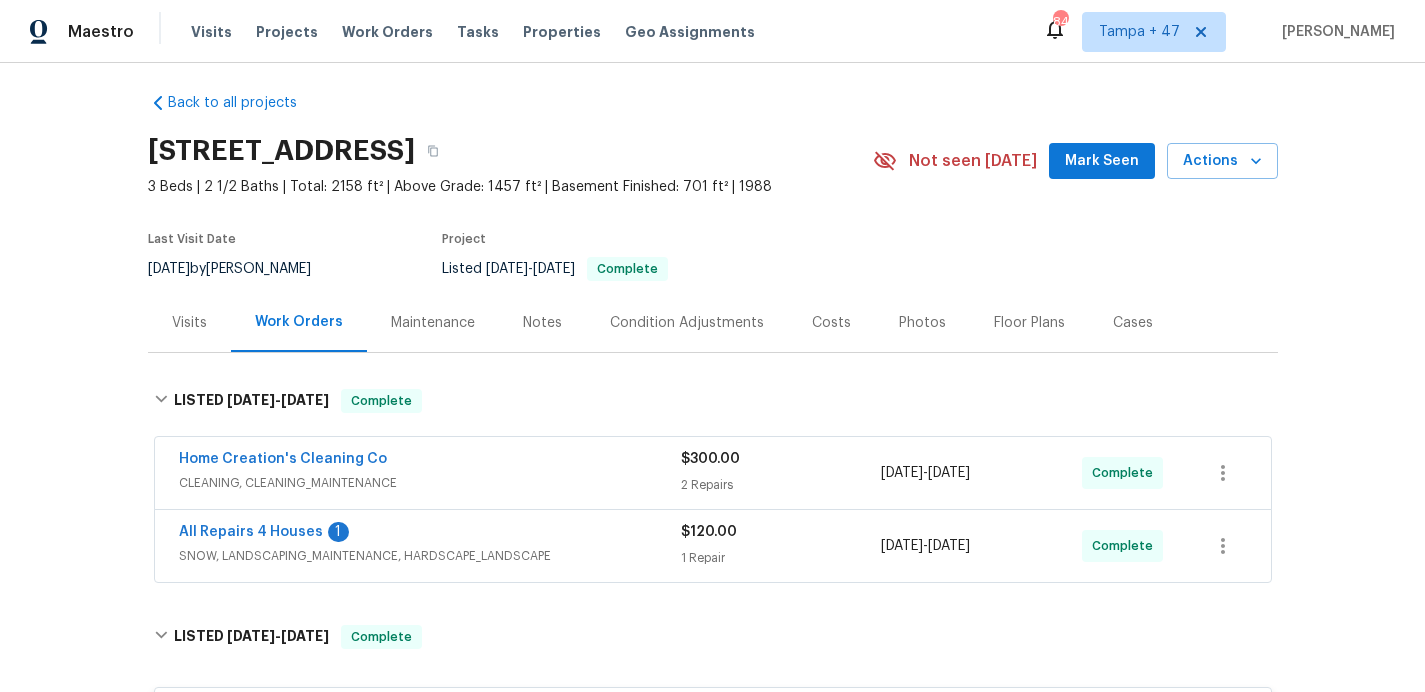 click on "SNOW, LANDSCAPING_MAINTENANCE, HARDSCAPE_LANDSCAPE" at bounding box center [430, 556] 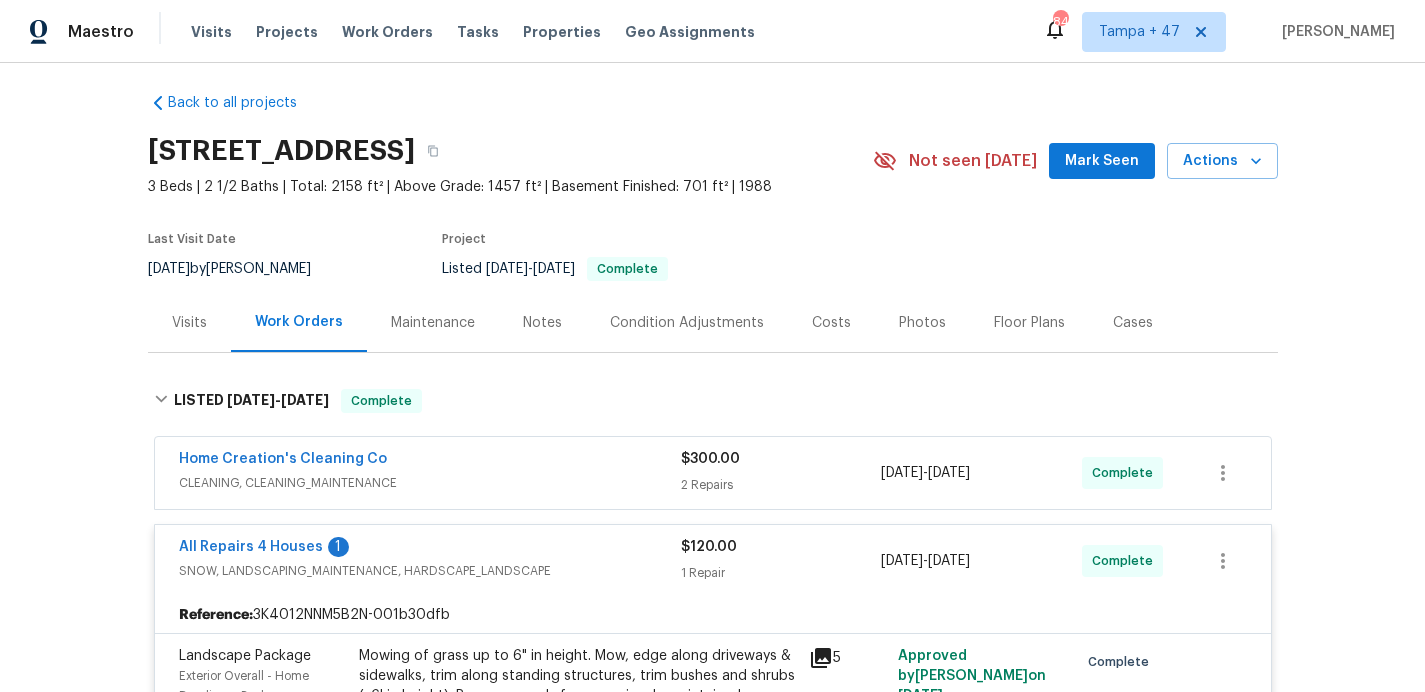 click on "CLEANING, CLEANING_MAINTENANCE" at bounding box center (430, 483) 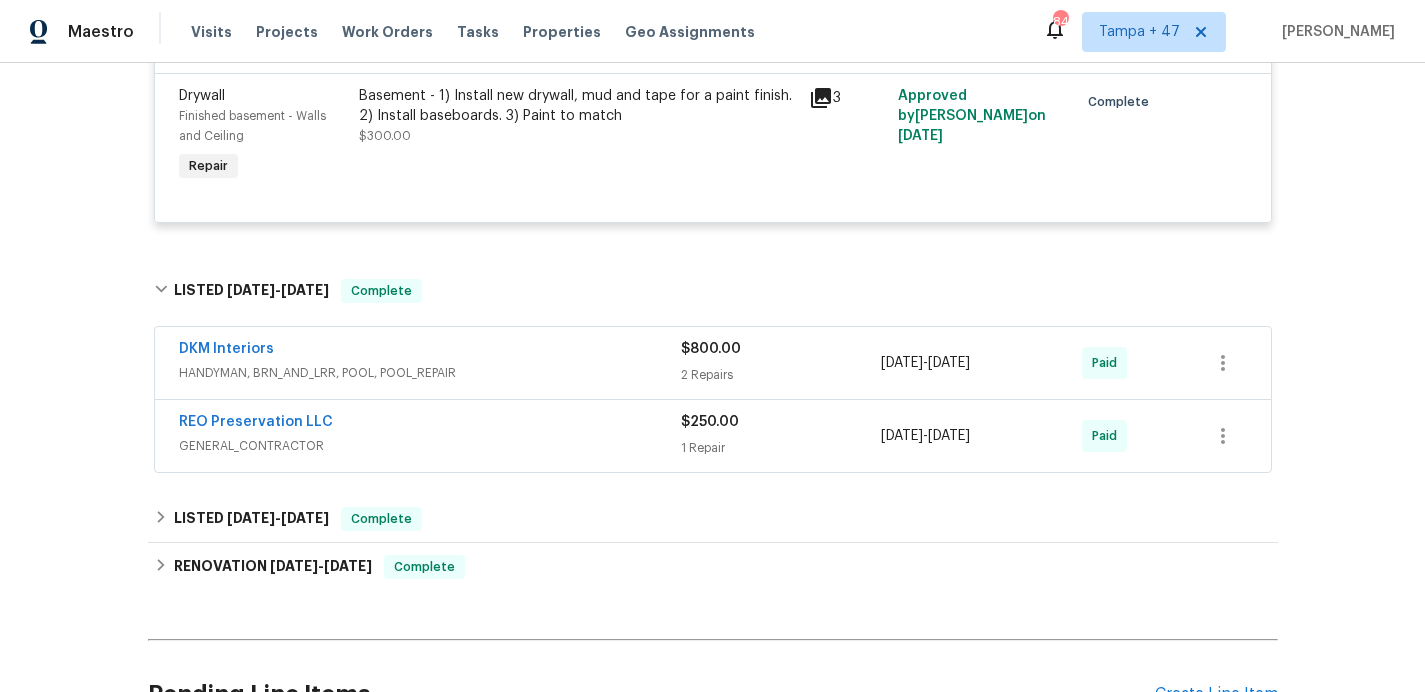 scroll, scrollTop: 1678, scrollLeft: 0, axis: vertical 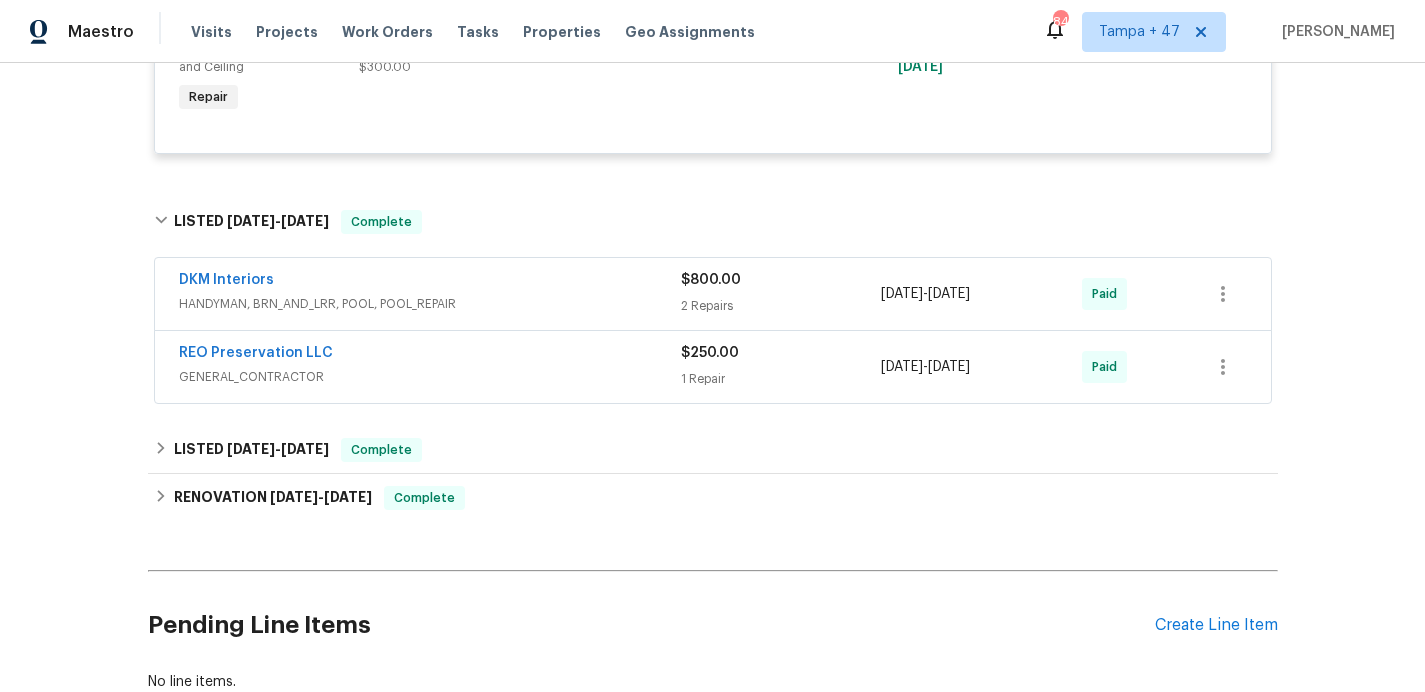click on "REO Preservation LLC" at bounding box center [430, 355] 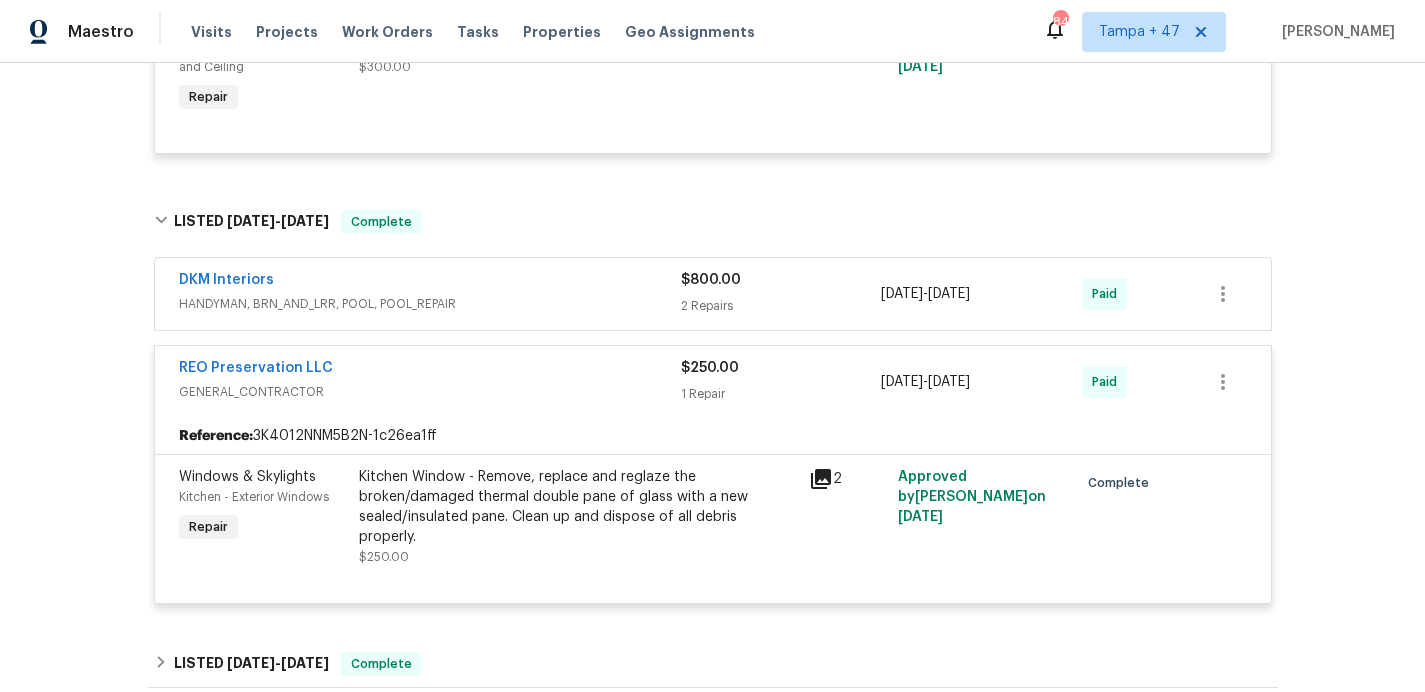 click on "HANDYMAN, BRN_AND_LRR, POOL, POOL_REPAIR" at bounding box center [430, 304] 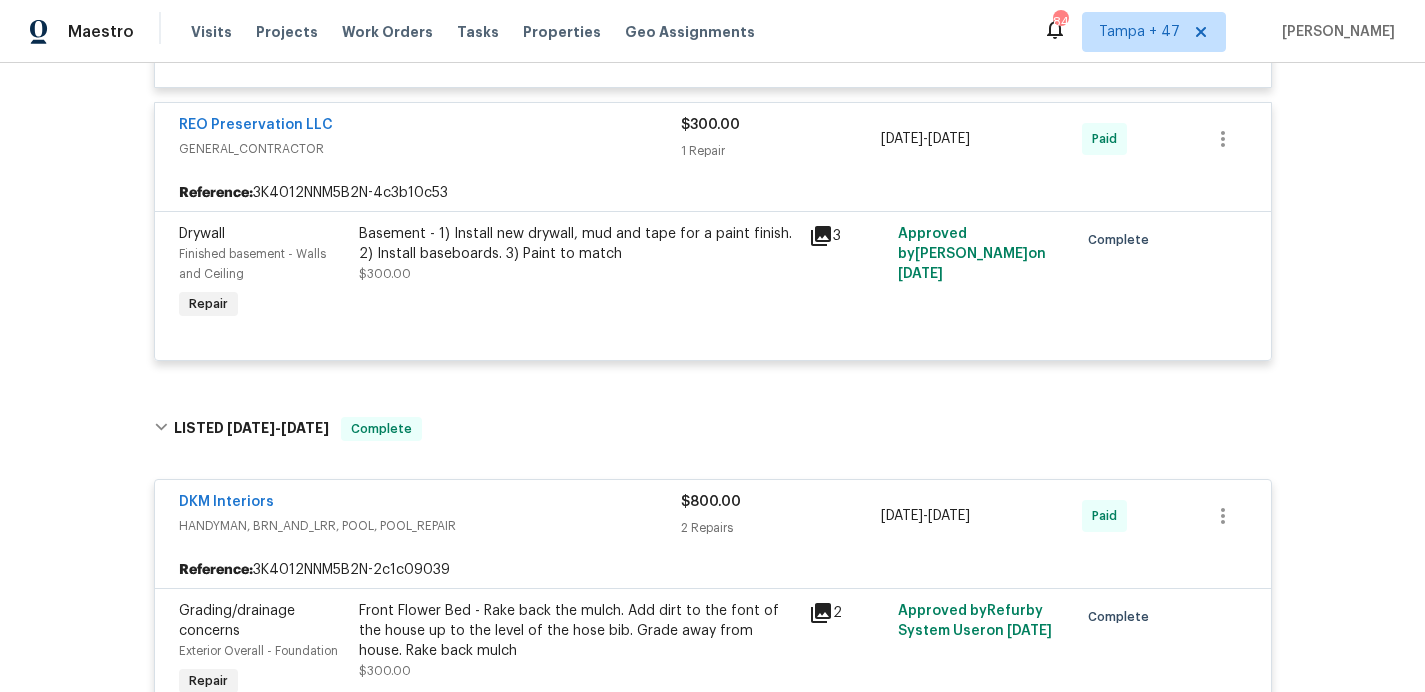 scroll, scrollTop: 1440, scrollLeft: 0, axis: vertical 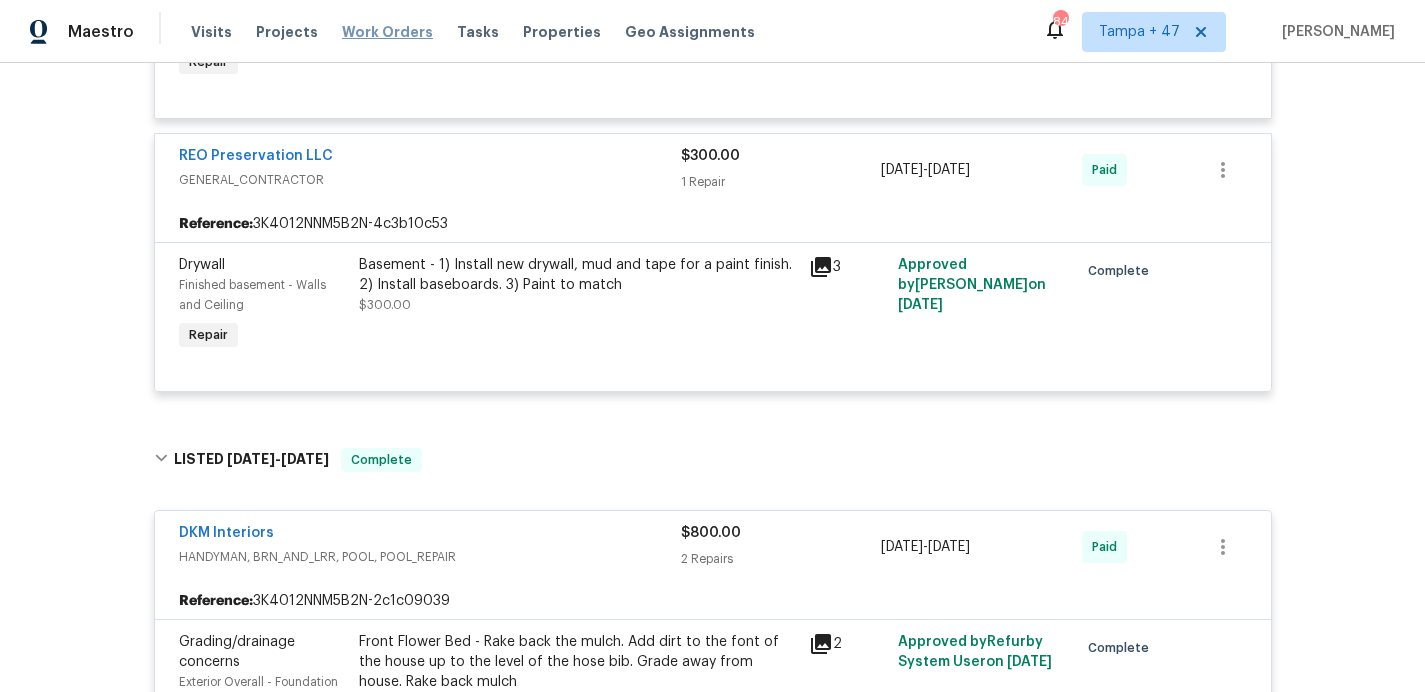 click on "Work Orders" at bounding box center (387, 32) 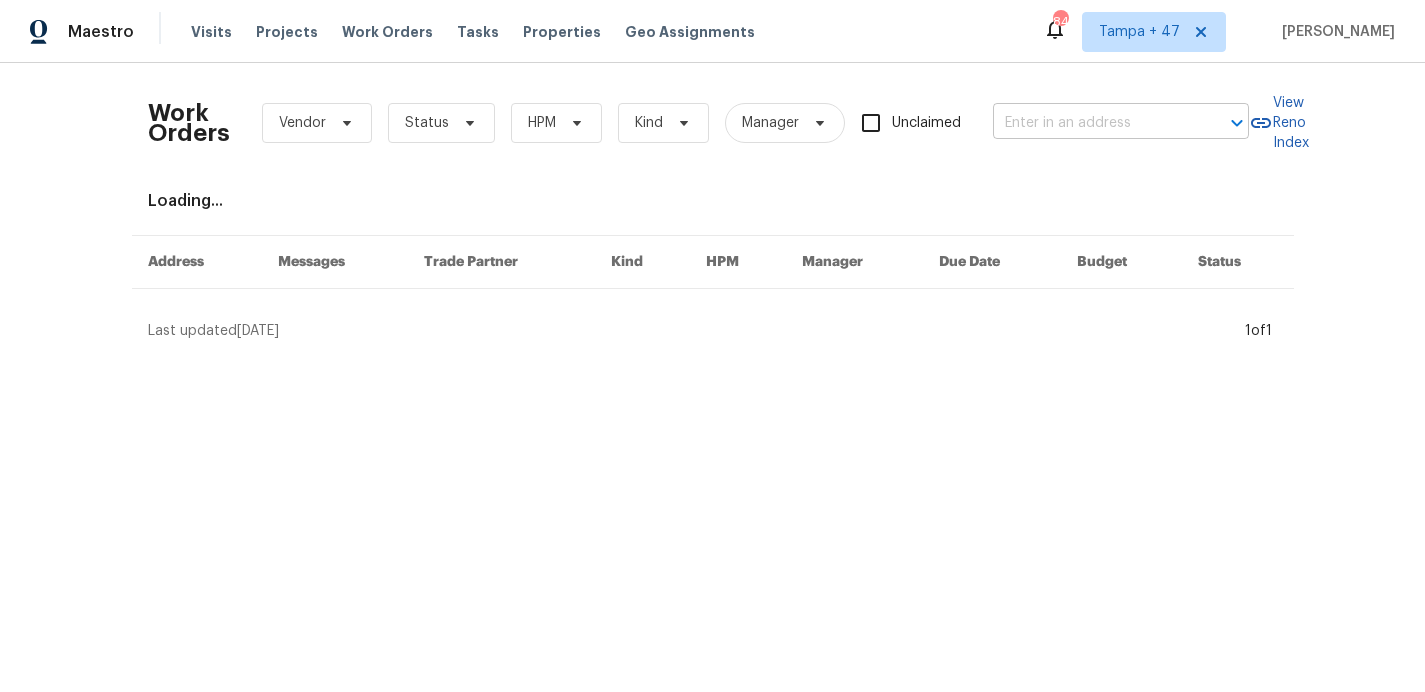 click at bounding box center (1093, 123) 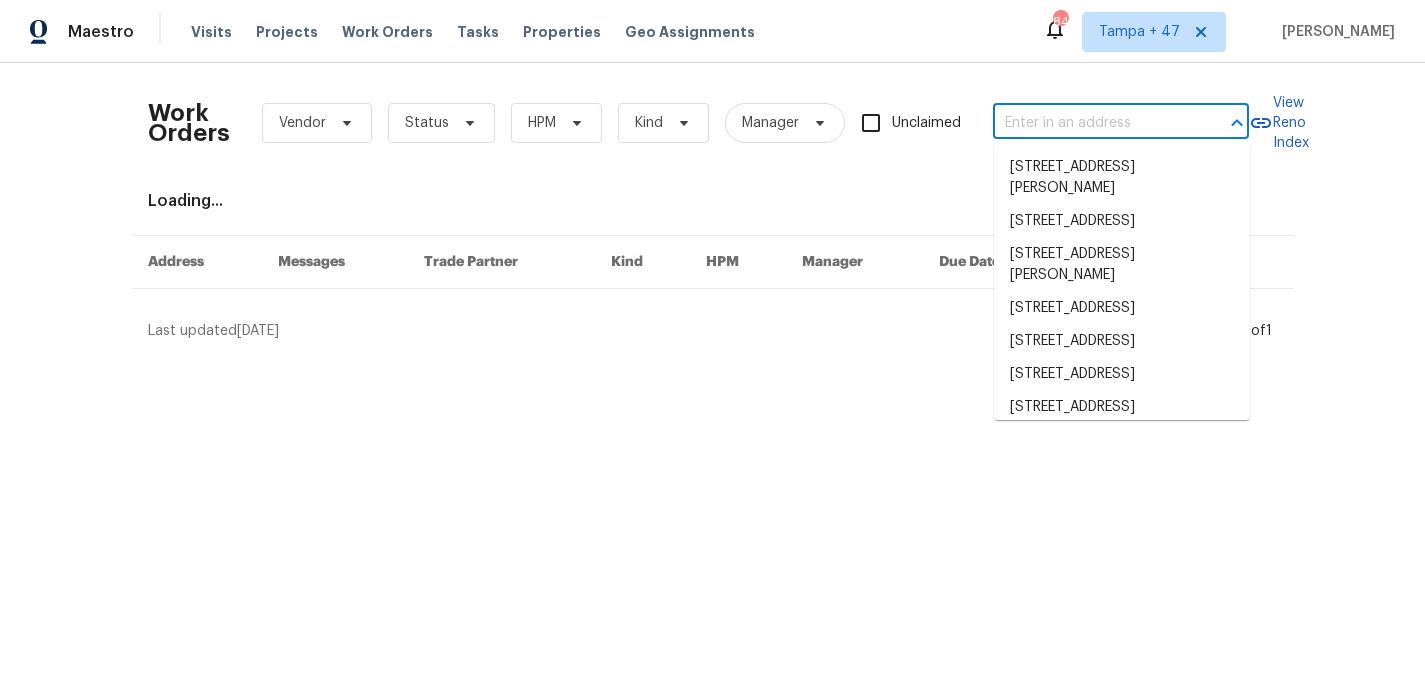 paste on "4597 Gregory Gerard Dr Saint Charles, MO 63304" 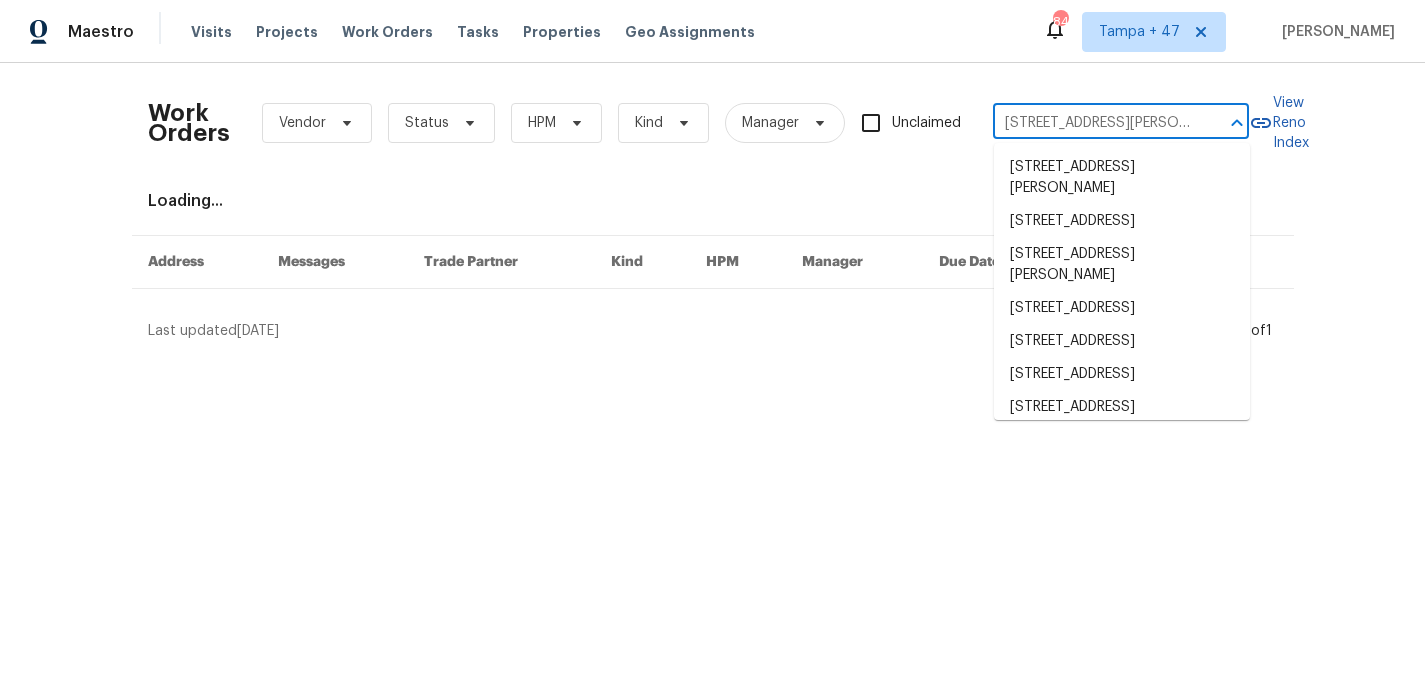 scroll, scrollTop: 0, scrollLeft: 137, axis: horizontal 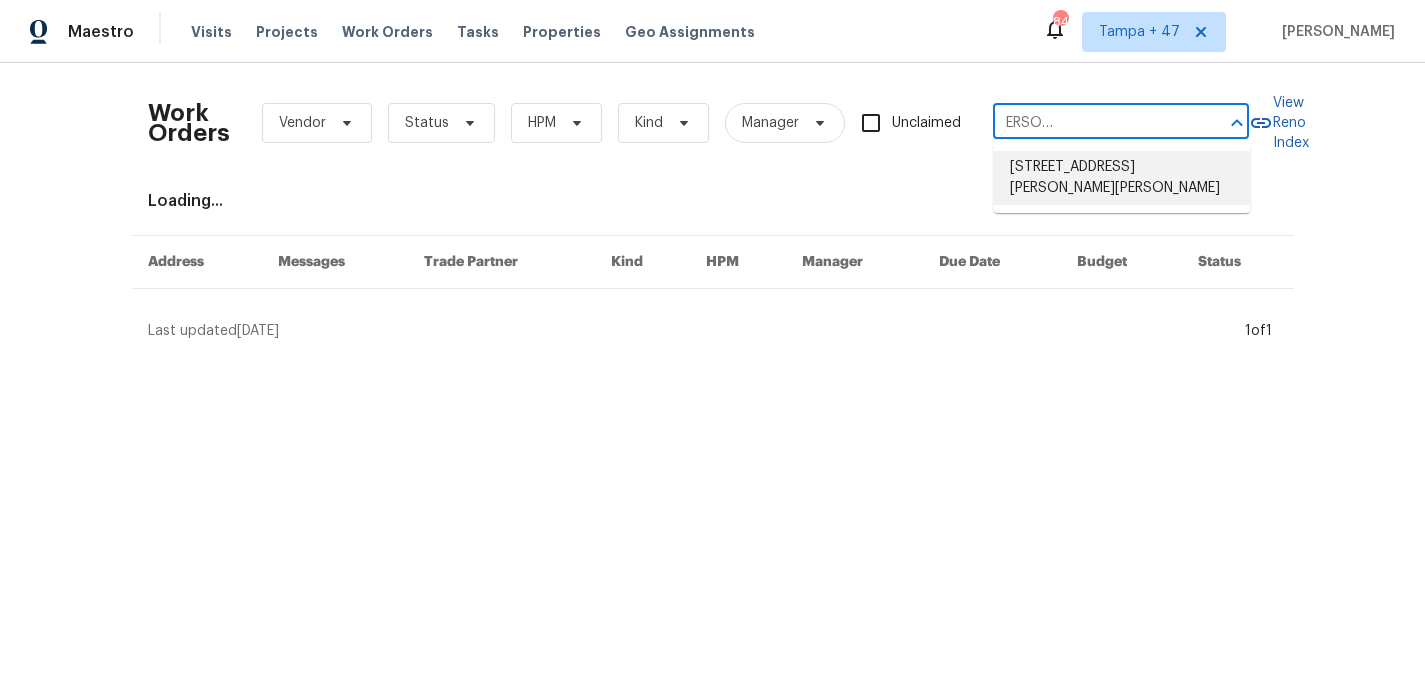 click on "4597 Gregory Gerard Dr, Saint Charles, MO 63304" at bounding box center [1122, 178] 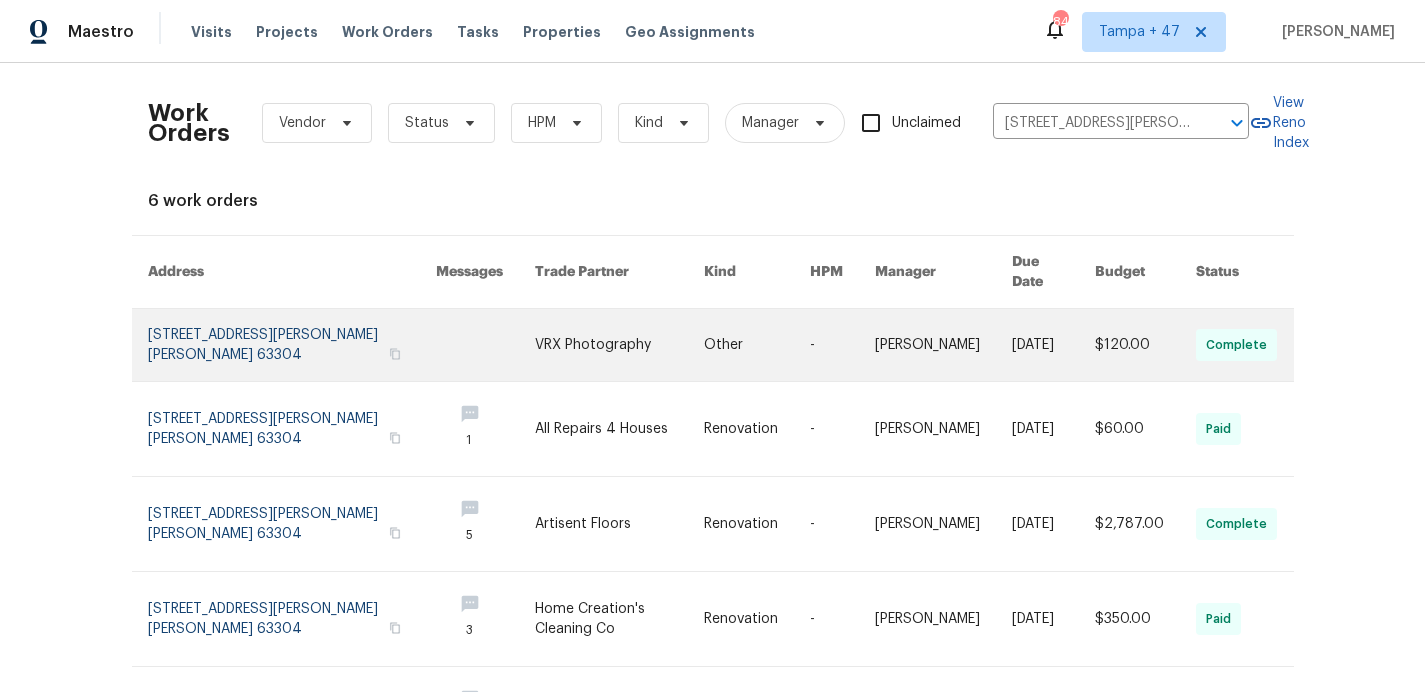 click at bounding box center (292, 345) 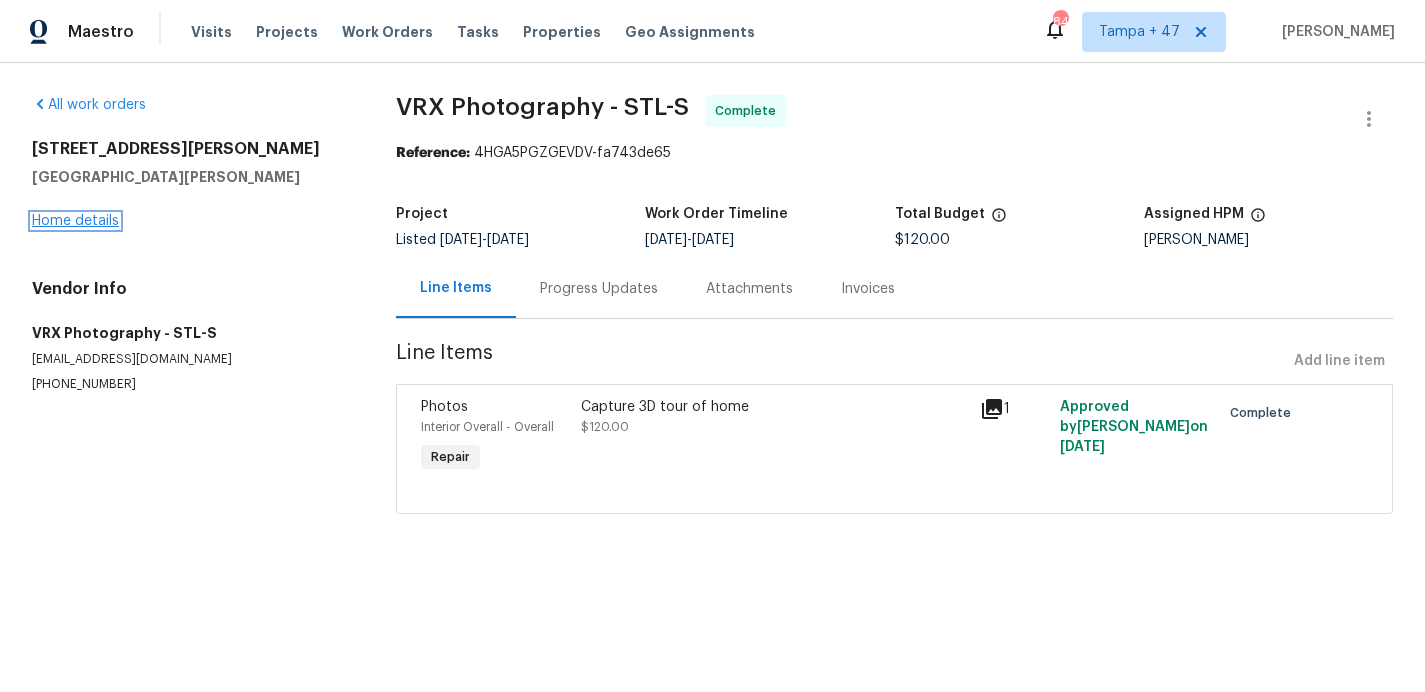 click on "Home details" at bounding box center [75, 221] 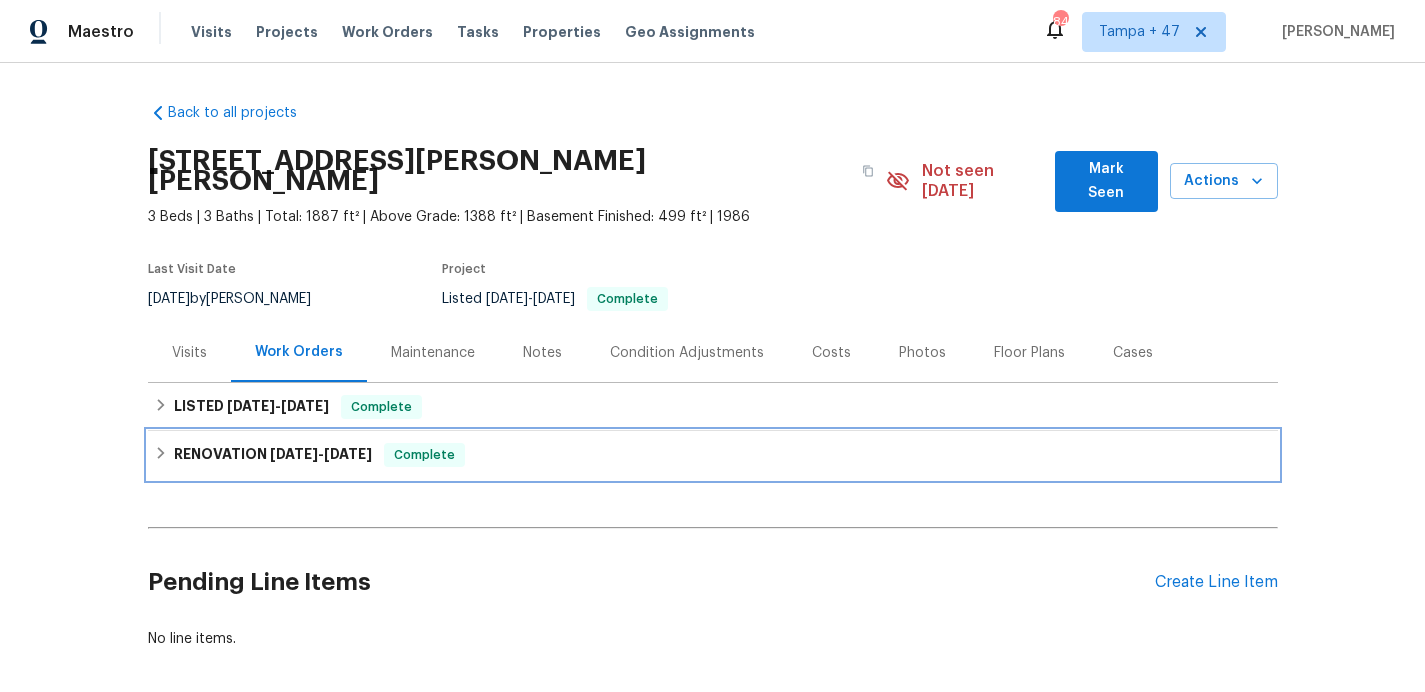 click on "RENOVATION   5/2/25  -  6/2/25 Complete" at bounding box center (713, 455) 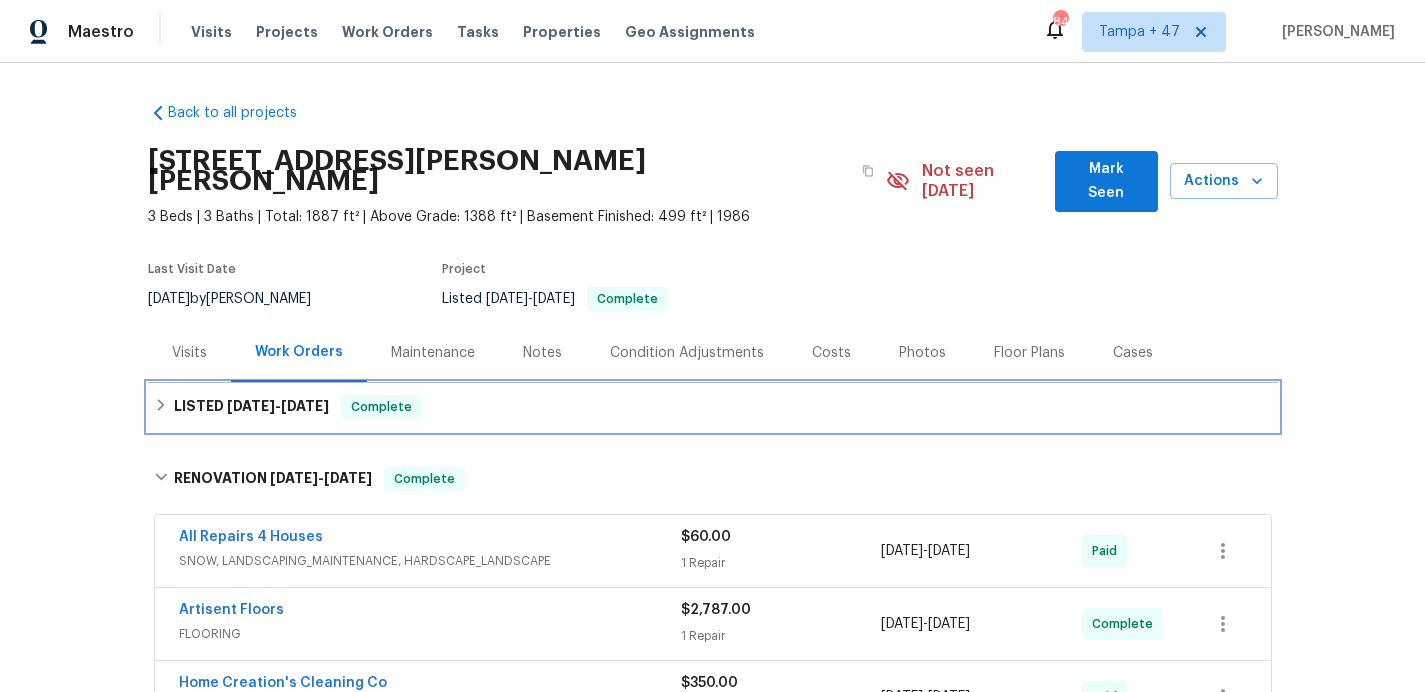click on "LISTED   6/7/25  -  6/9/25 Complete" at bounding box center (713, 407) 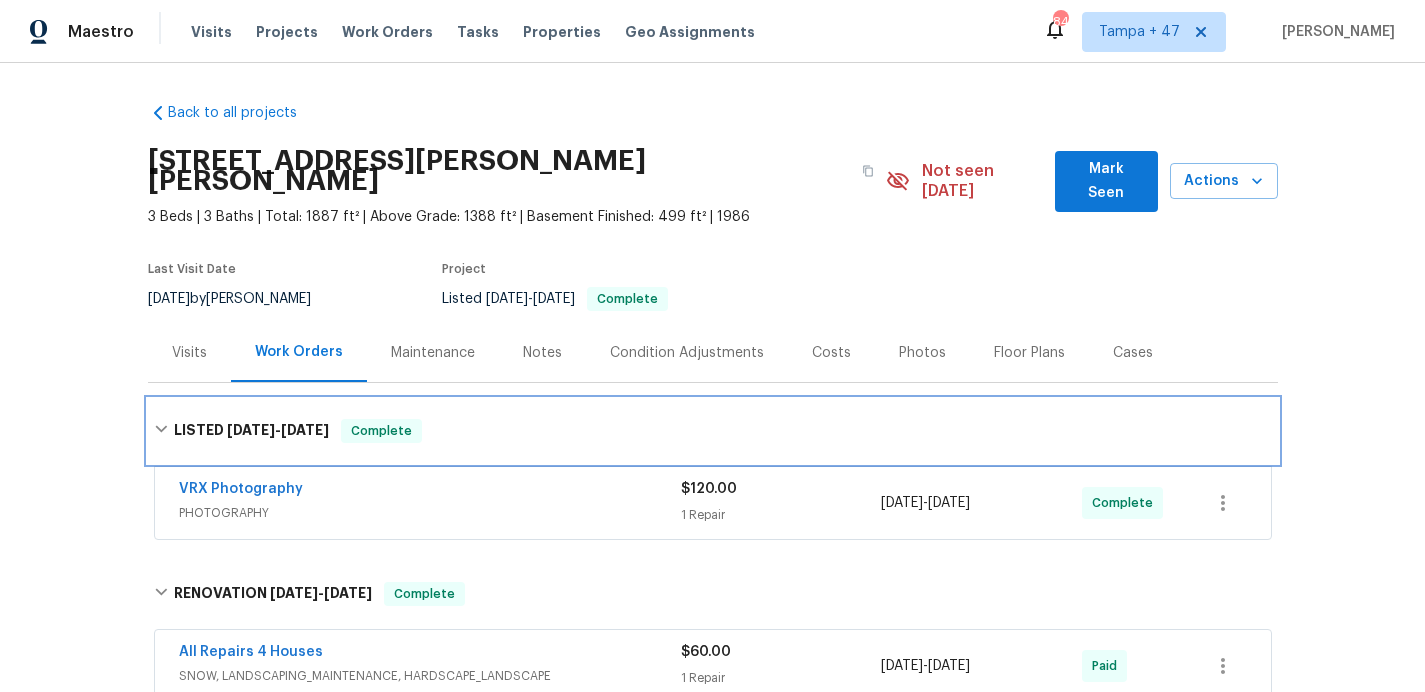 scroll, scrollTop: 381, scrollLeft: 0, axis: vertical 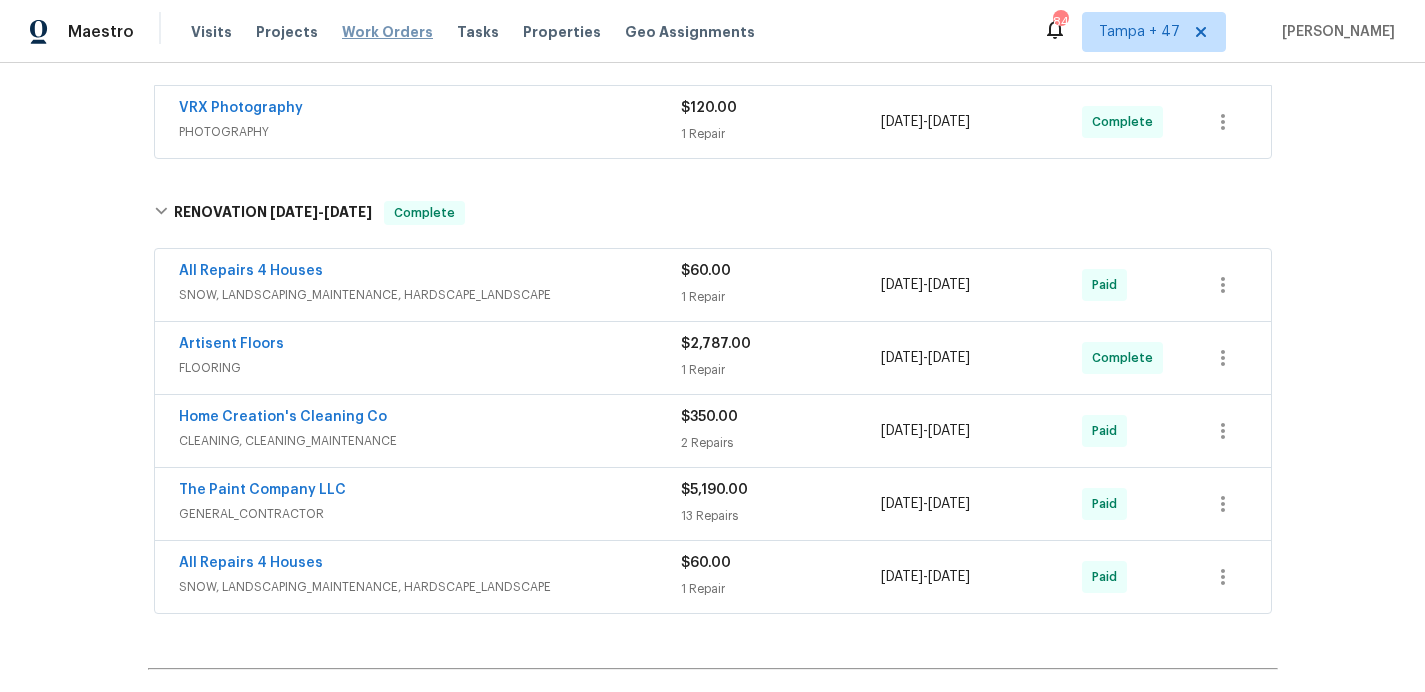 click on "Work Orders" at bounding box center (387, 32) 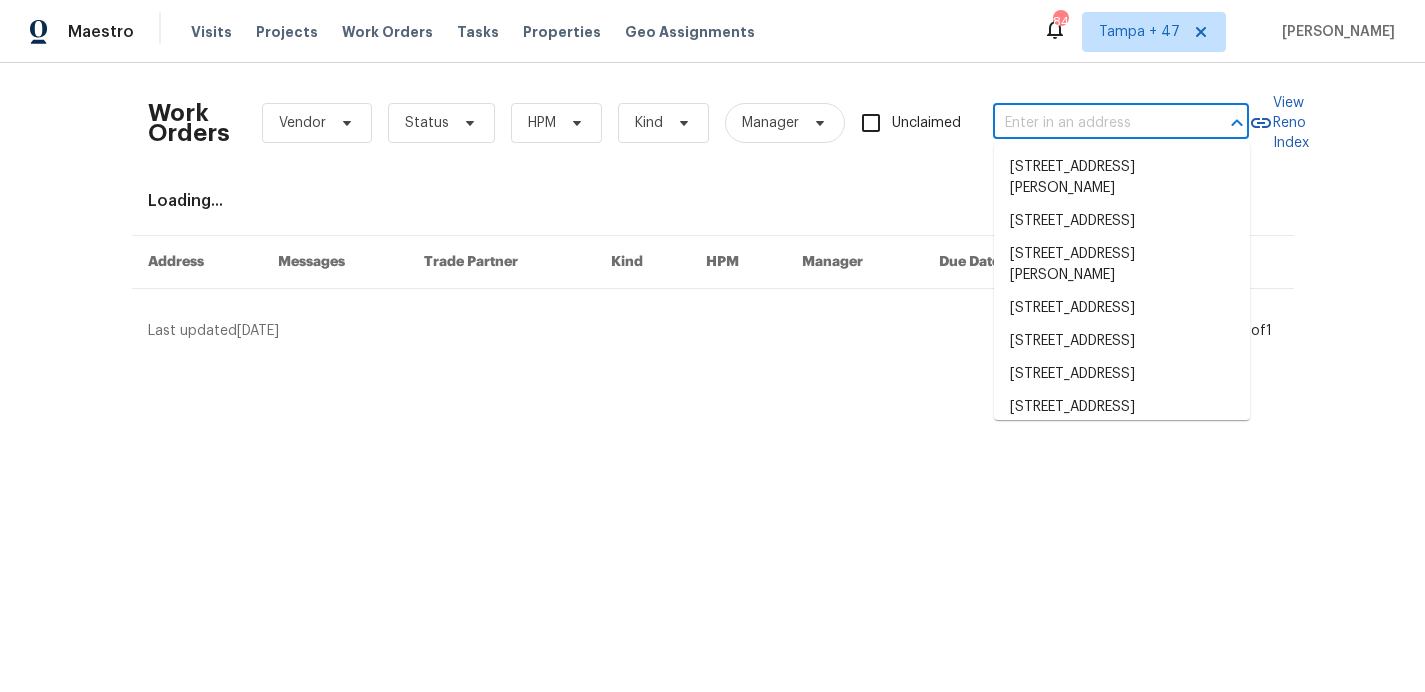 click at bounding box center (1093, 123) 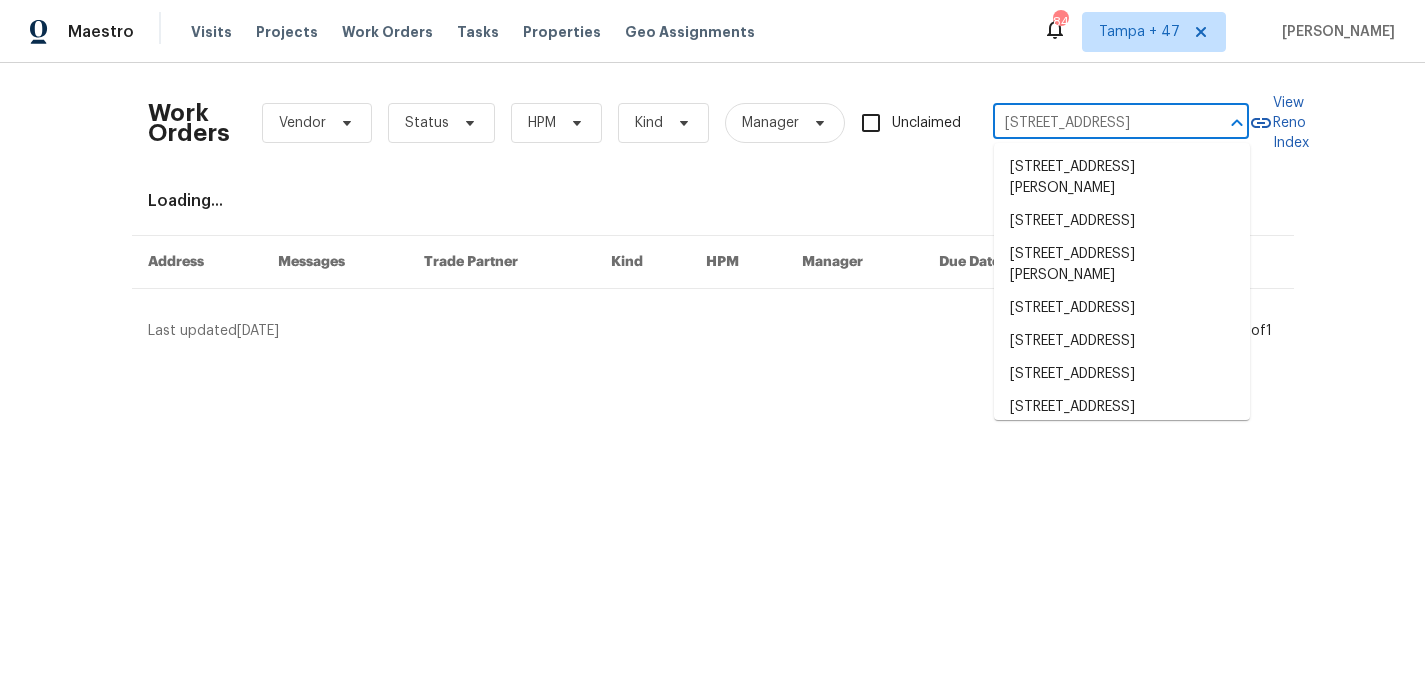 scroll, scrollTop: 0, scrollLeft: 38, axis: horizontal 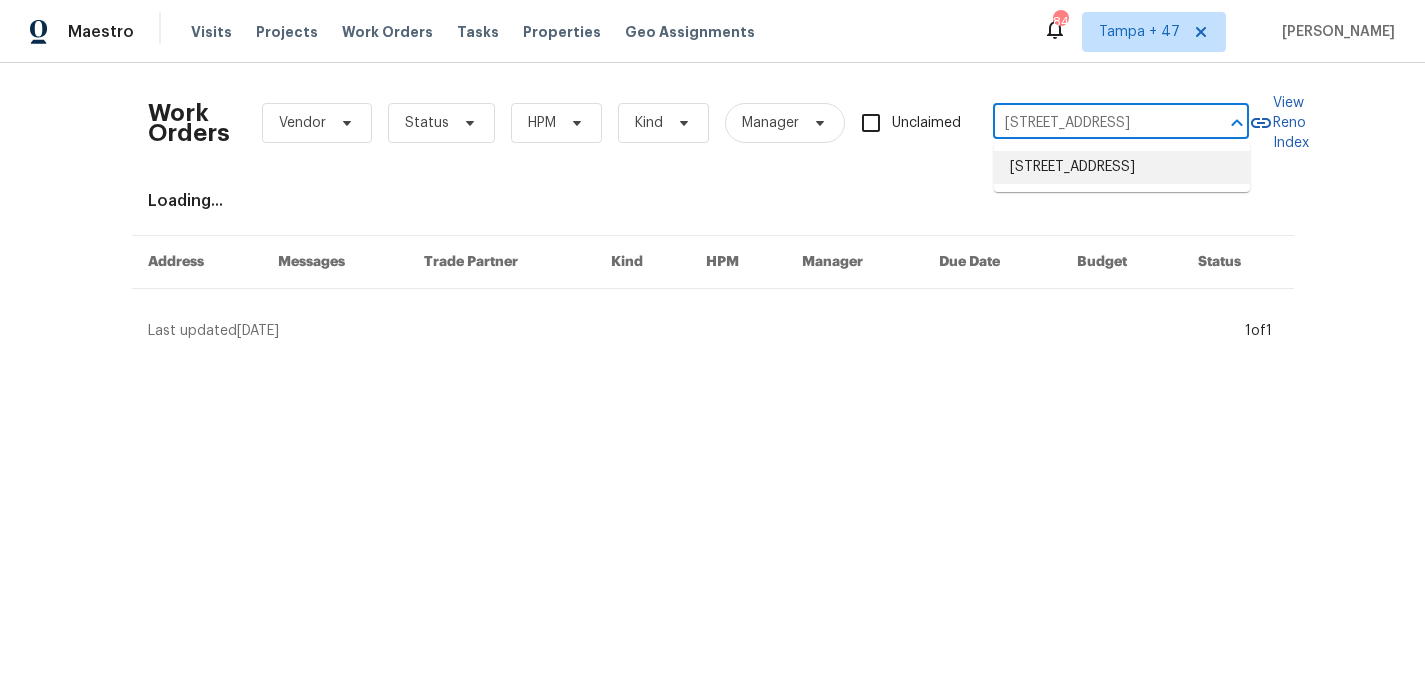click on "[STREET_ADDRESS]" at bounding box center (1122, 167) 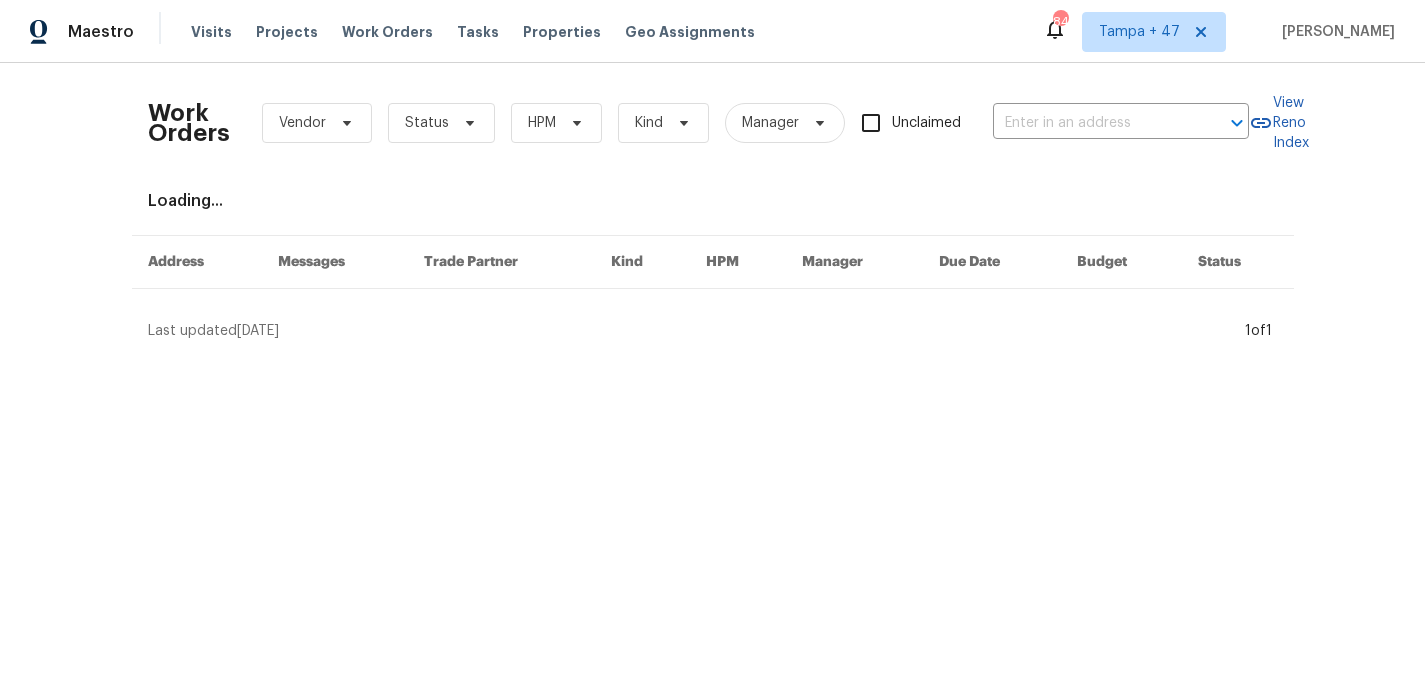 type on "[STREET_ADDRESS]" 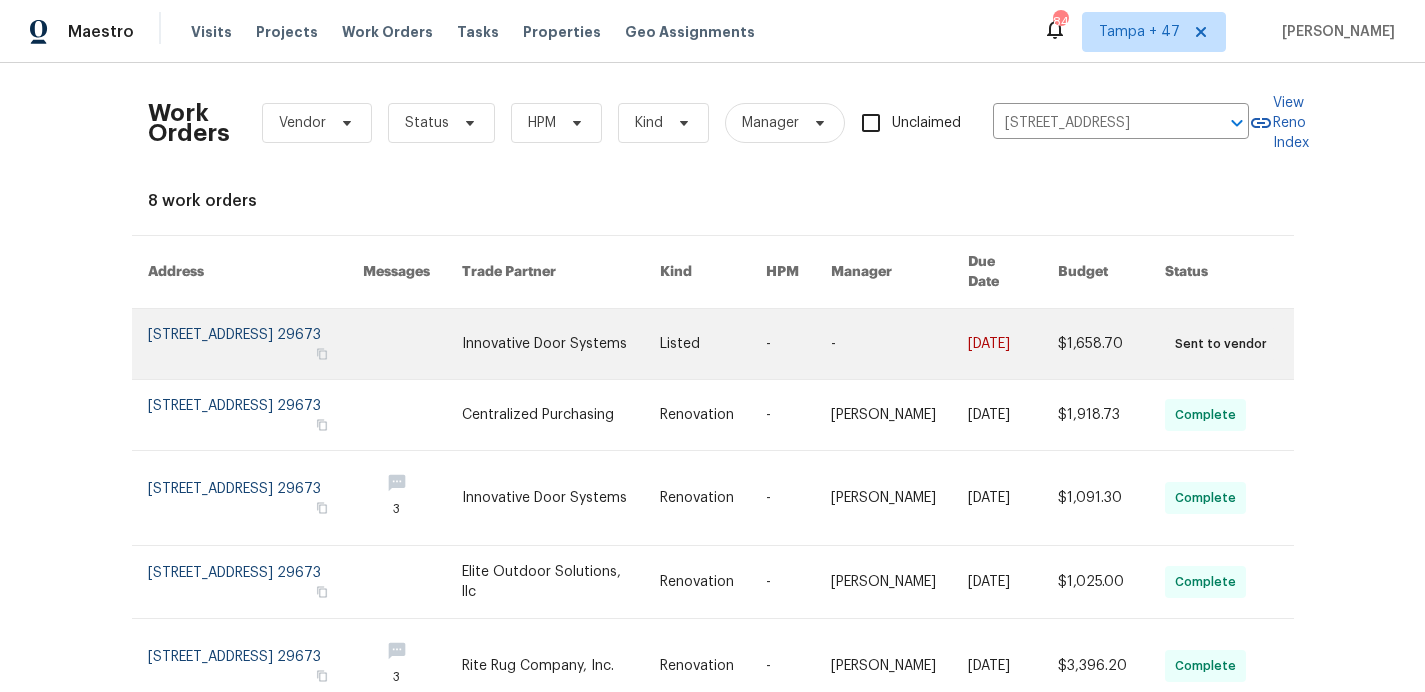click at bounding box center [255, 344] 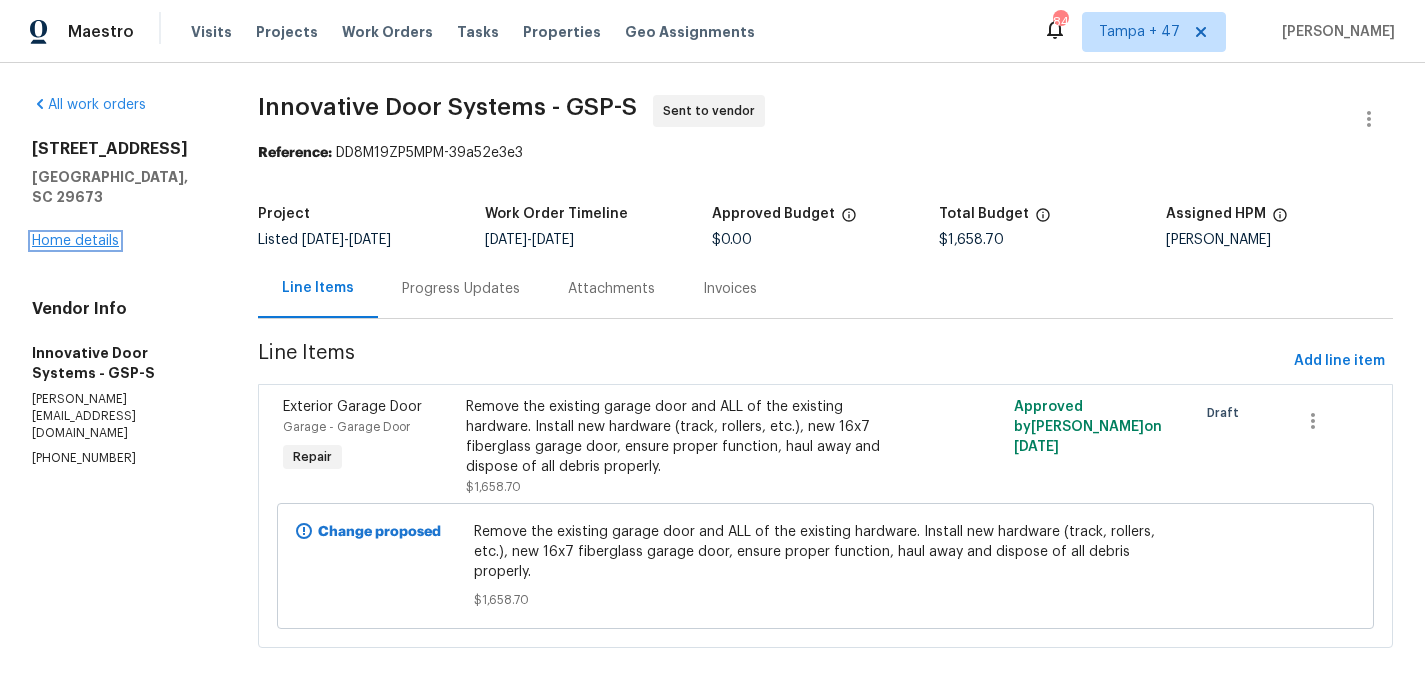 click on "Home details" at bounding box center (75, 241) 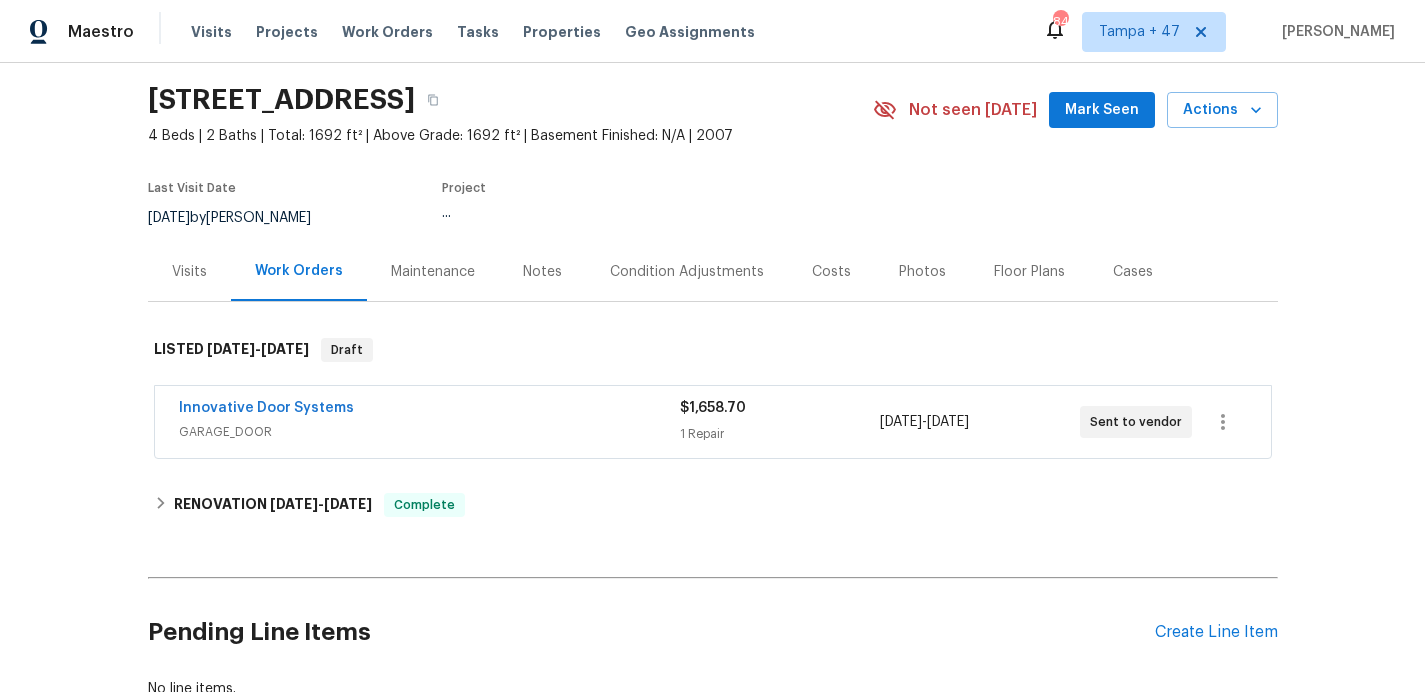 scroll, scrollTop: 204, scrollLeft: 0, axis: vertical 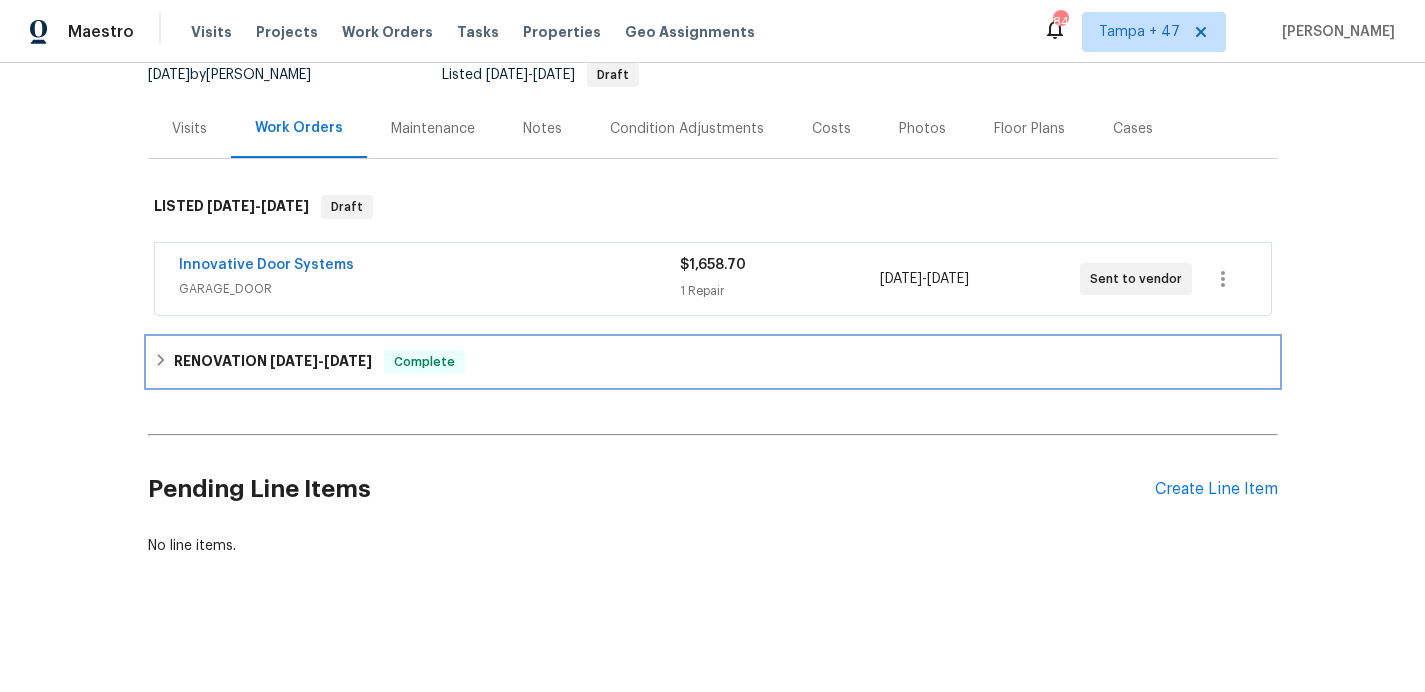 click on "RENOVATION   6/23/25  -  7/9/25 Complete" at bounding box center (713, 362) 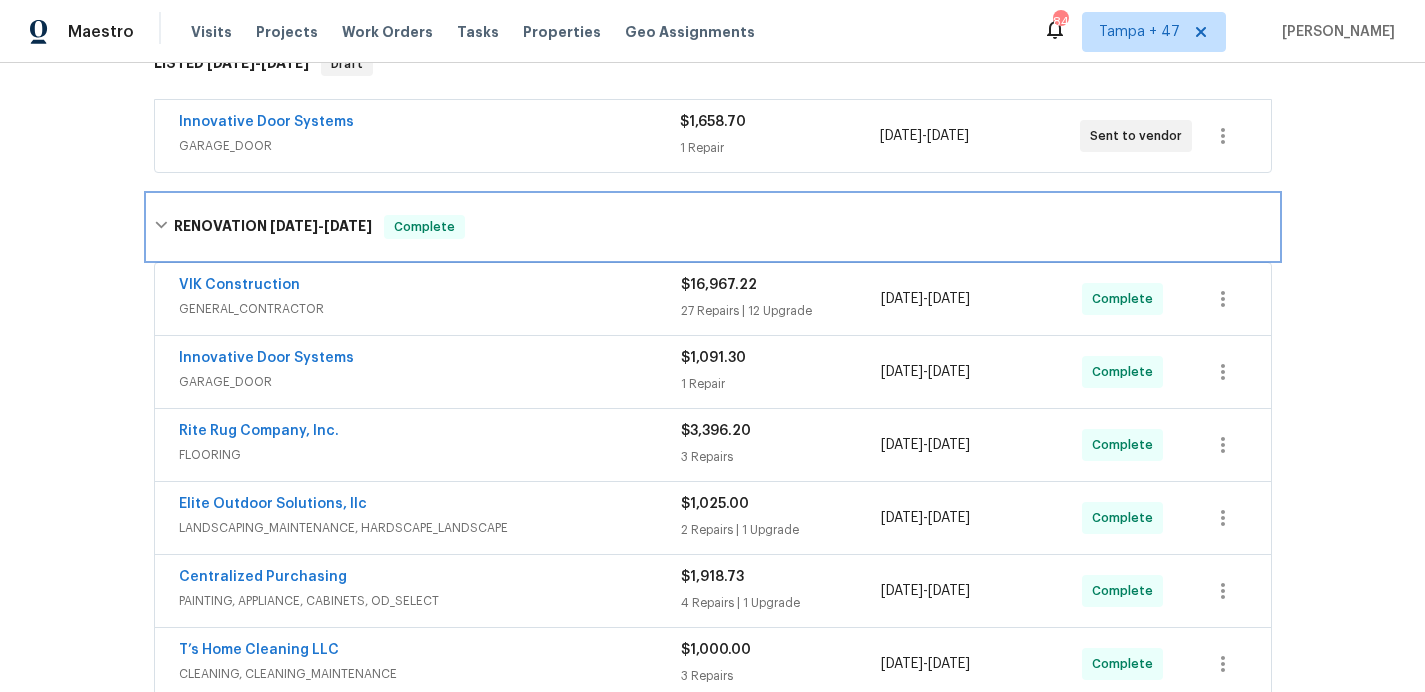 scroll, scrollTop: 535, scrollLeft: 0, axis: vertical 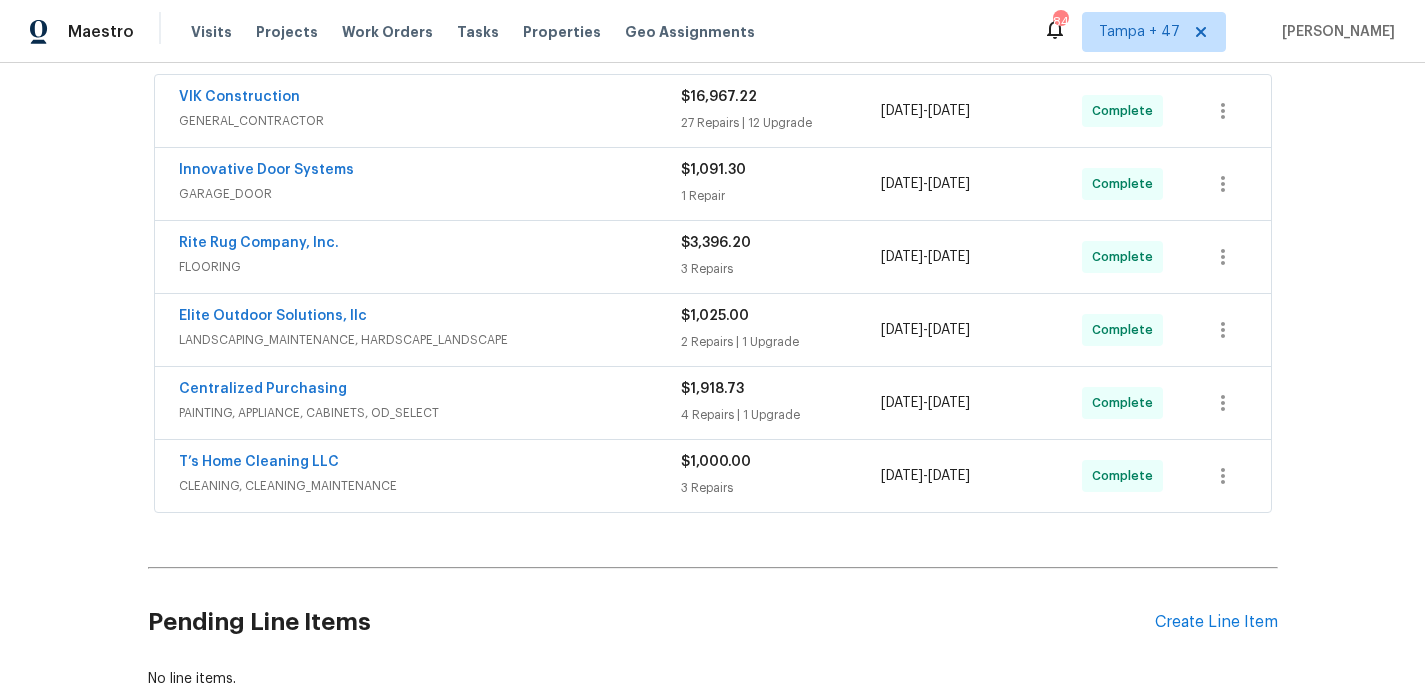 click on "CLEANING, CLEANING_MAINTENANCE" at bounding box center (430, 486) 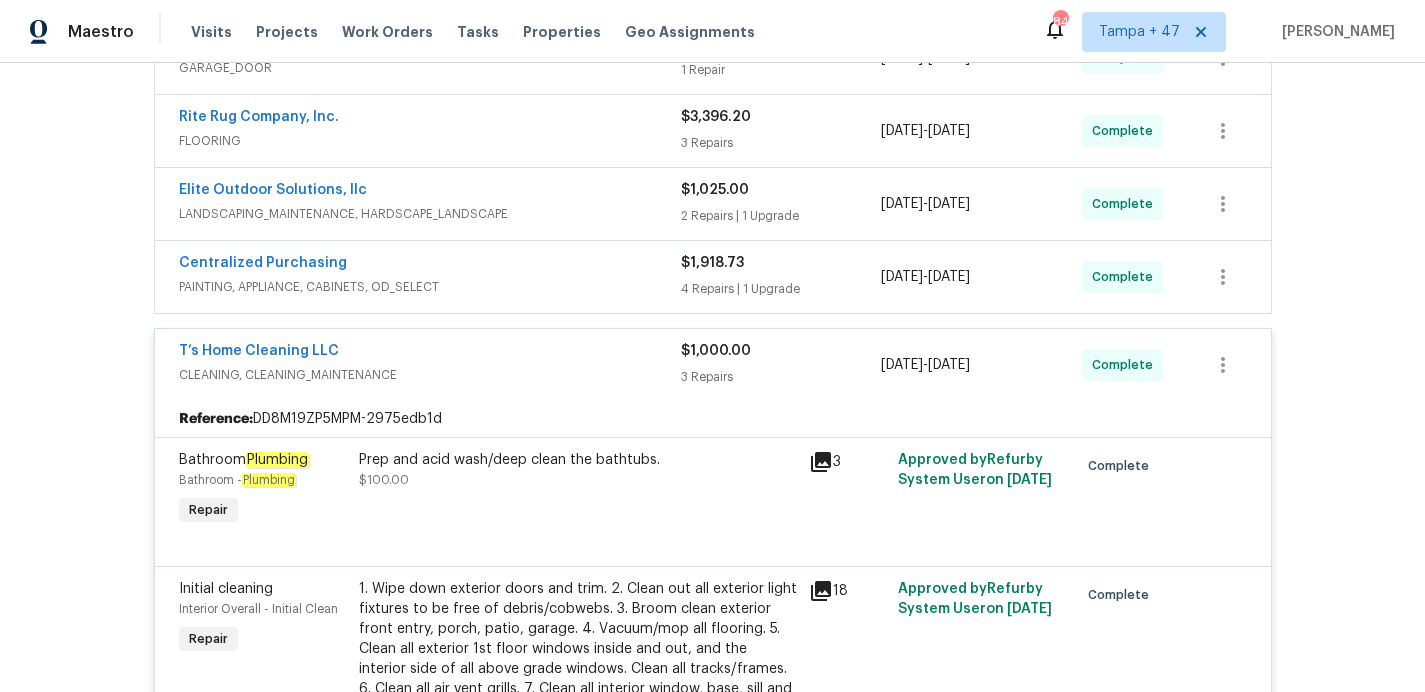 scroll, scrollTop: 508, scrollLeft: 0, axis: vertical 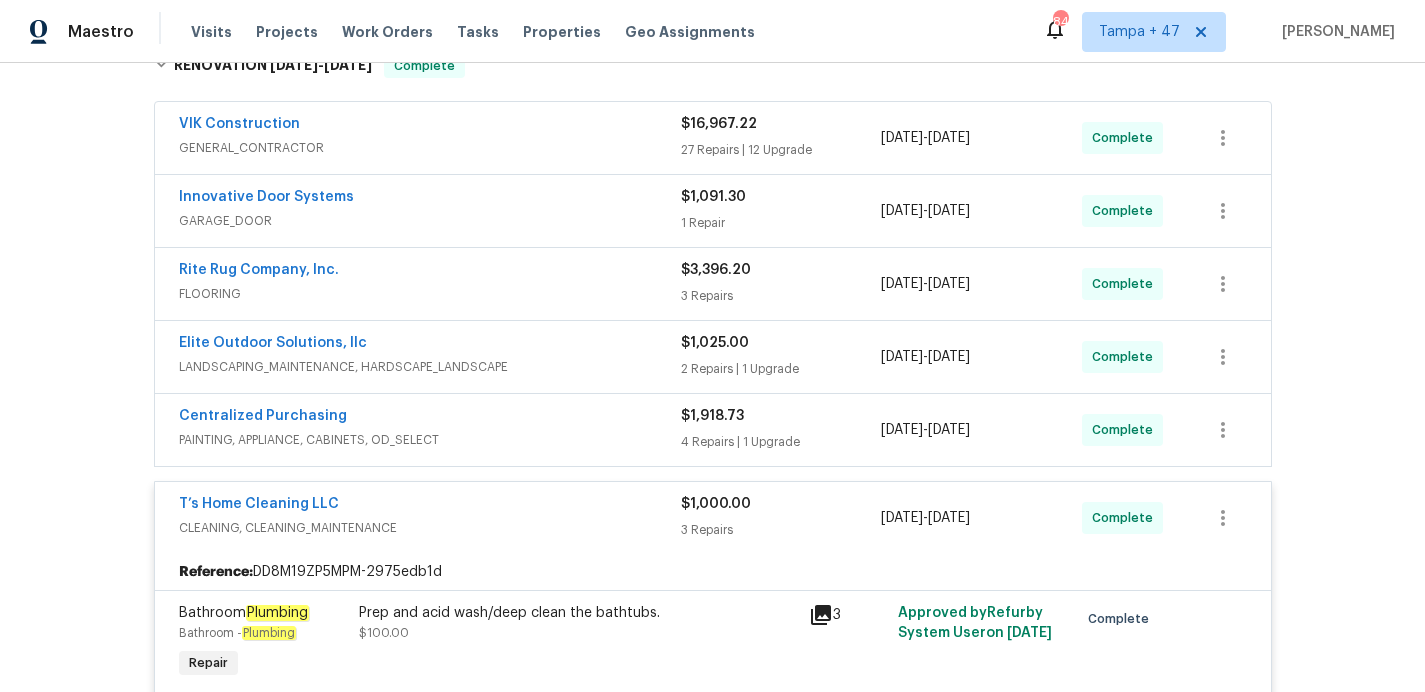 click on "Centralized Purchasing" at bounding box center (430, 418) 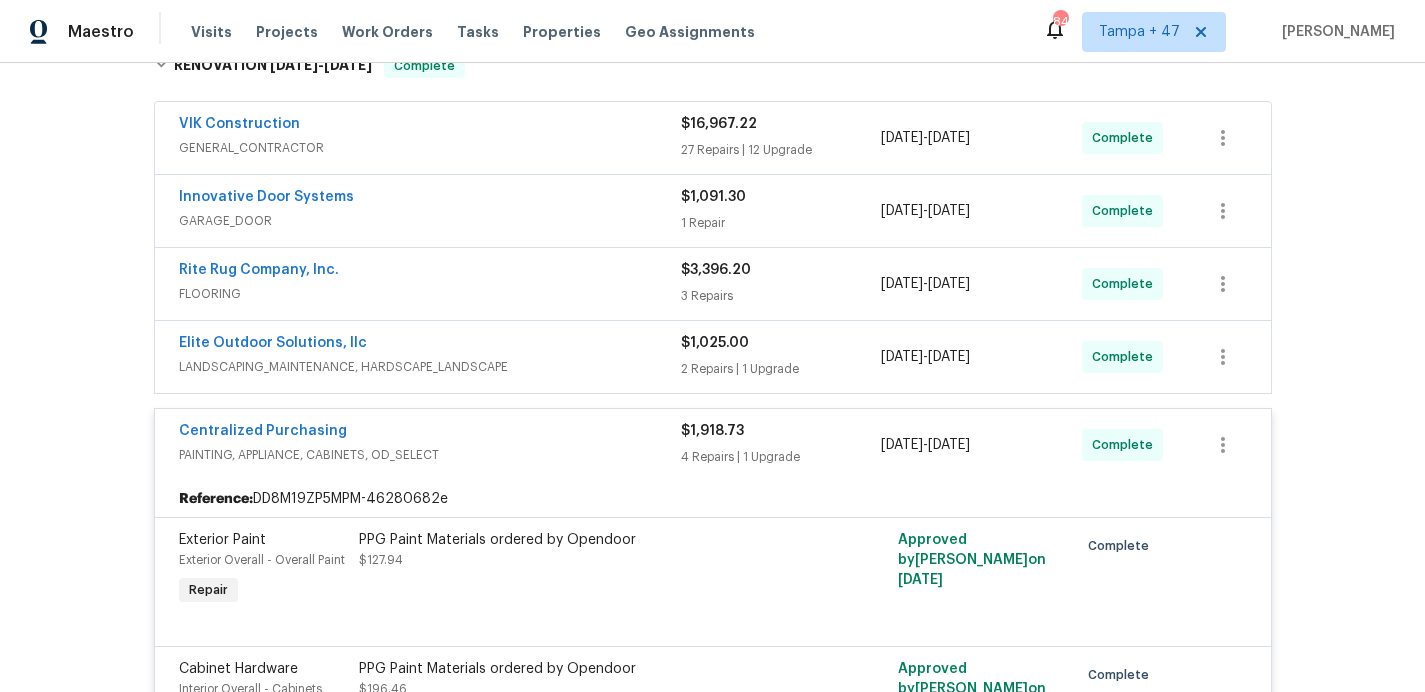 click on "Elite Outdoor Solutions, llc" at bounding box center [430, 345] 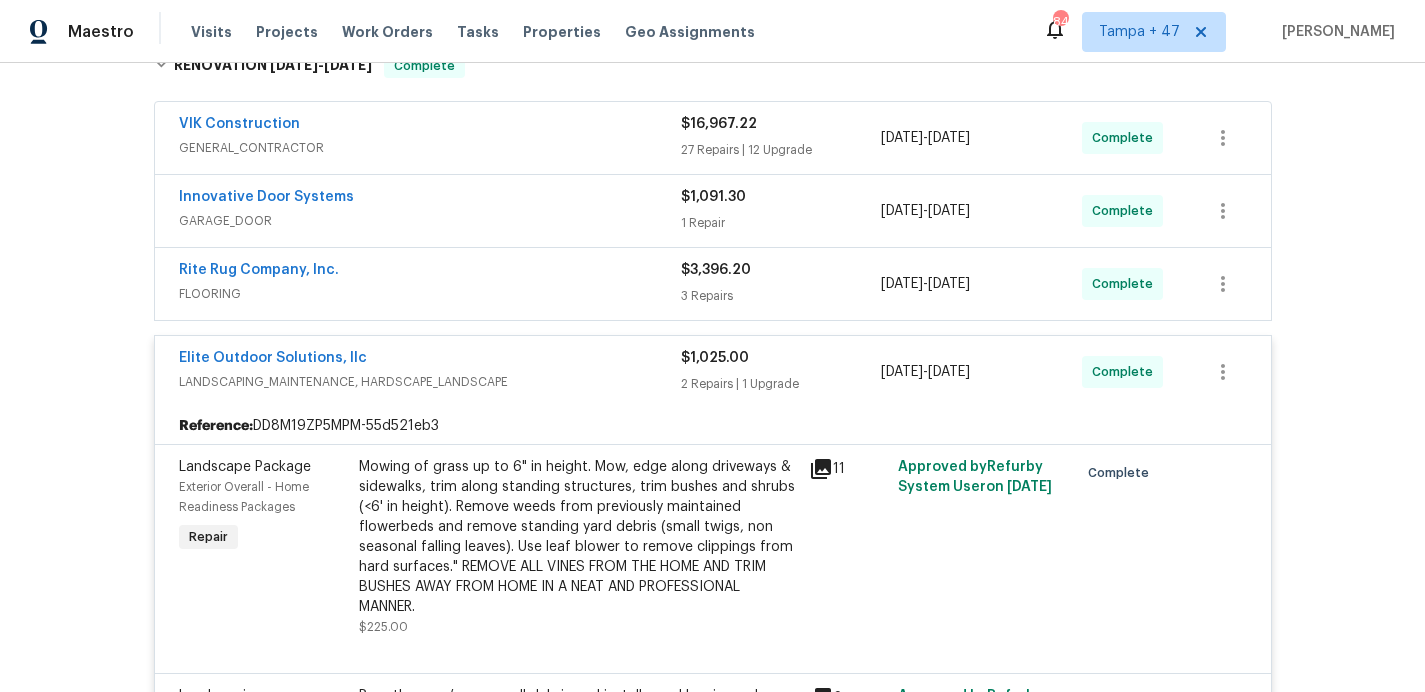 click on "Rite Rug Company, Inc." at bounding box center [430, 272] 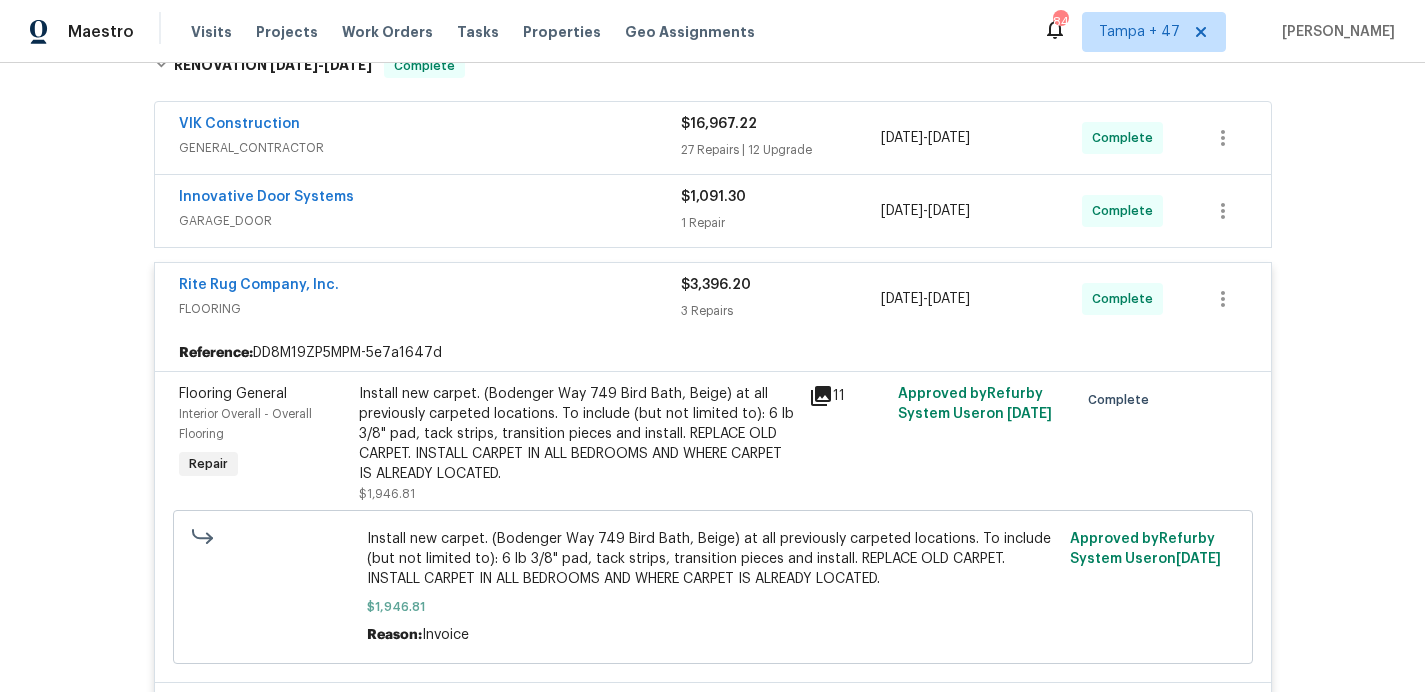 click on "Innovative Door Systems" at bounding box center (430, 199) 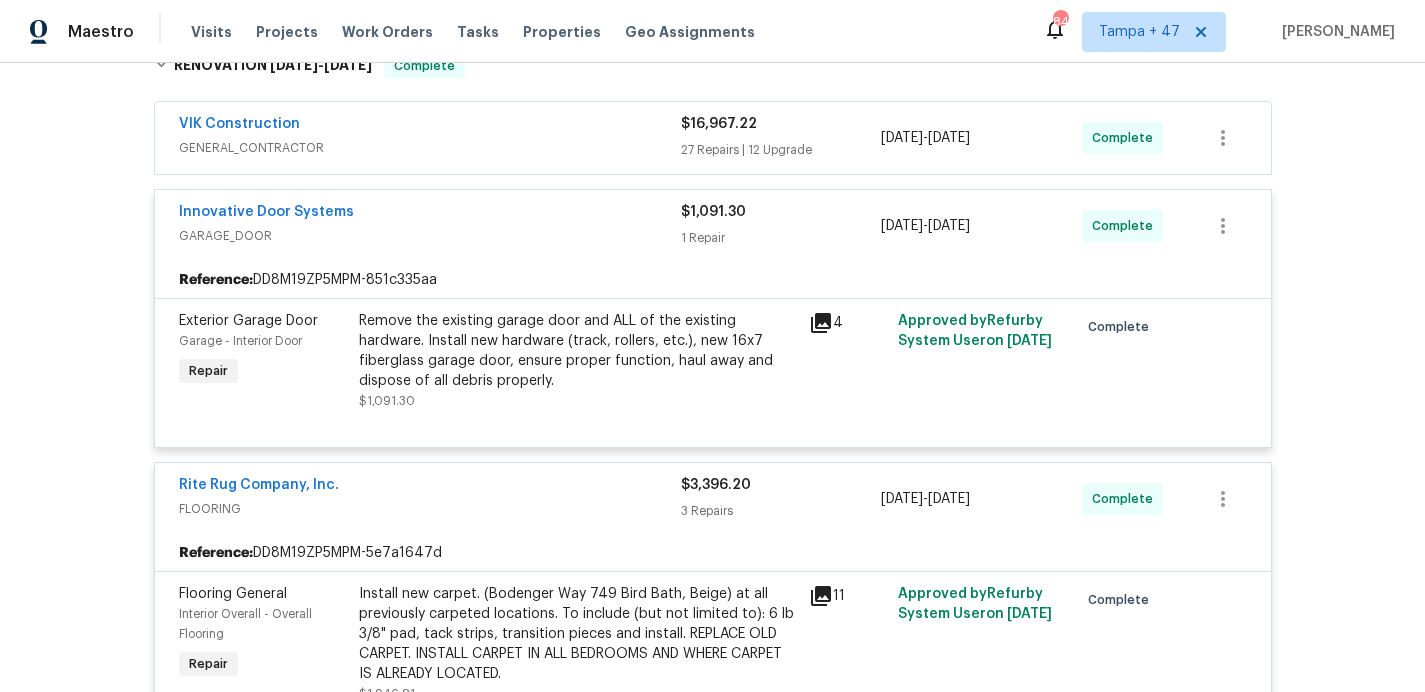 click on "VIK Construction" at bounding box center (430, 126) 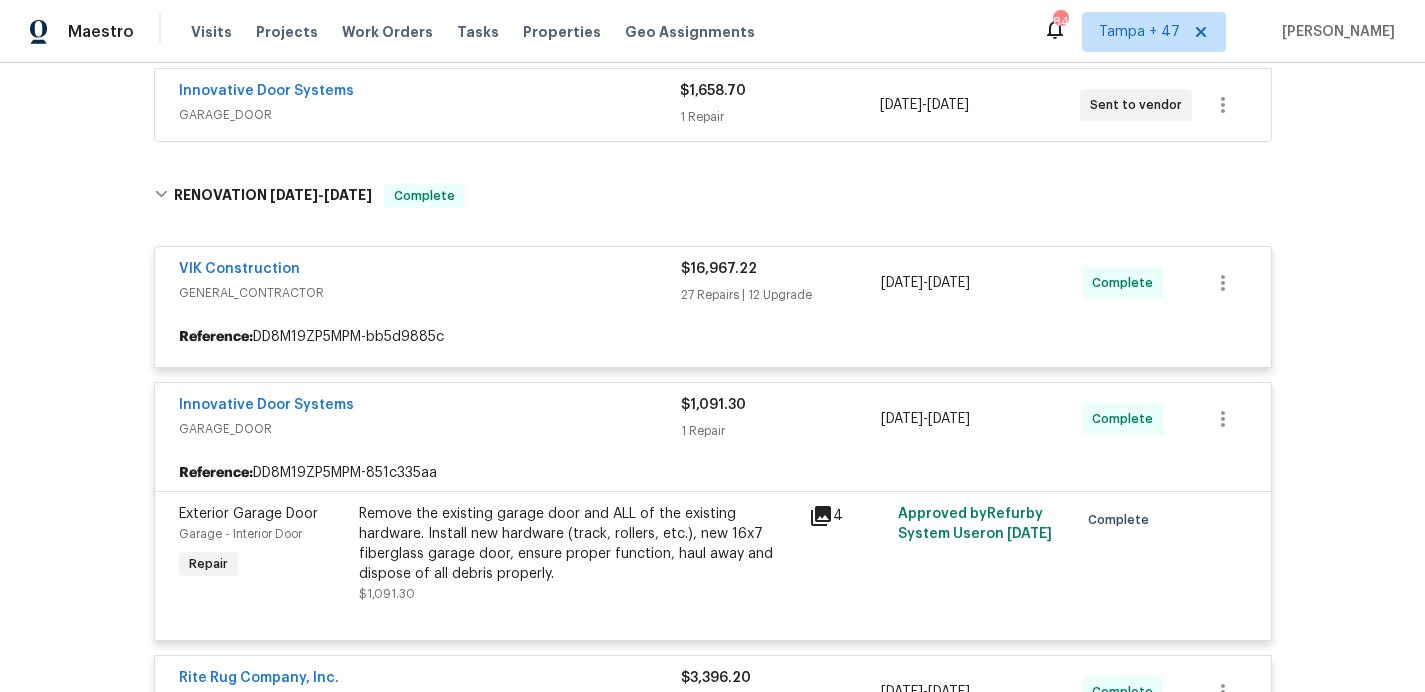 scroll, scrollTop: 222, scrollLeft: 0, axis: vertical 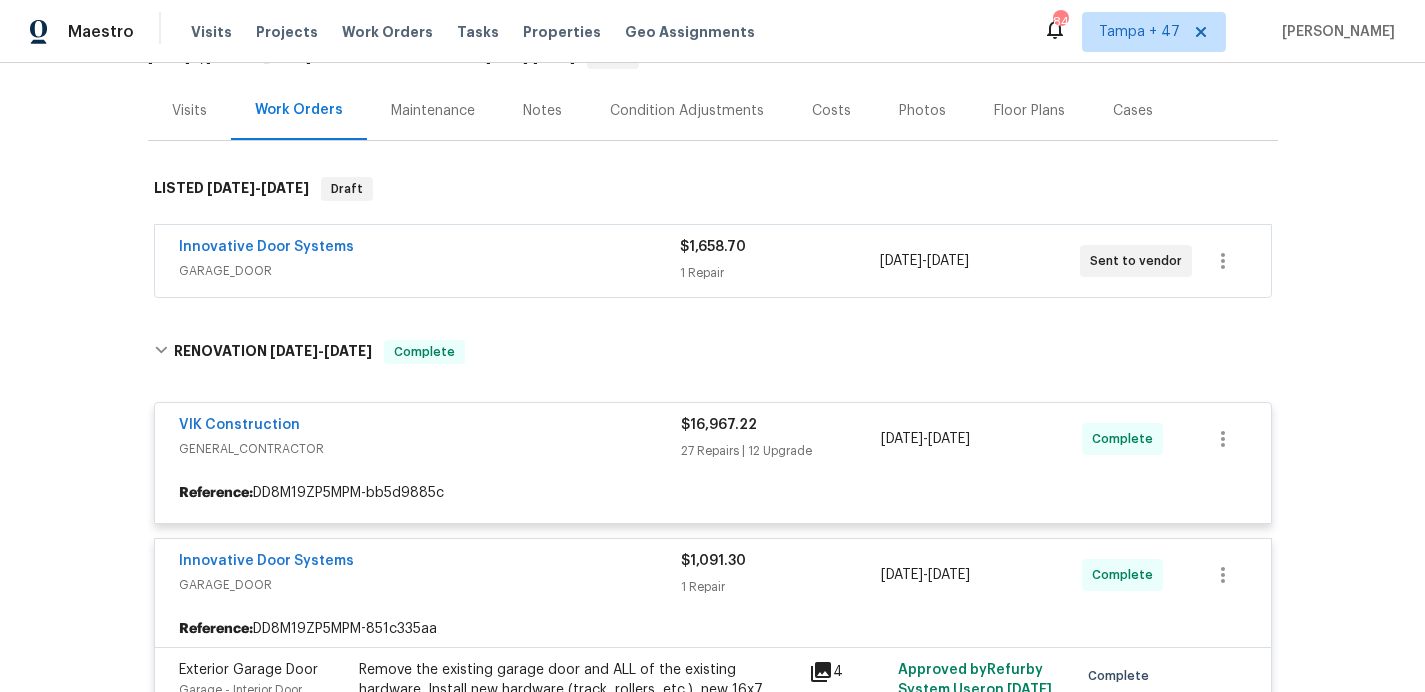 click on "Innovative Door Systems" at bounding box center [429, 249] 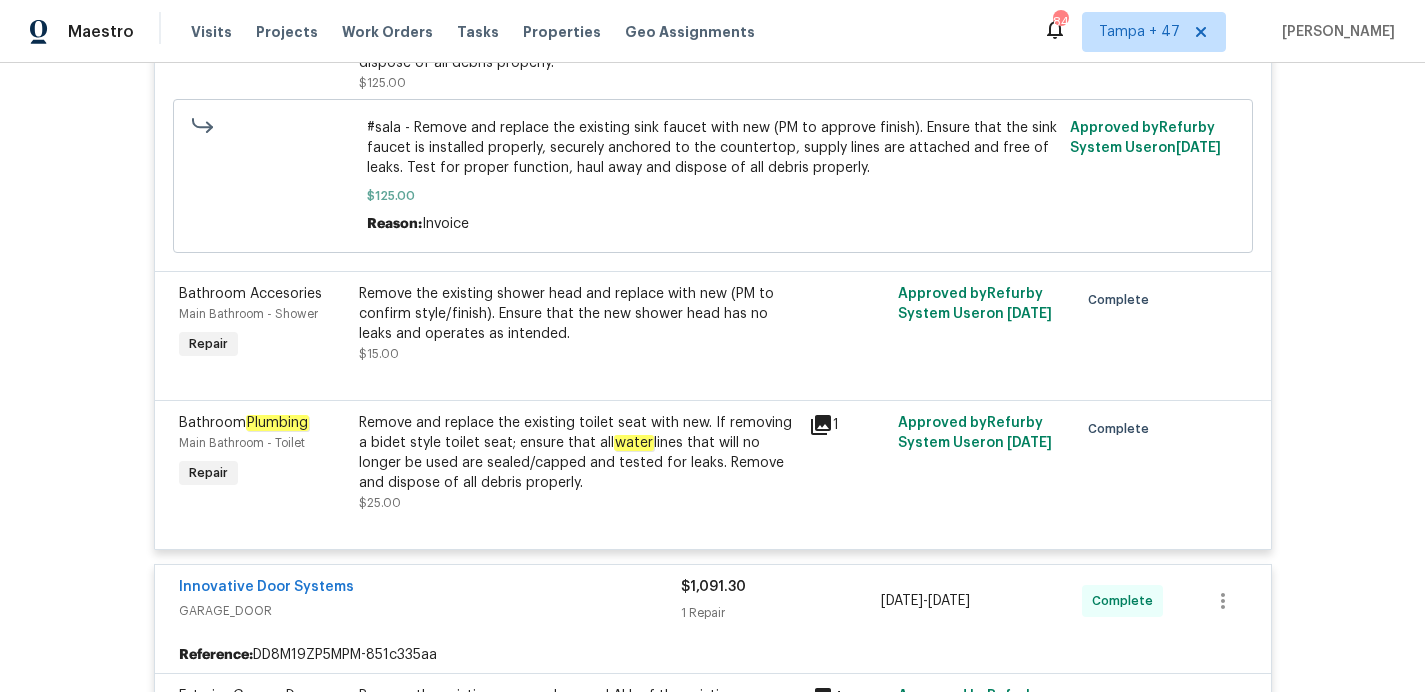 scroll, scrollTop: 8016, scrollLeft: 0, axis: vertical 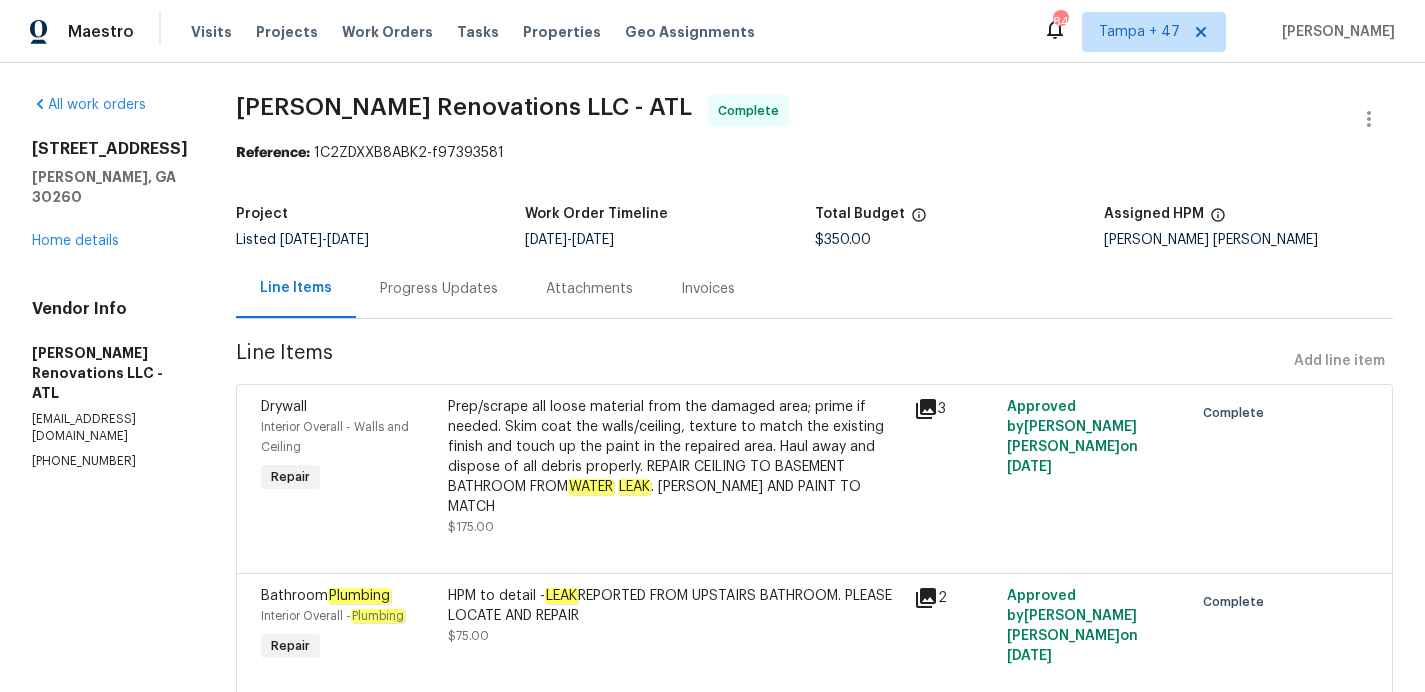 click on "Progress Updates" at bounding box center (439, 289) 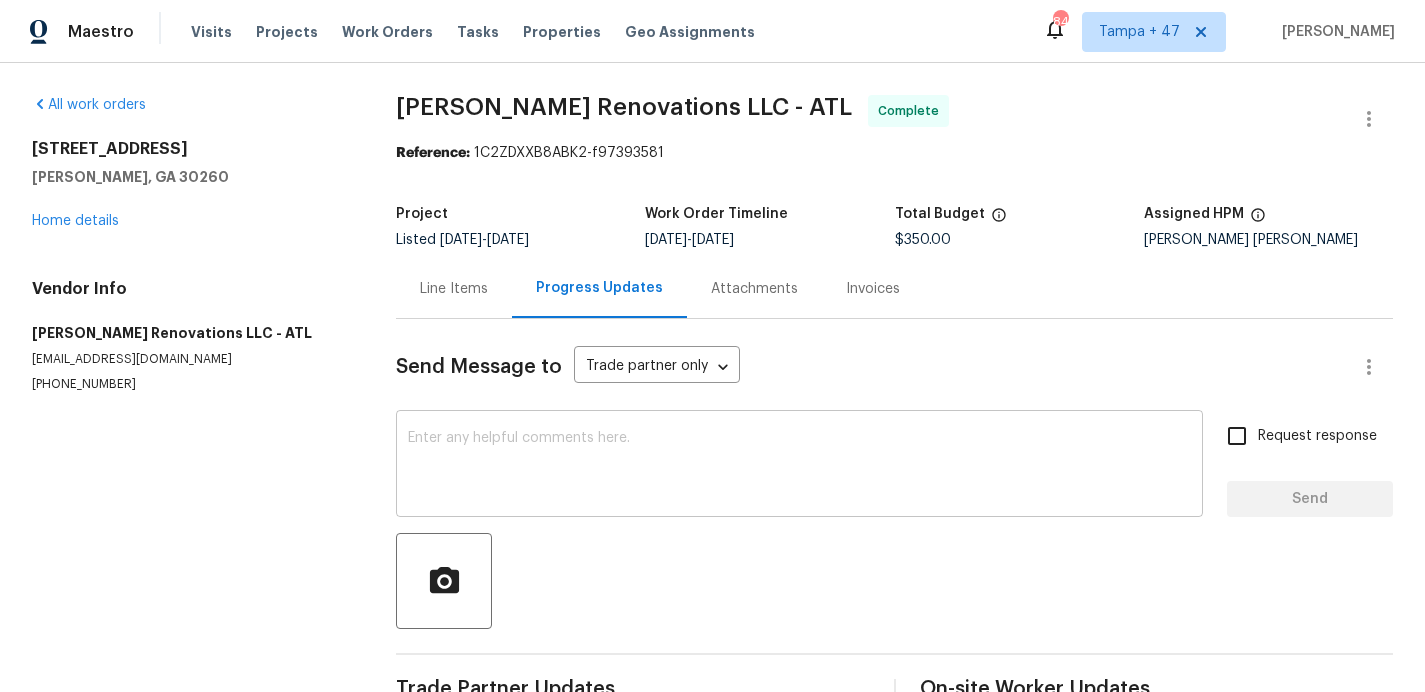 scroll, scrollTop: 129, scrollLeft: 0, axis: vertical 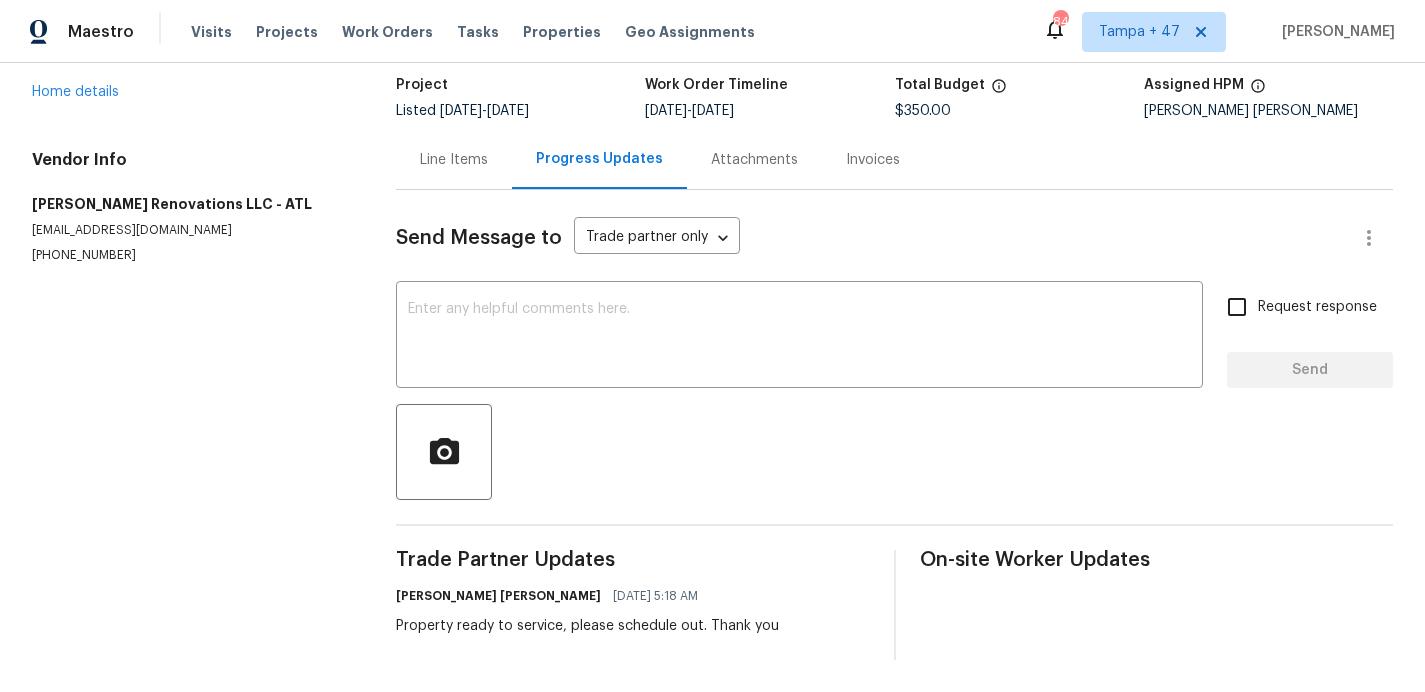 click on "Invoices" at bounding box center [873, 160] 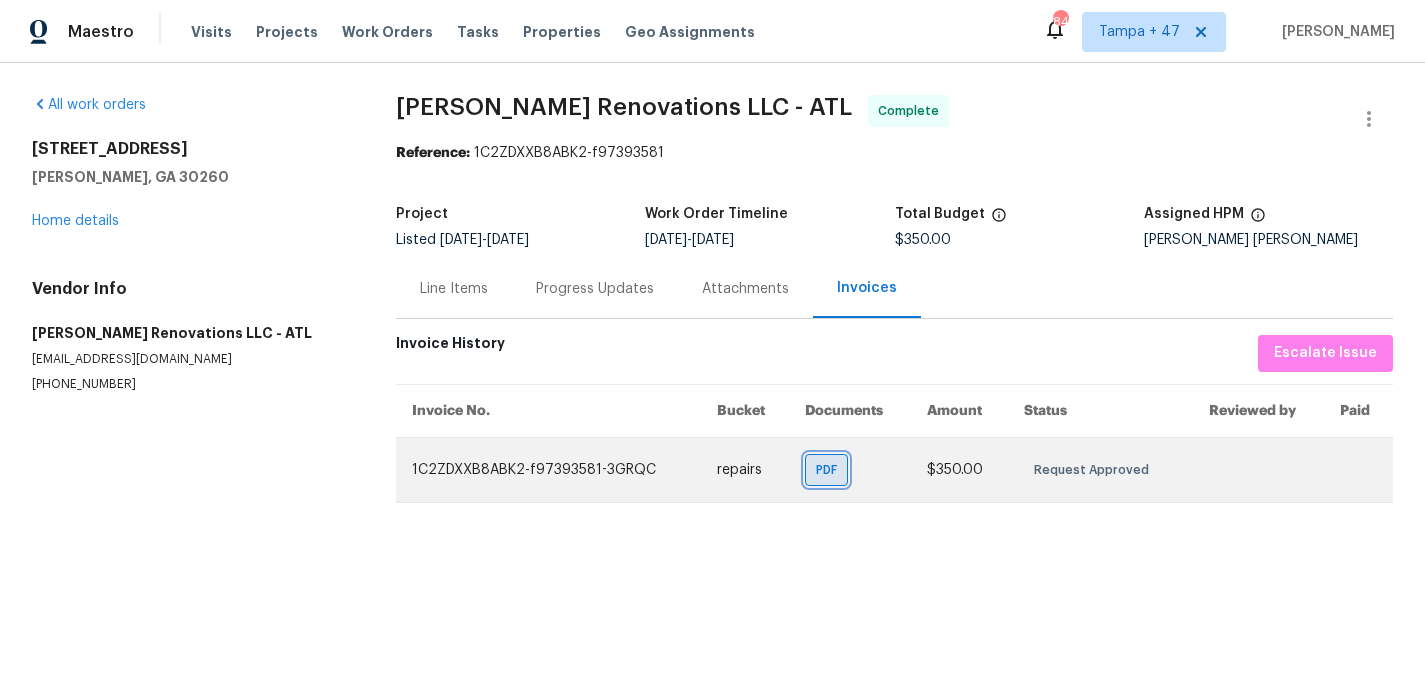 click on "PDF" at bounding box center (830, 470) 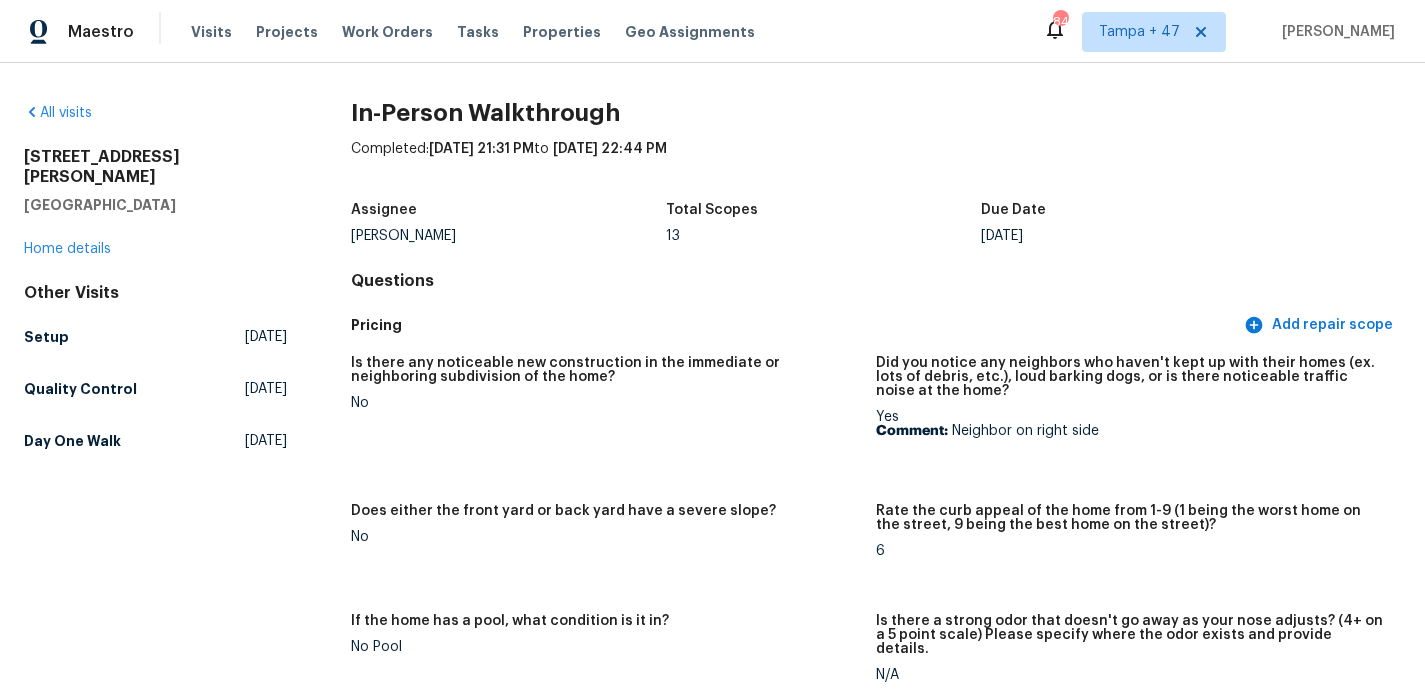 scroll, scrollTop: 0, scrollLeft: 0, axis: both 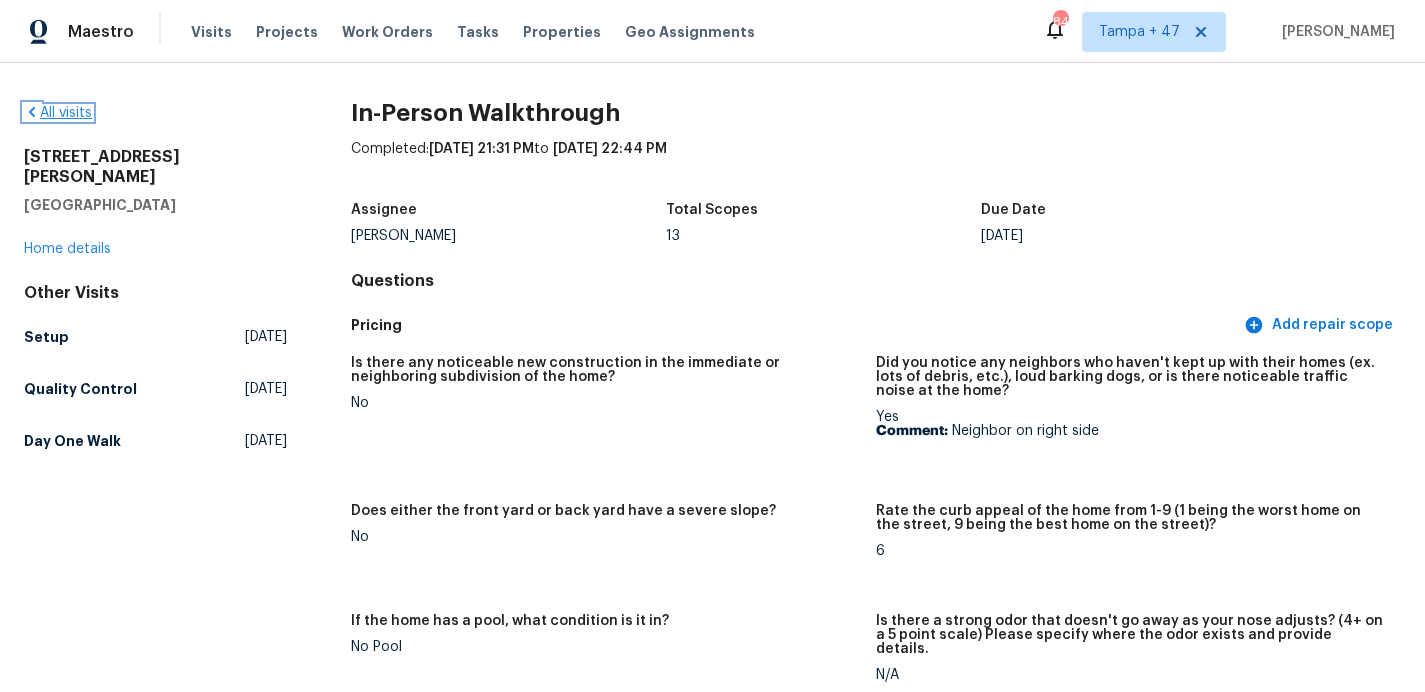 click on "All visits" at bounding box center [58, 113] 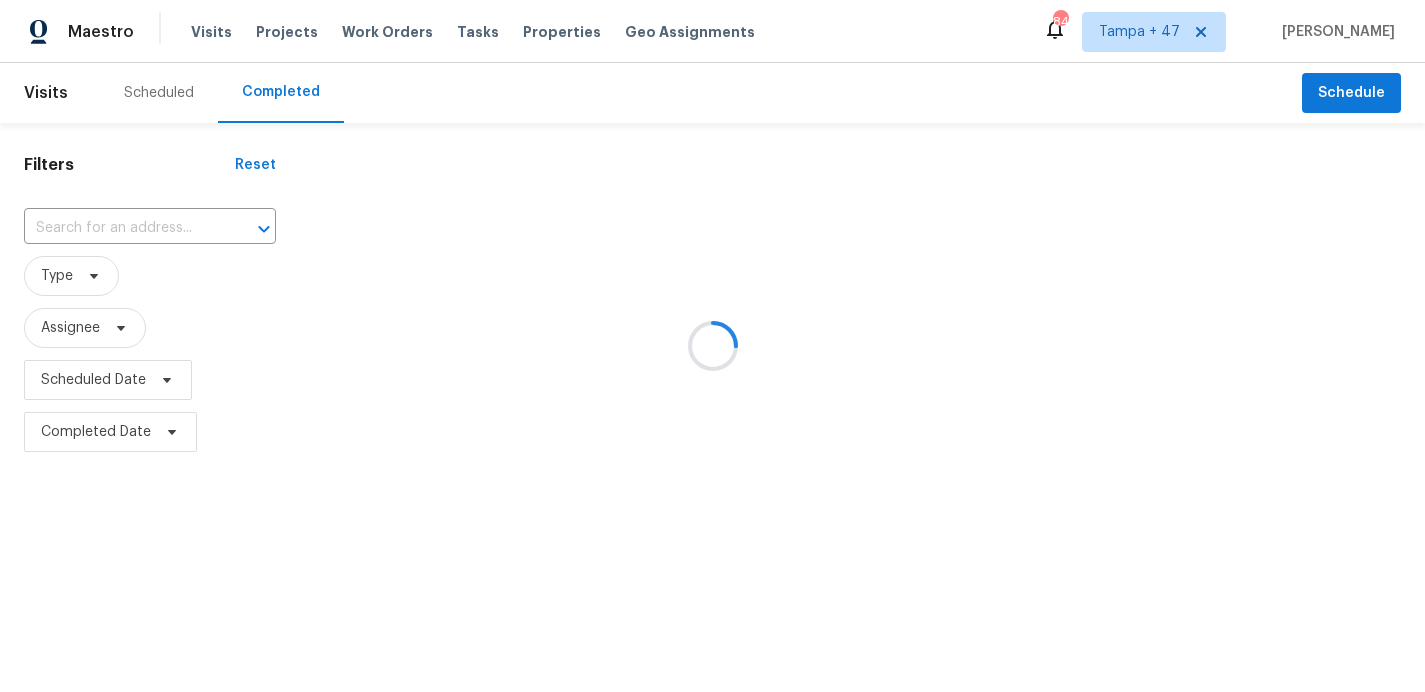 click at bounding box center [712, 346] 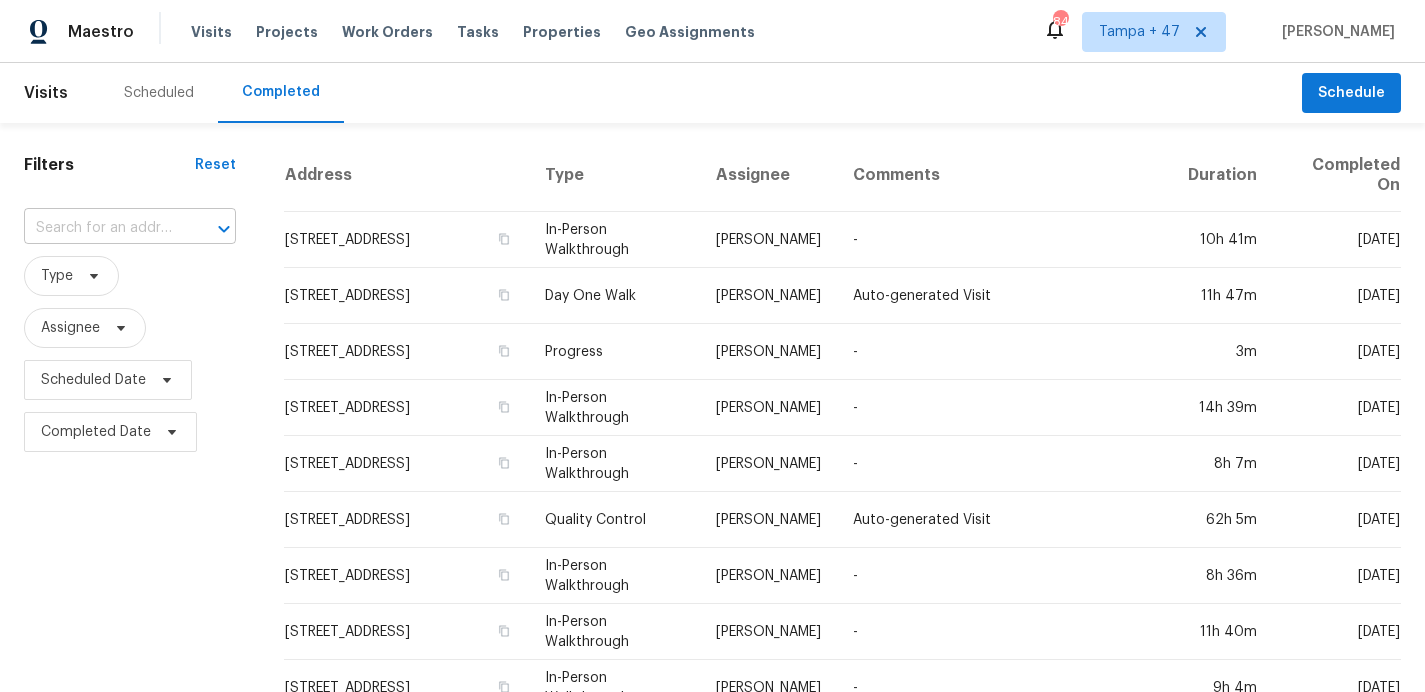 click at bounding box center [102, 228] 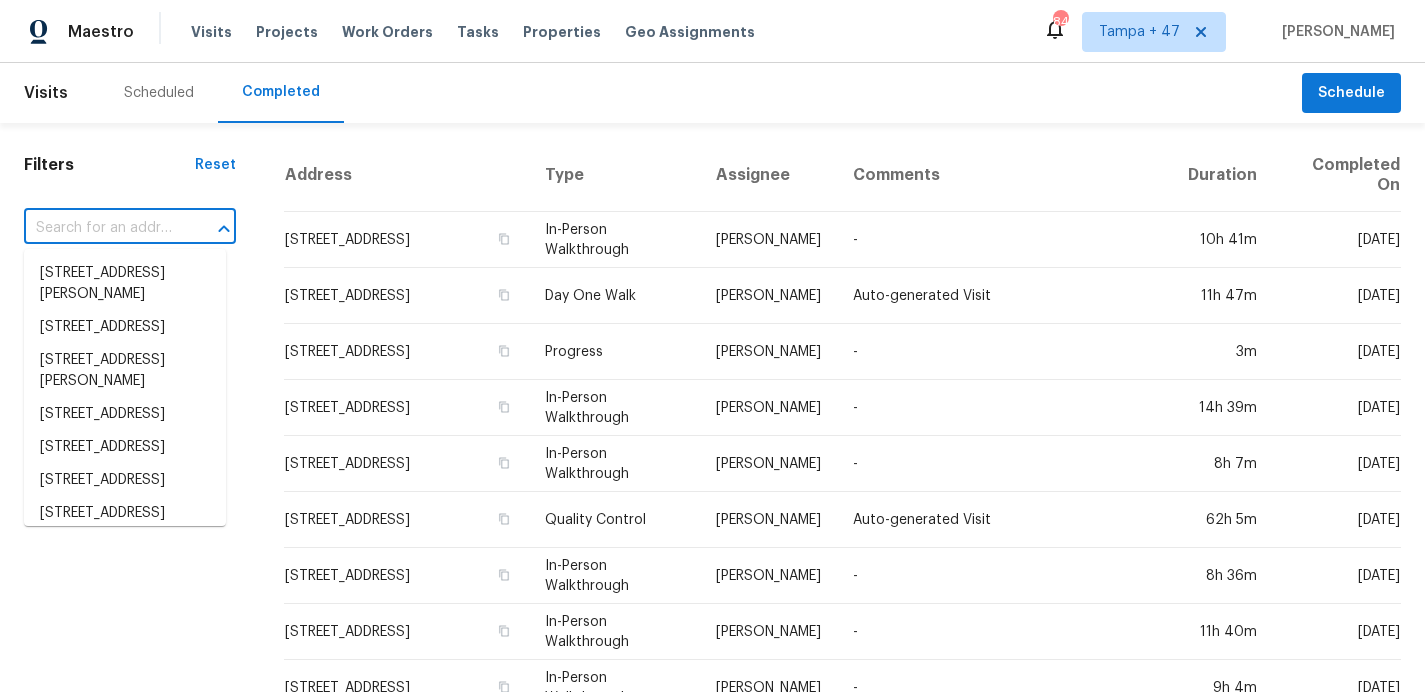 paste on "[STREET_ADDRESS]" 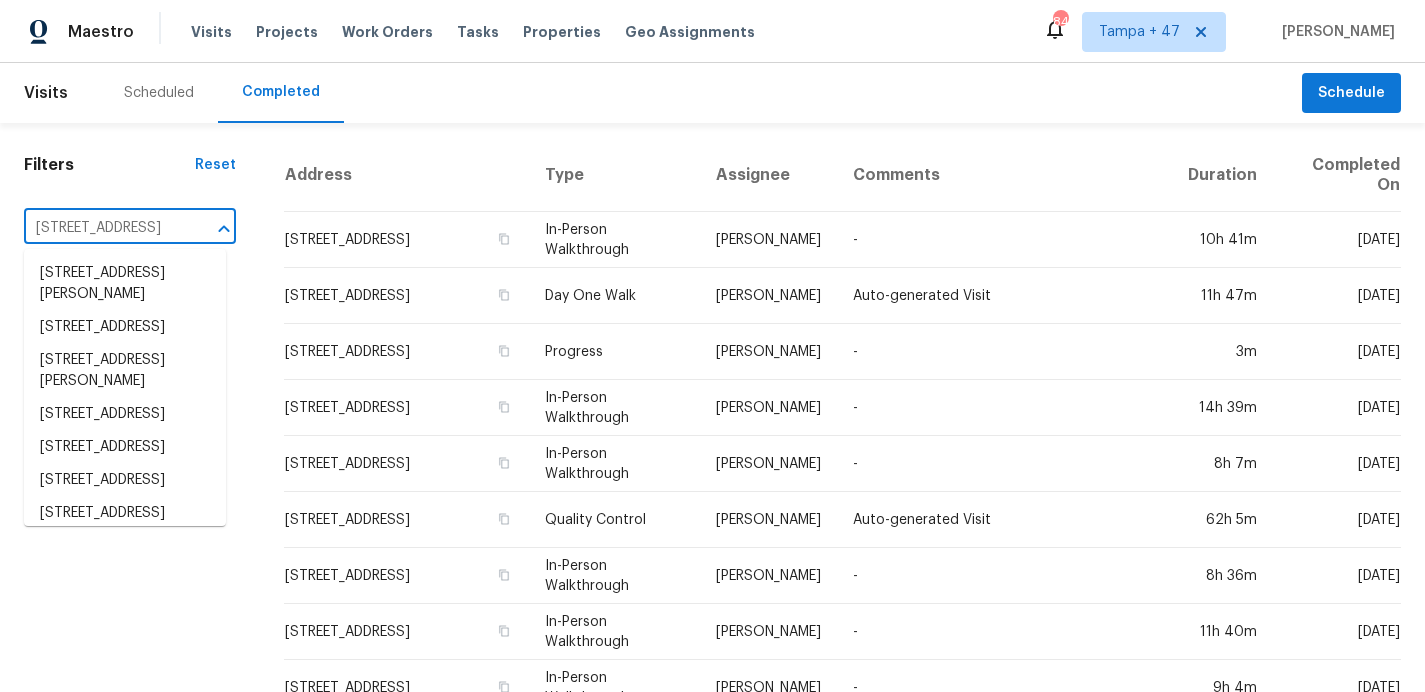 scroll, scrollTop: 0, scrollLeft: 93, axis: horizontal 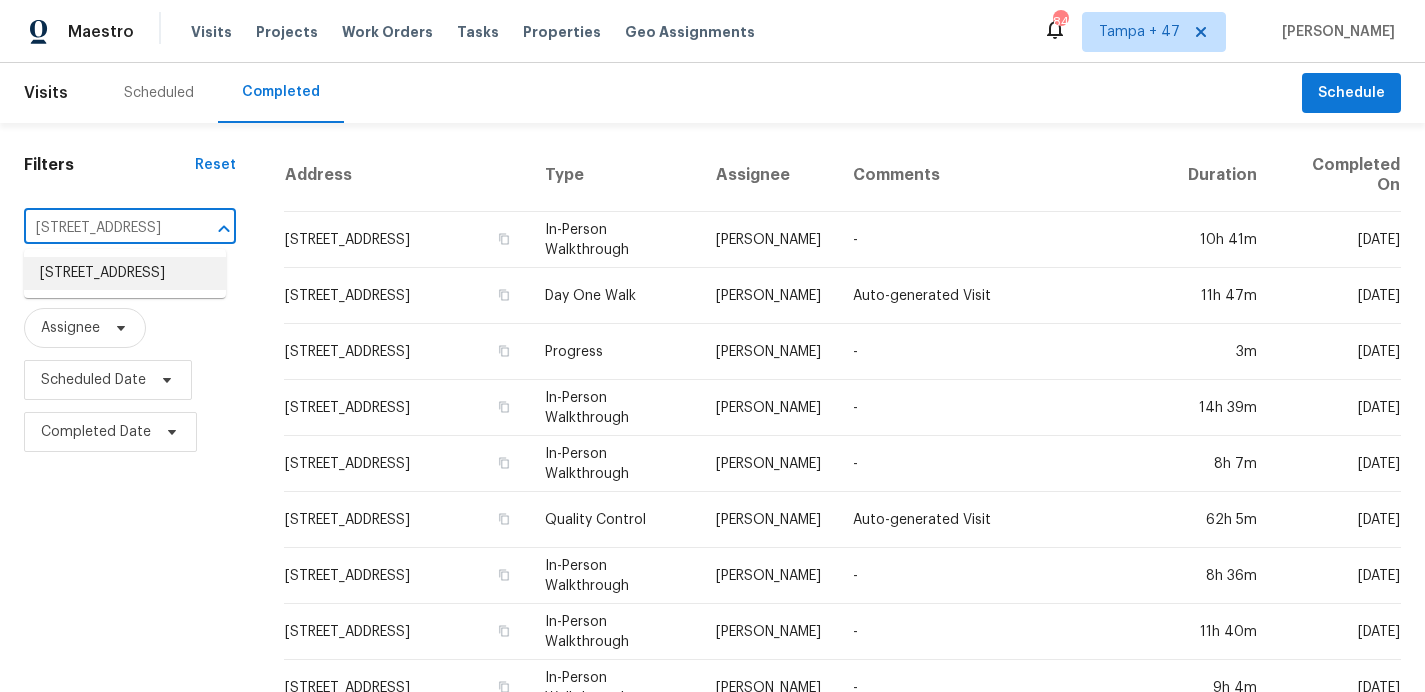 click on "[STREET_ADDRESS]" at bounding box center (125, 273) 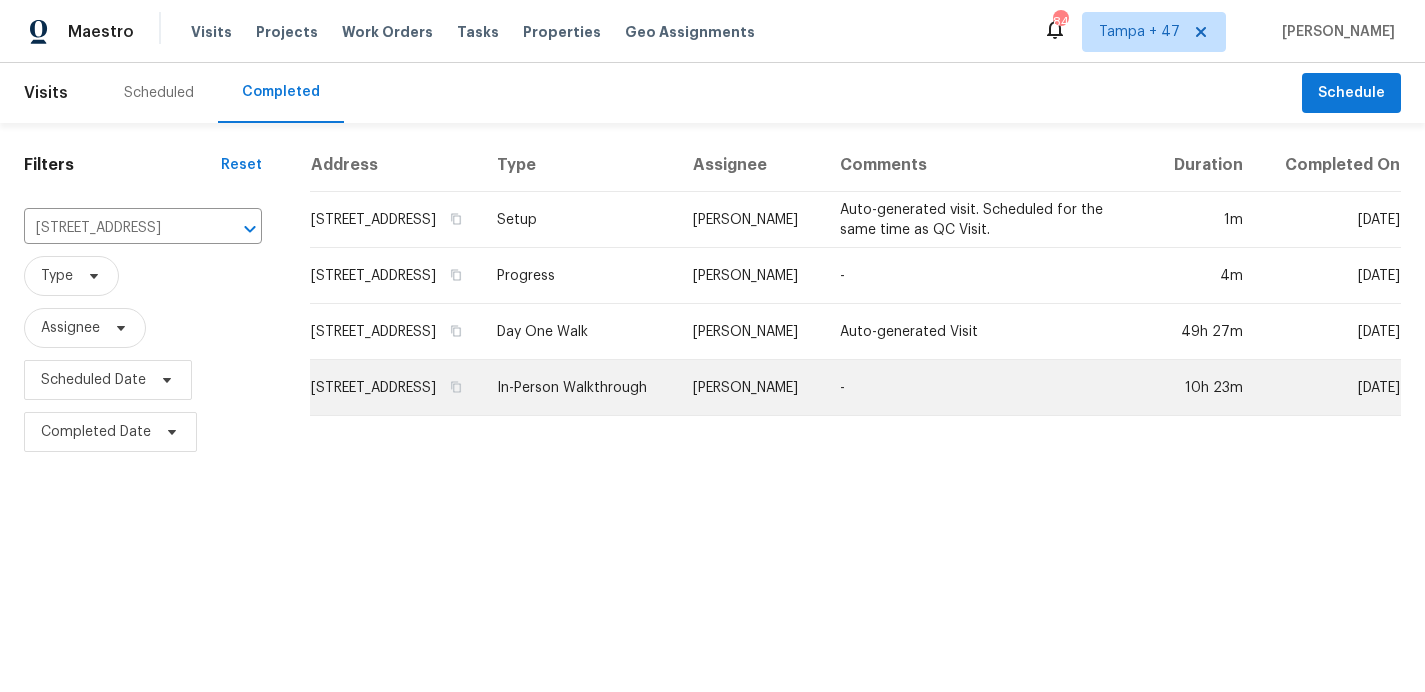 click on "In-Person Walkthrough" at bounding box center [578, 388] 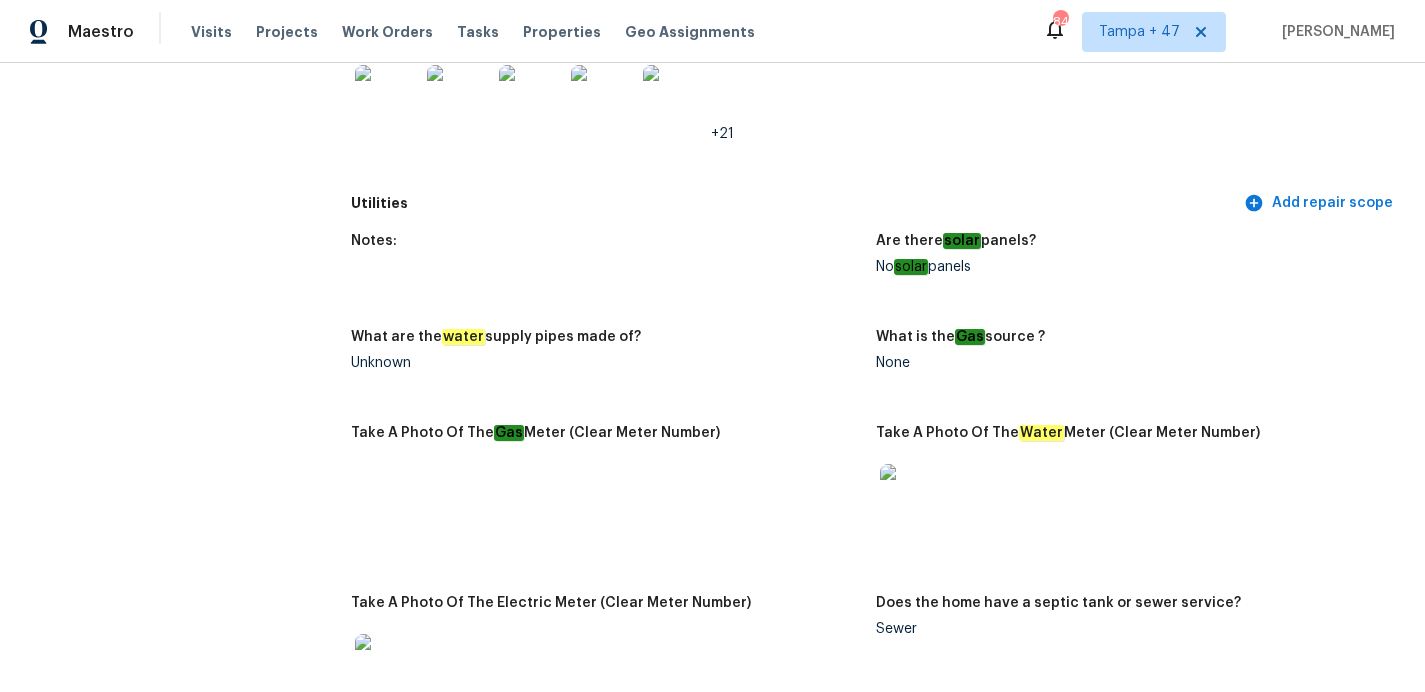 scroll, scrollTop: 1725, scrollLeft: 0, axis: vertical 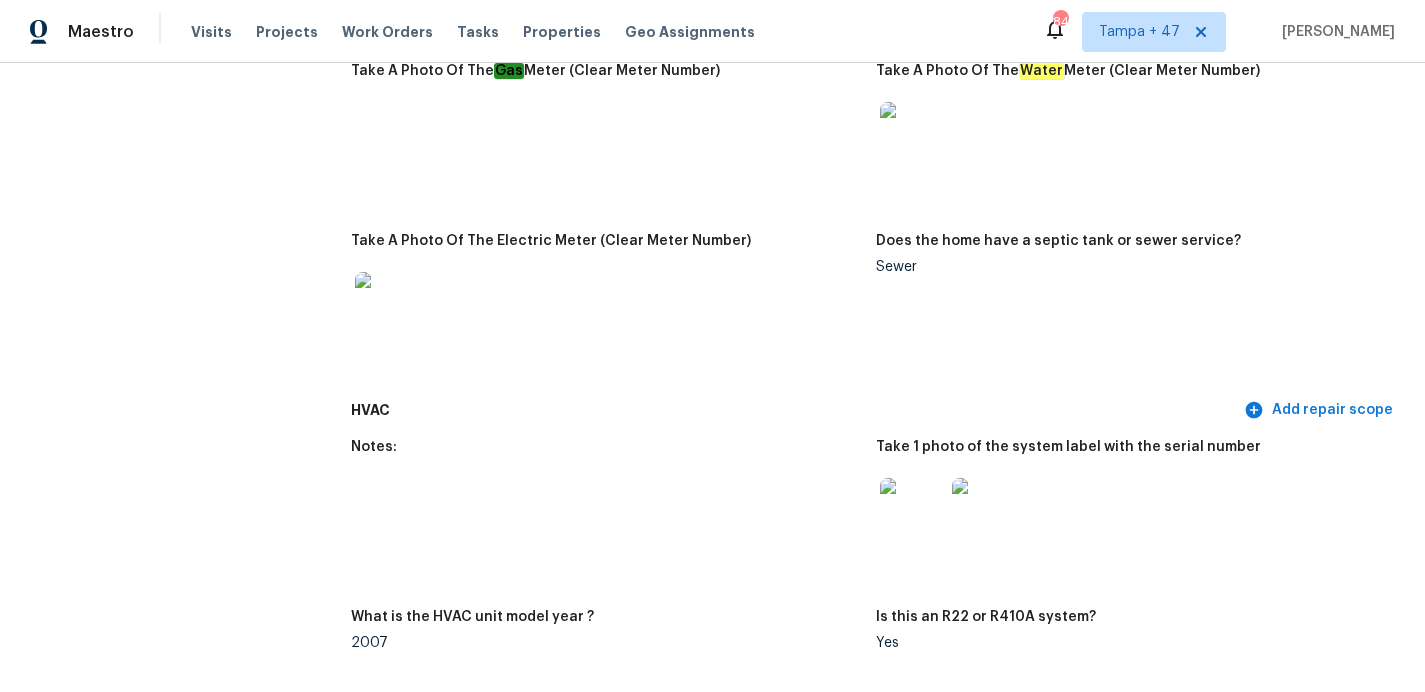 click at bounding box center [984, 510] 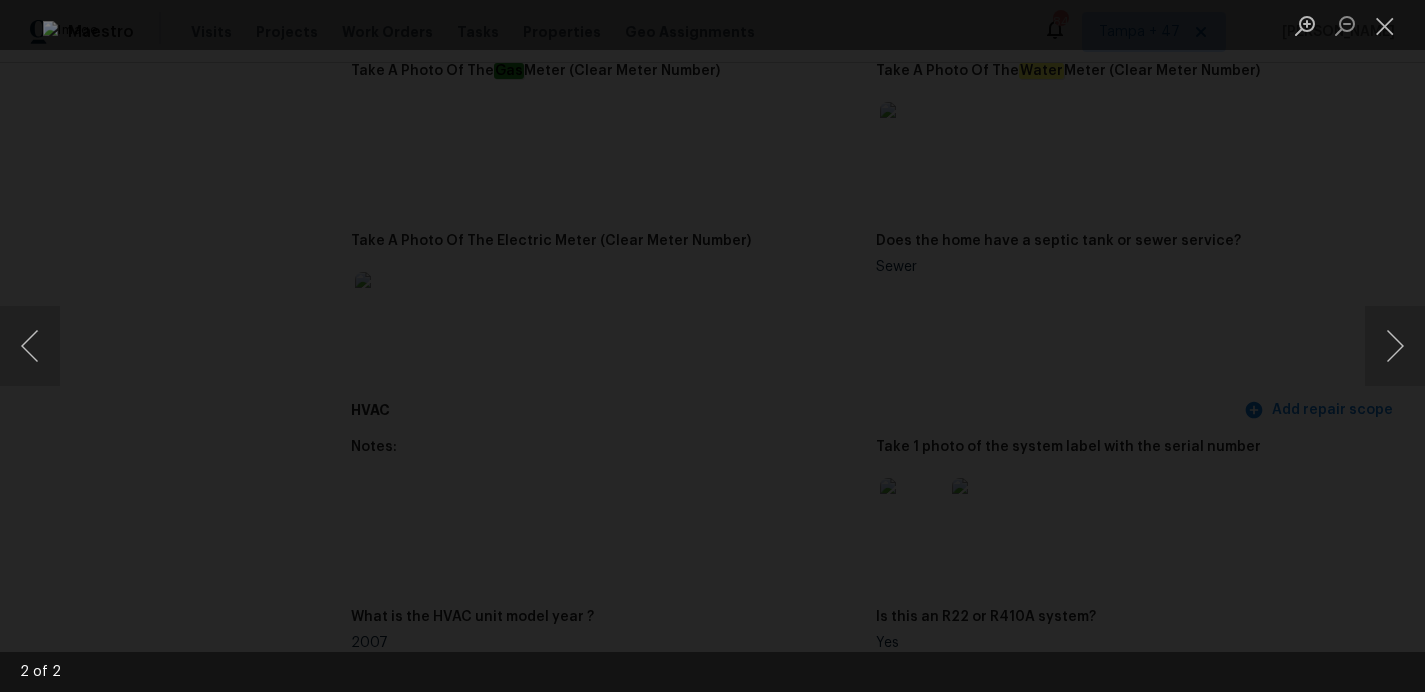 click at bounding box center [712, 346] 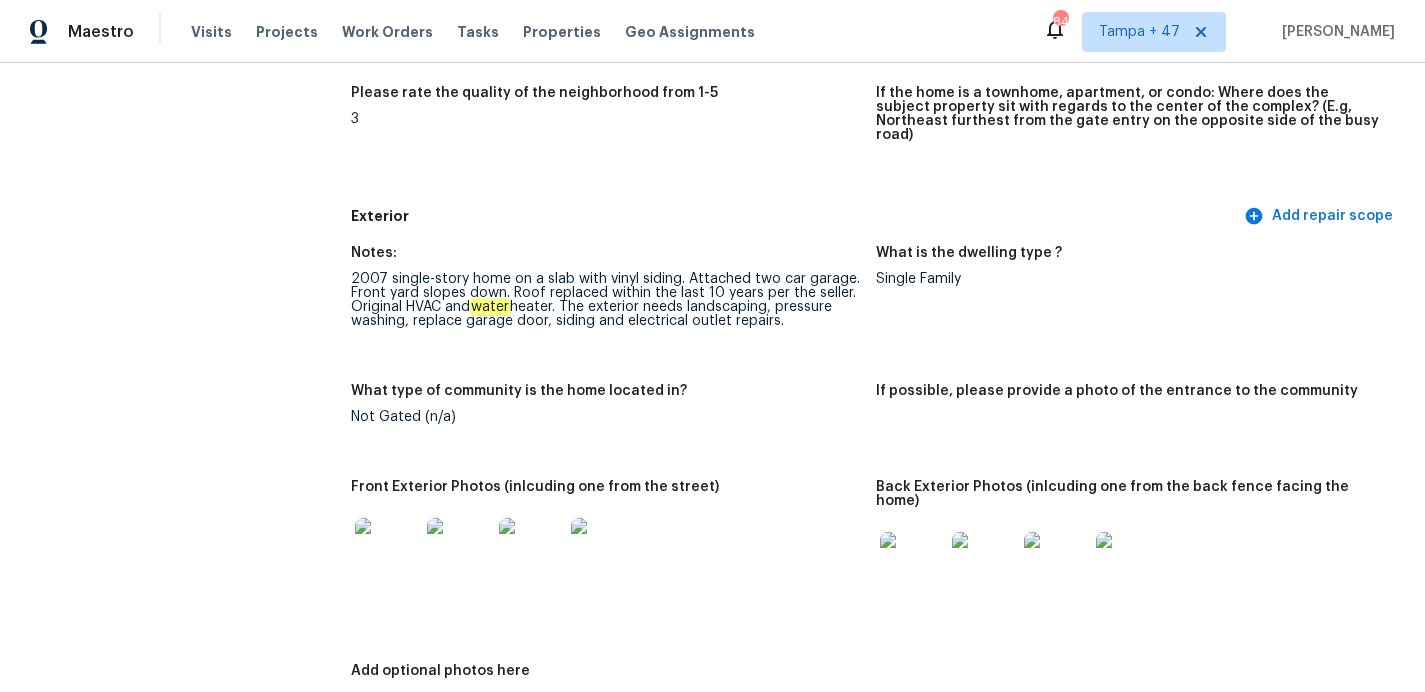 scroll, scrollTop: 441, scrollLeft: 0, axis: vertical 